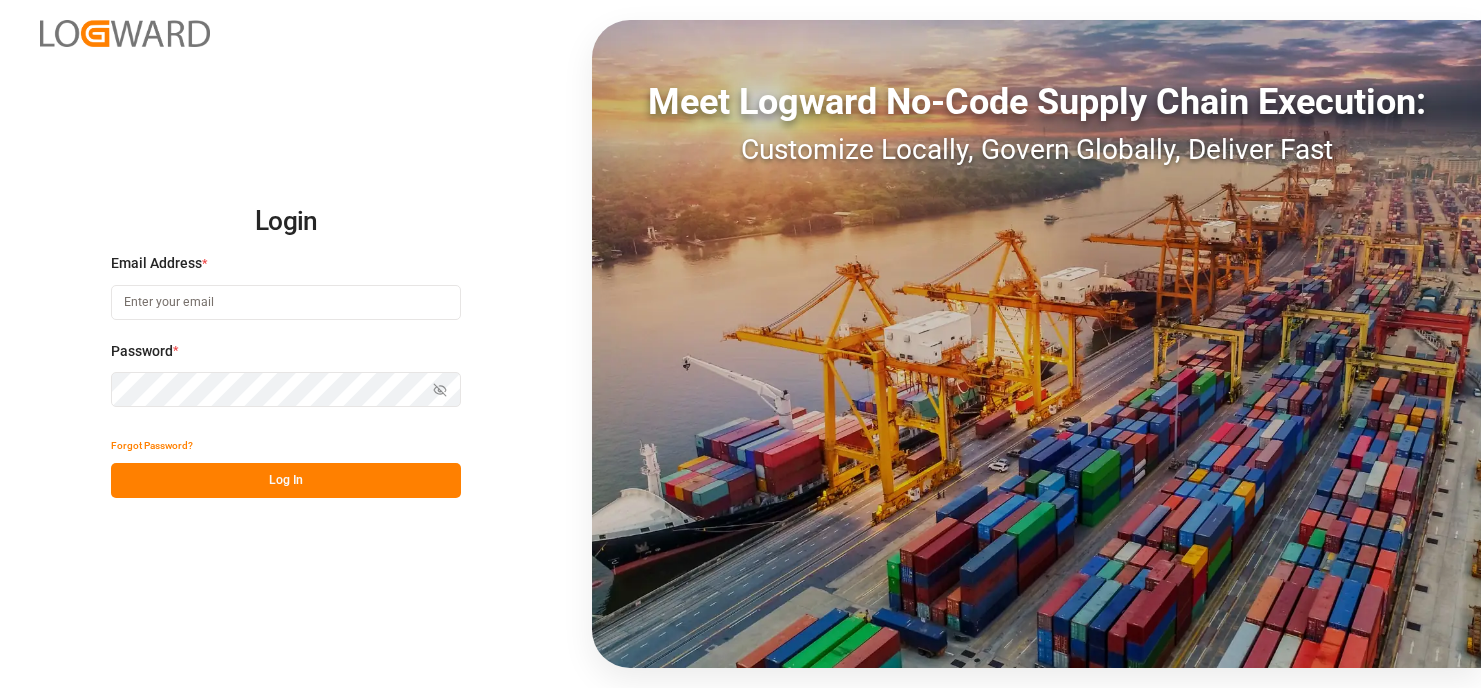scroll, scrollTop: 0, scrollLeft: 0, axis: both 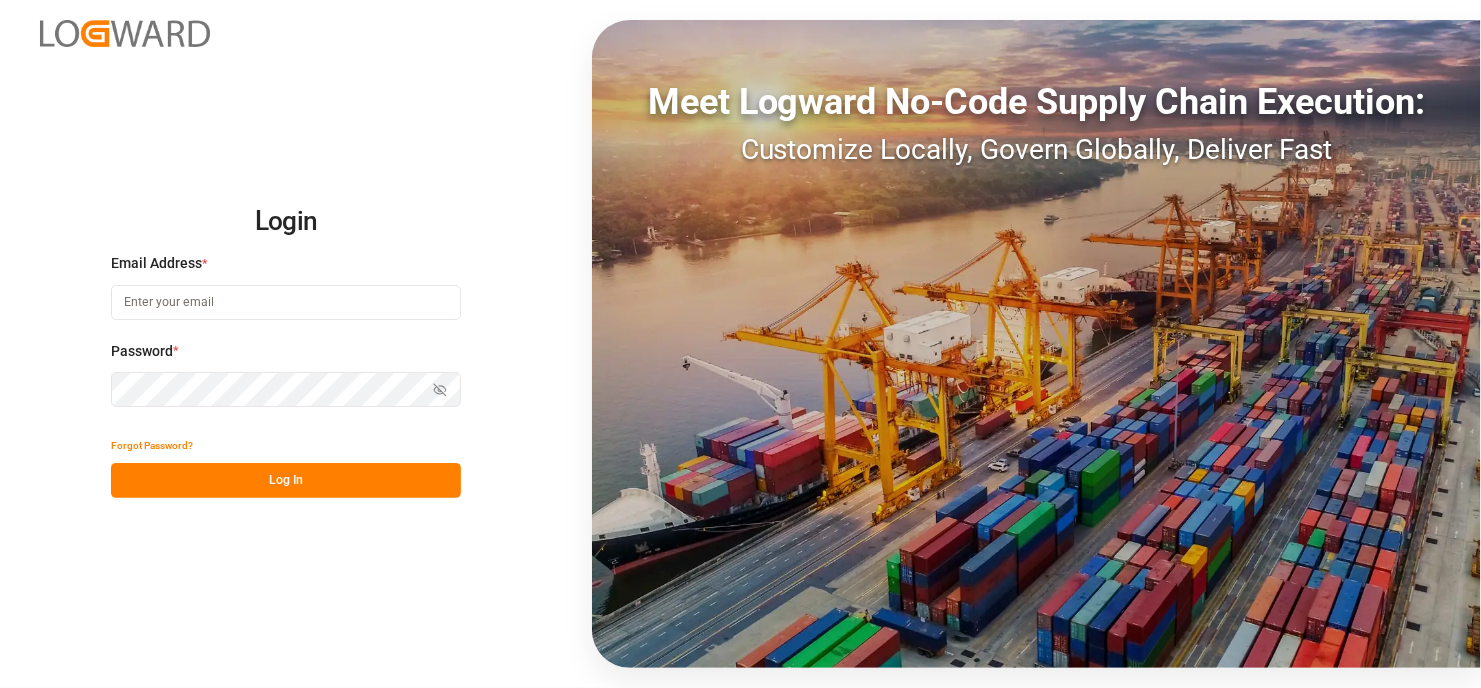 type on "[EMAIL]" 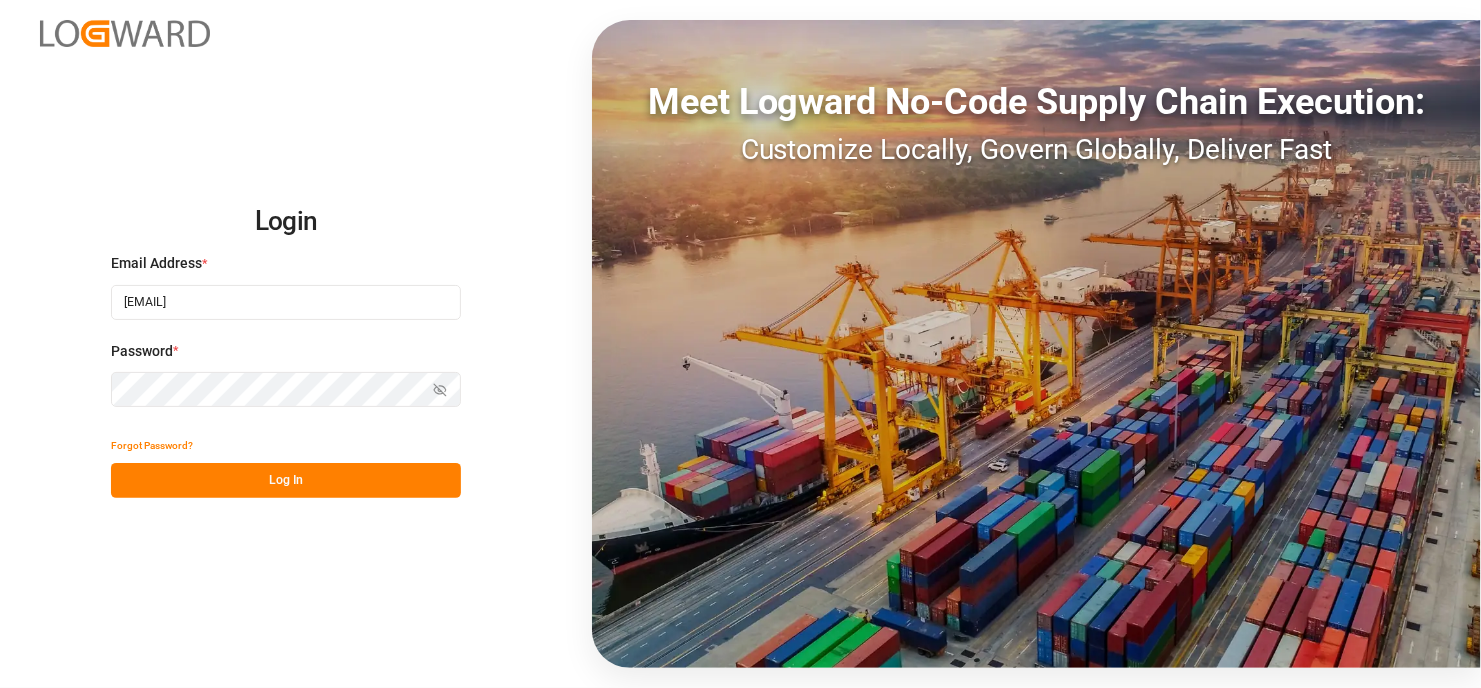 click on "Log In" at bounding box center (286, 480) 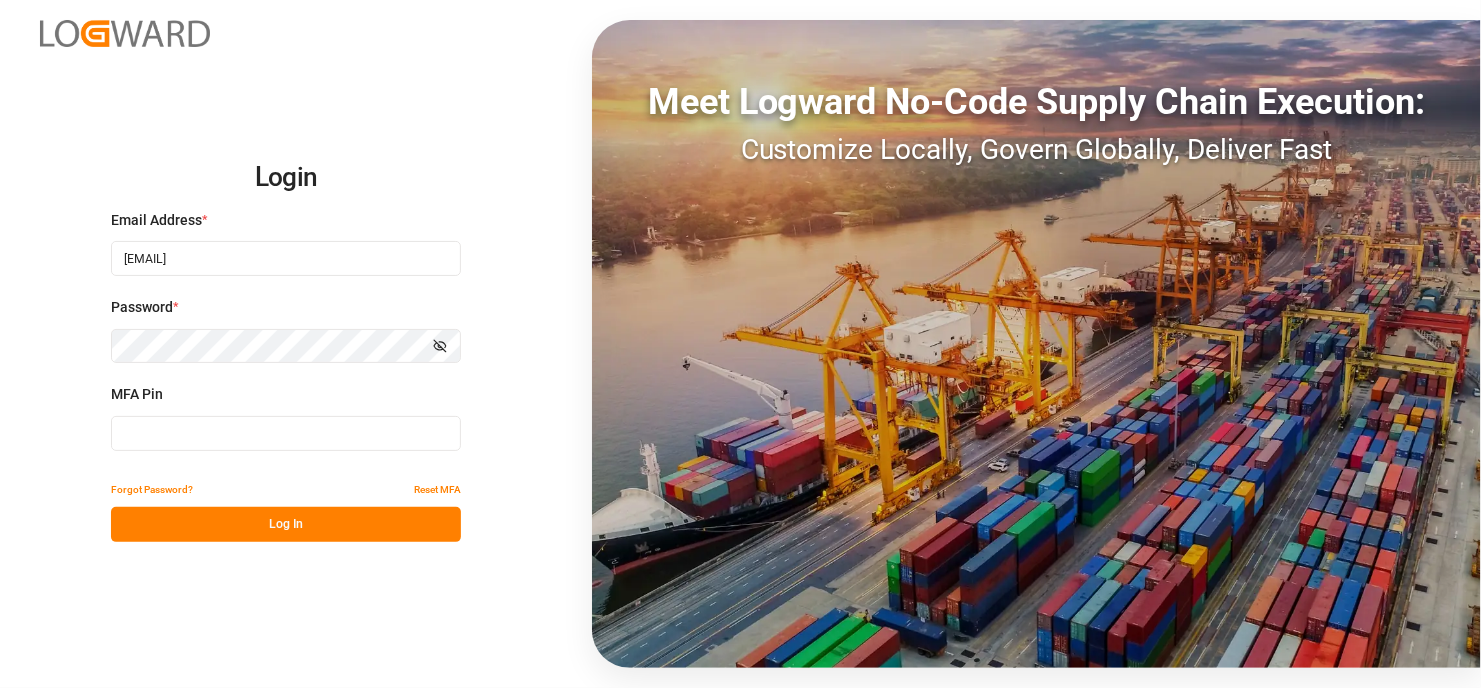 click at bounding box center [286, 433] 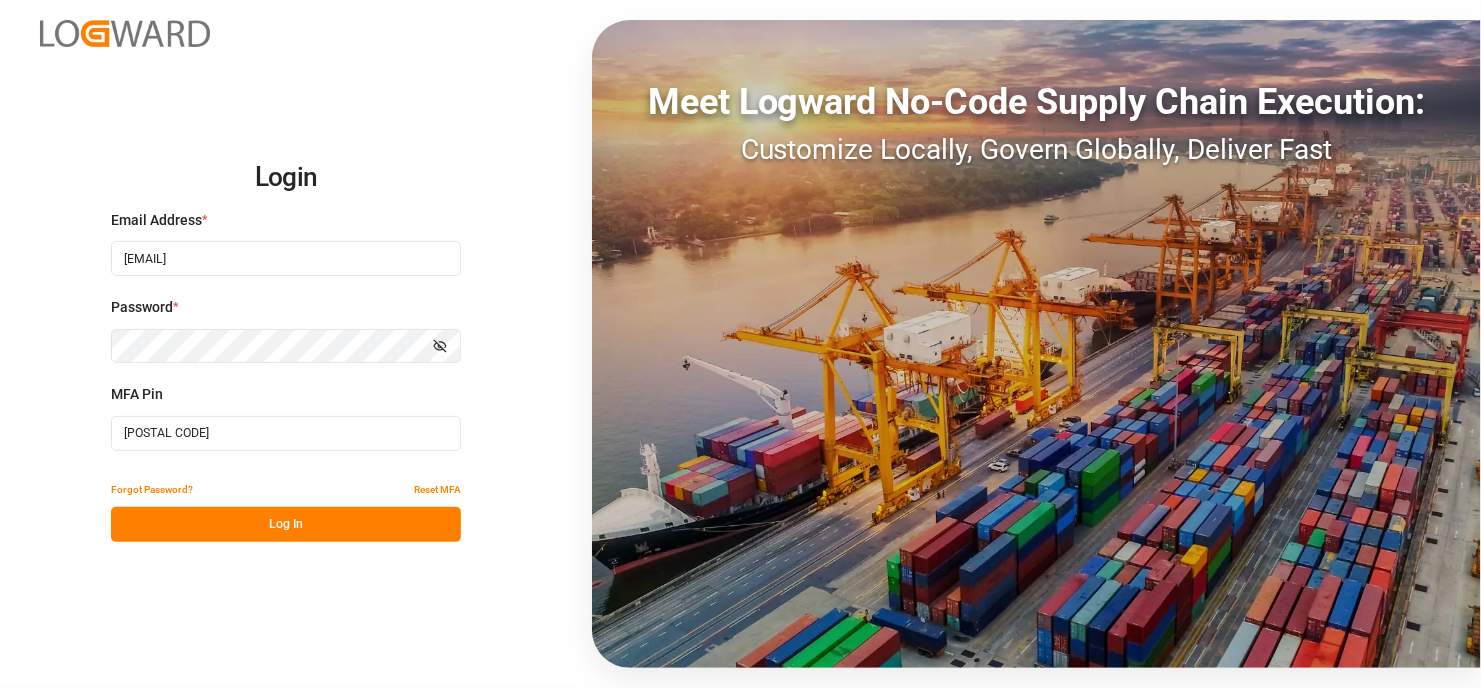 type on "[PHONE]" 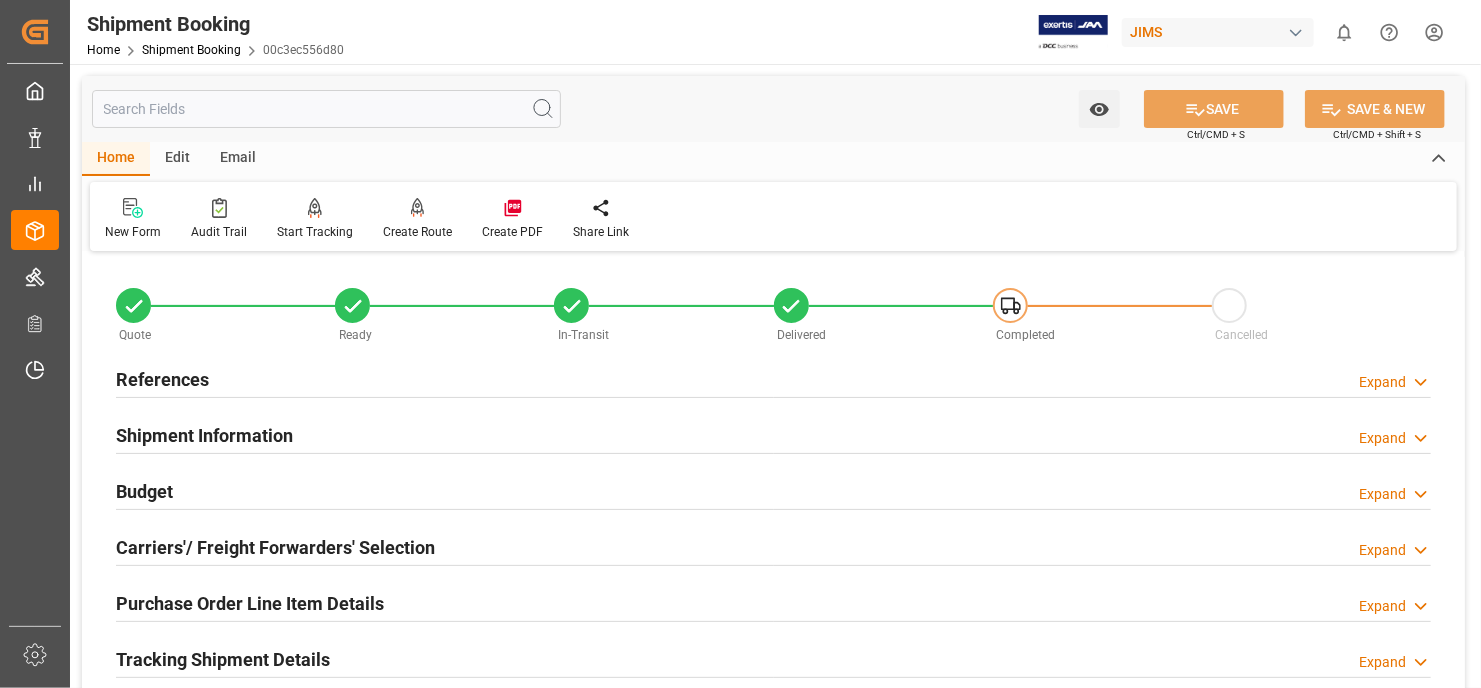 click at bounding box center (326, 109) 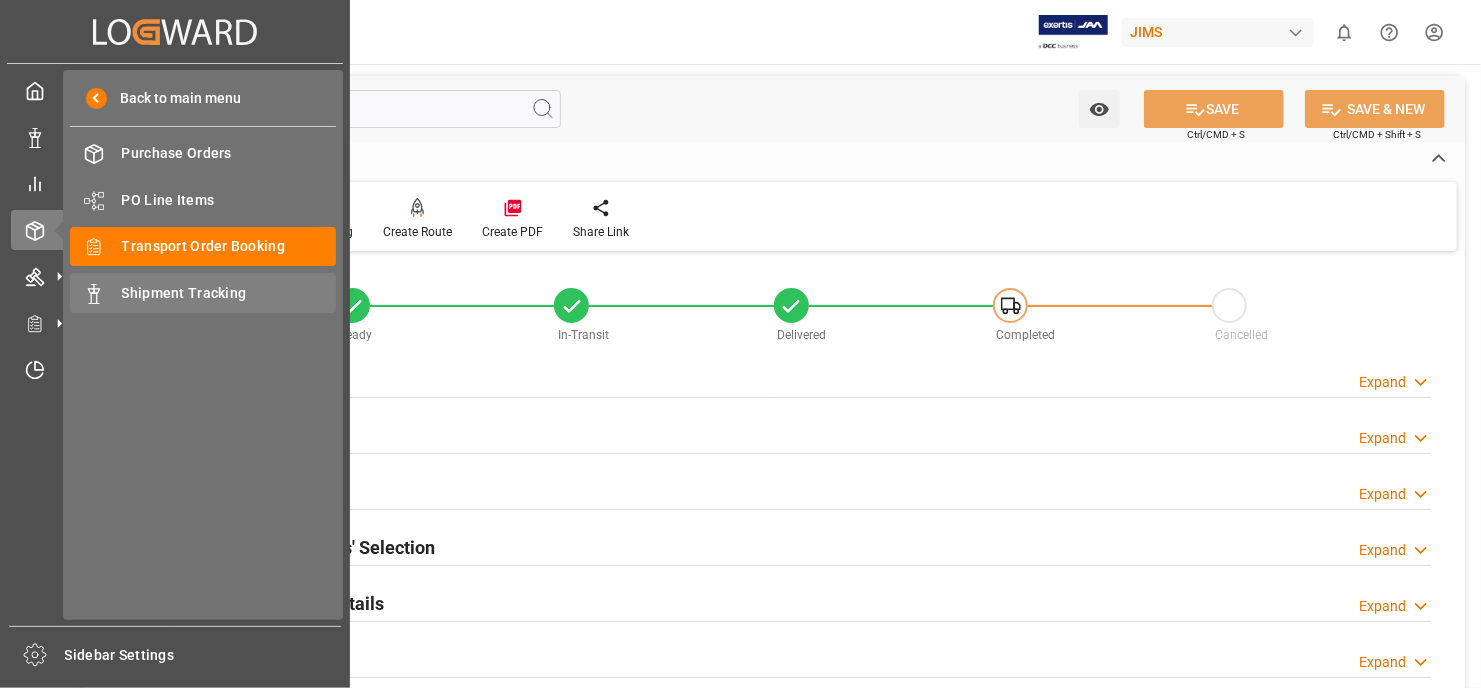 click on "Shipment Tracking" at bounding box center (229, 293) 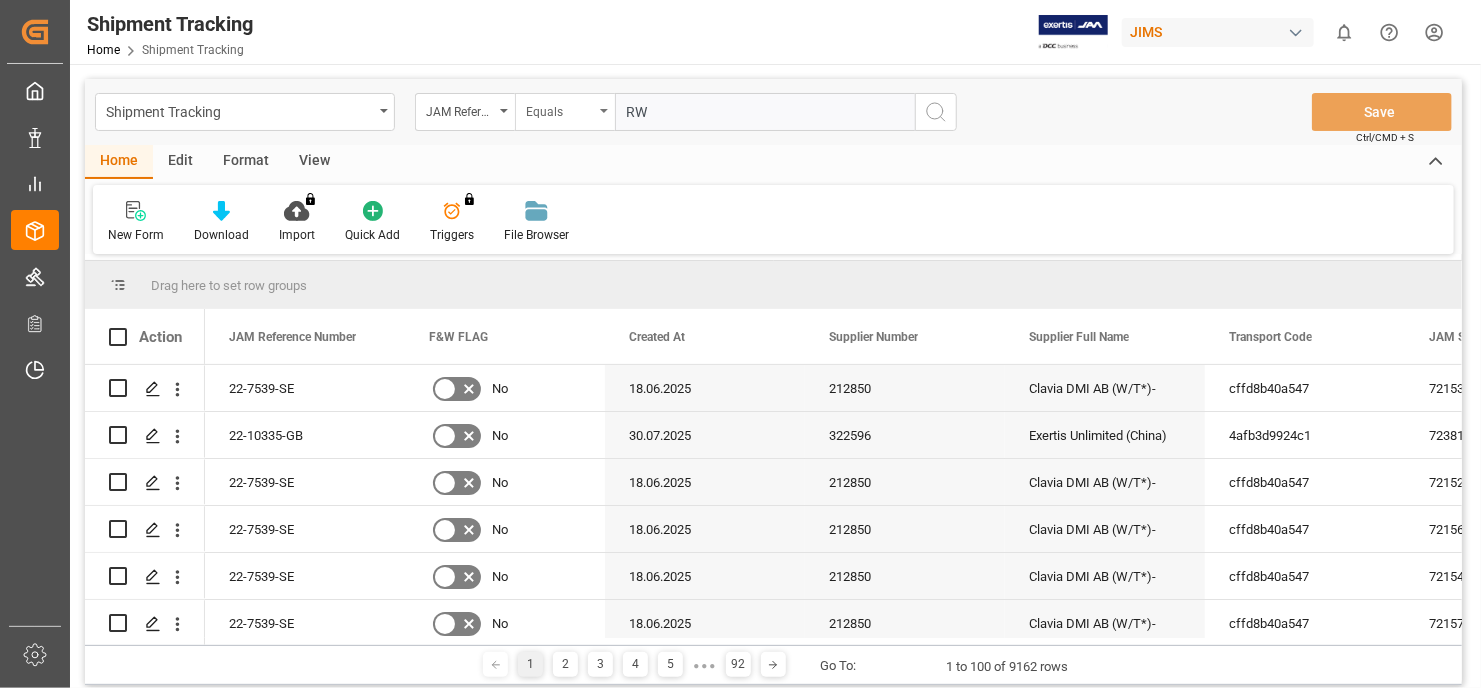 type on "RW" 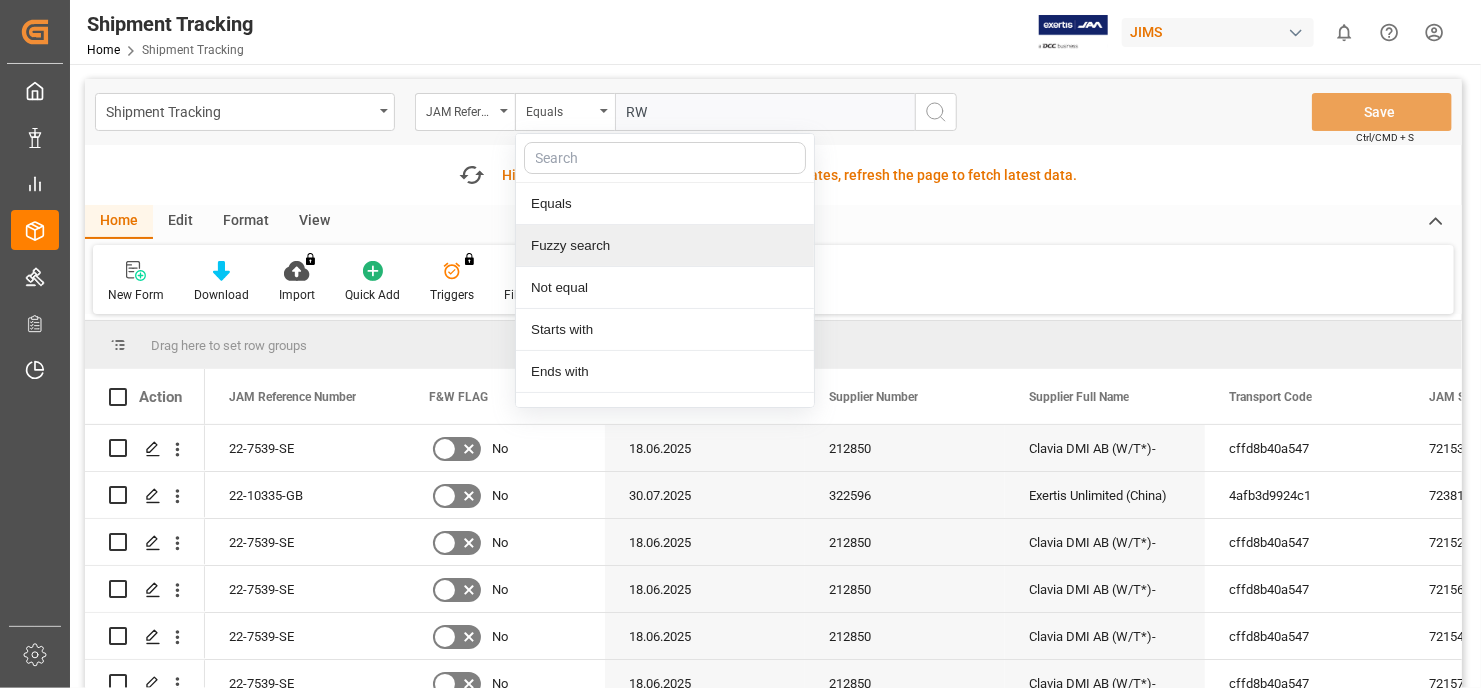 click on "Fuzzy search" at bounding box center [665, 246] 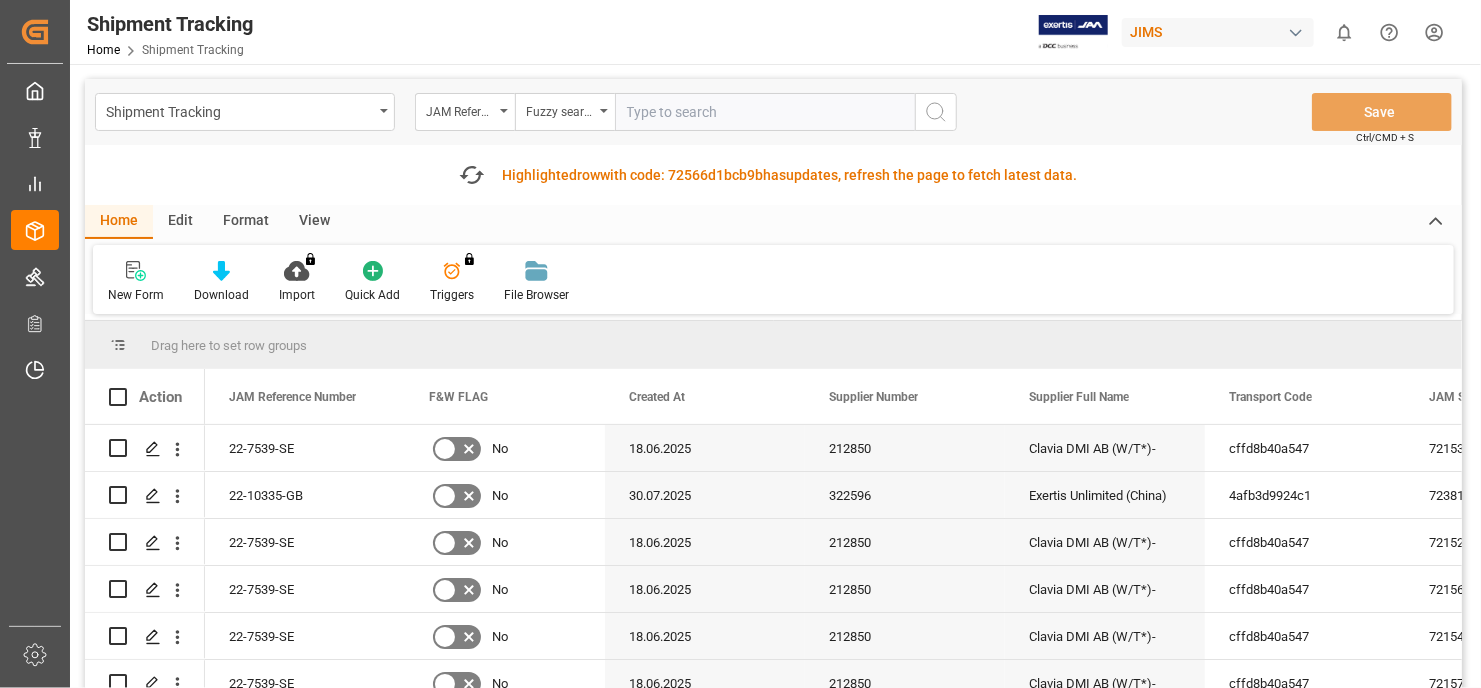 click at bounding box center (765, 112) 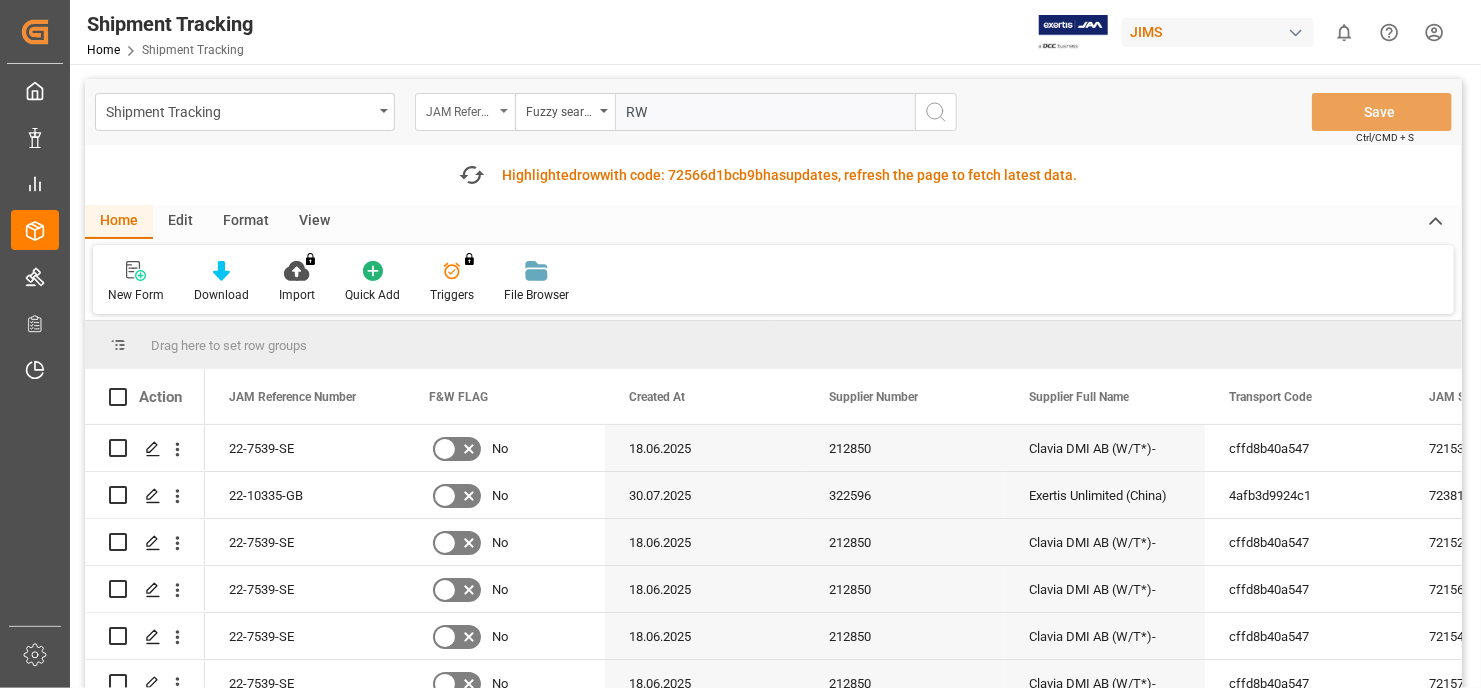 type on "RW" 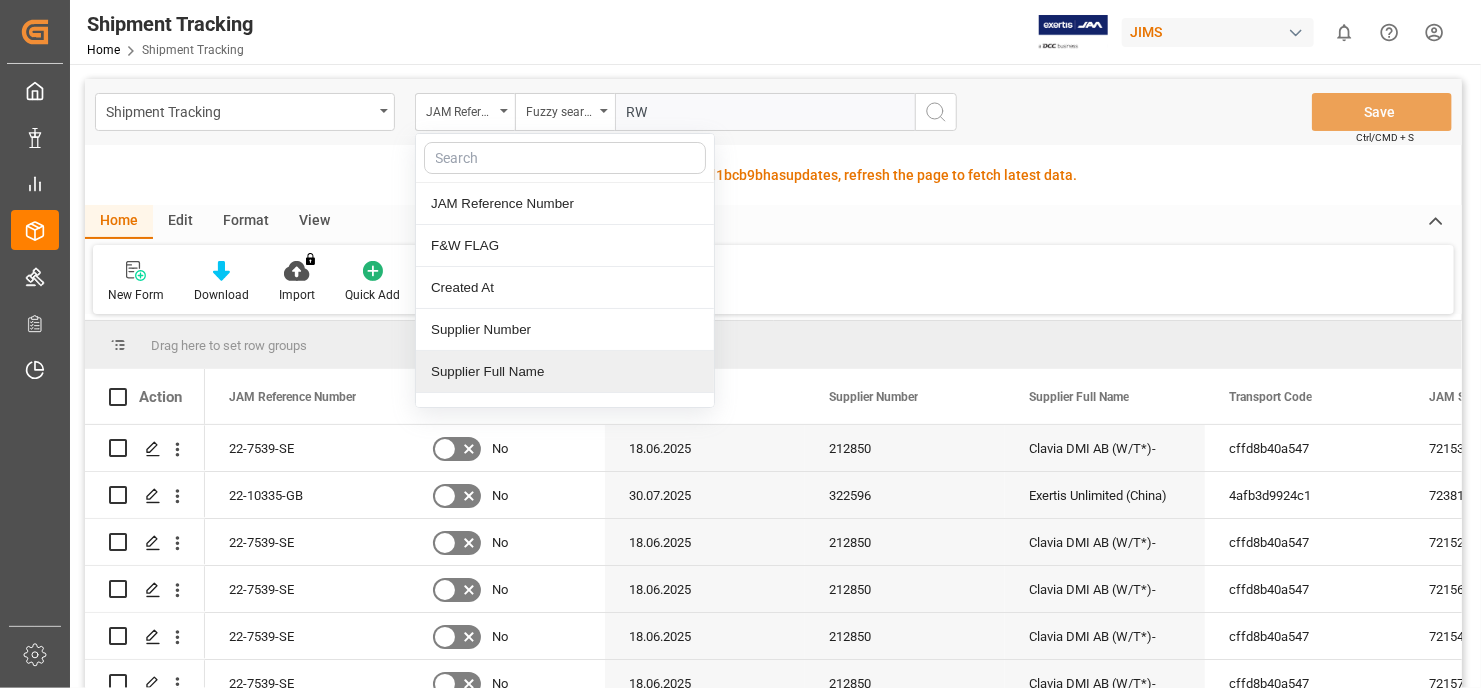 click on "Supplier Full Name" at bounding box center [565, 372] 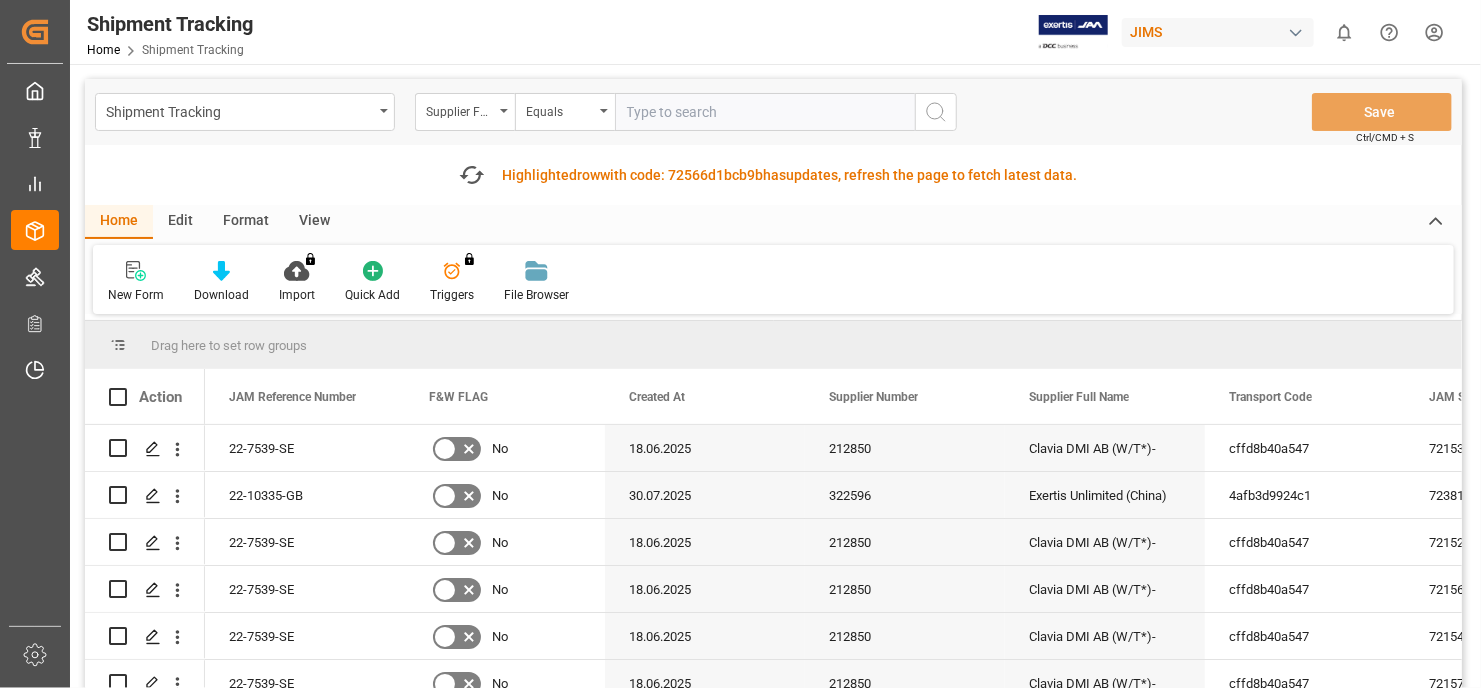 click at bounding box center (765, 112) 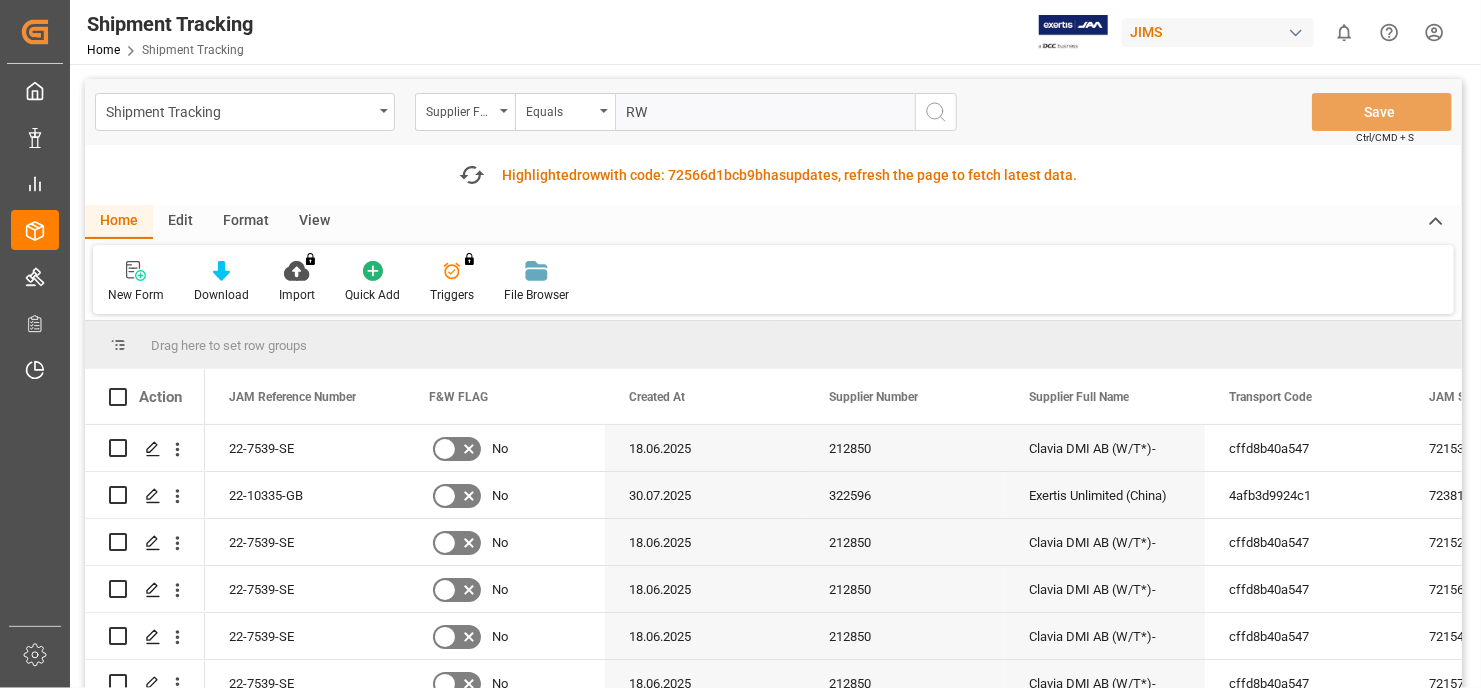 type on "RW" 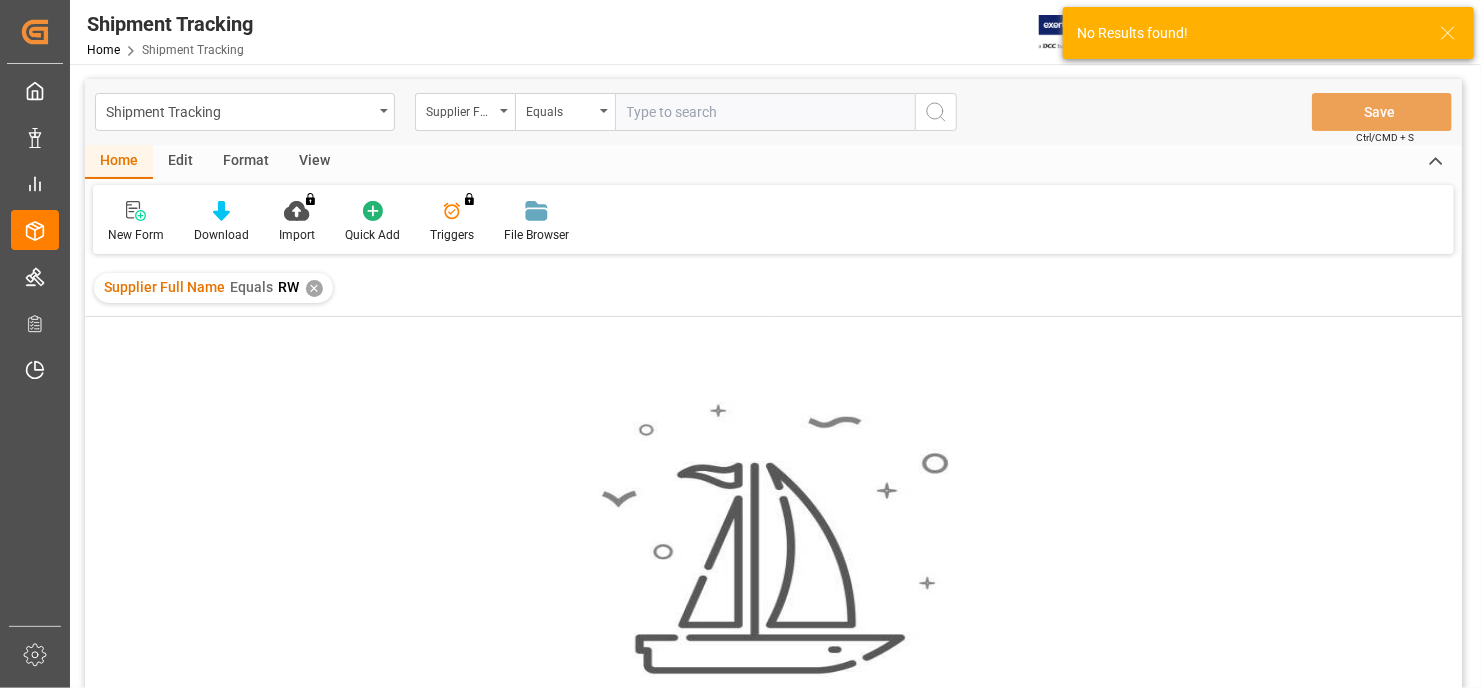 click at bounding box center [765, 112] 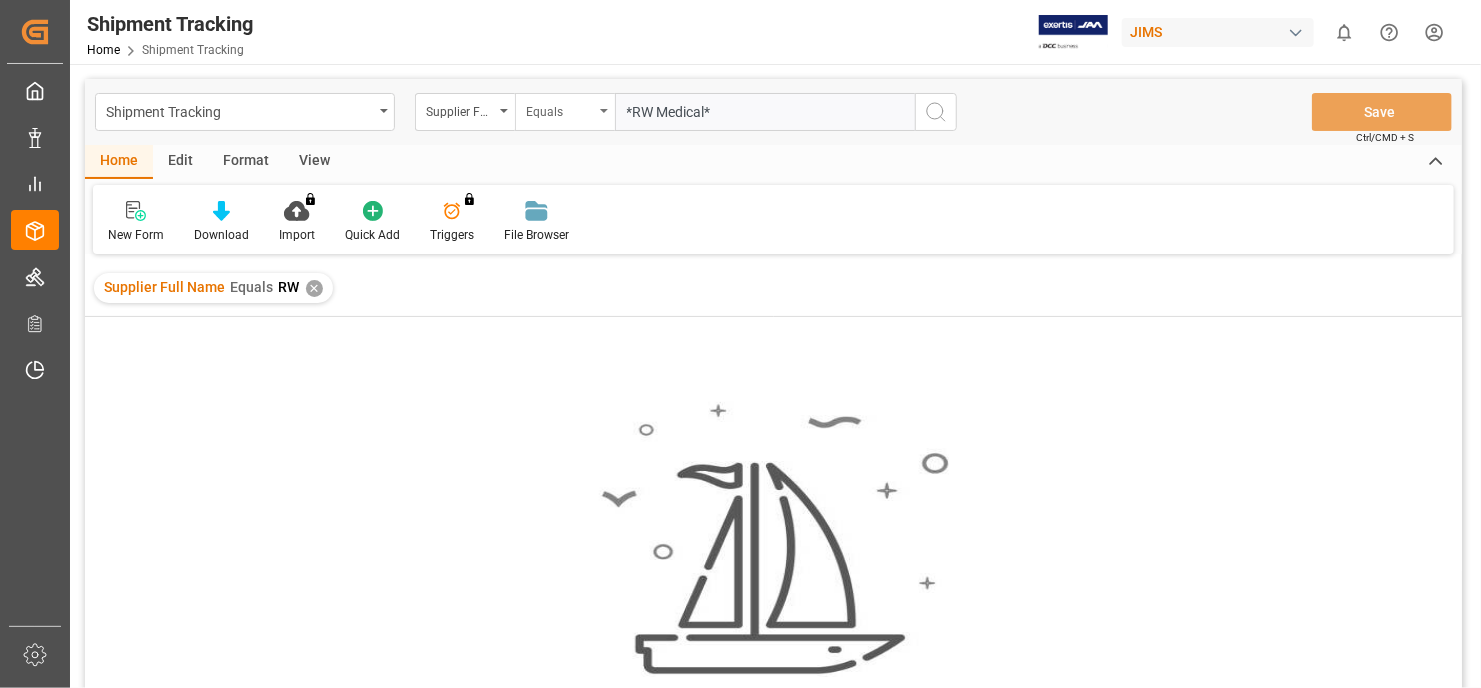 type on "*RW Medical*" 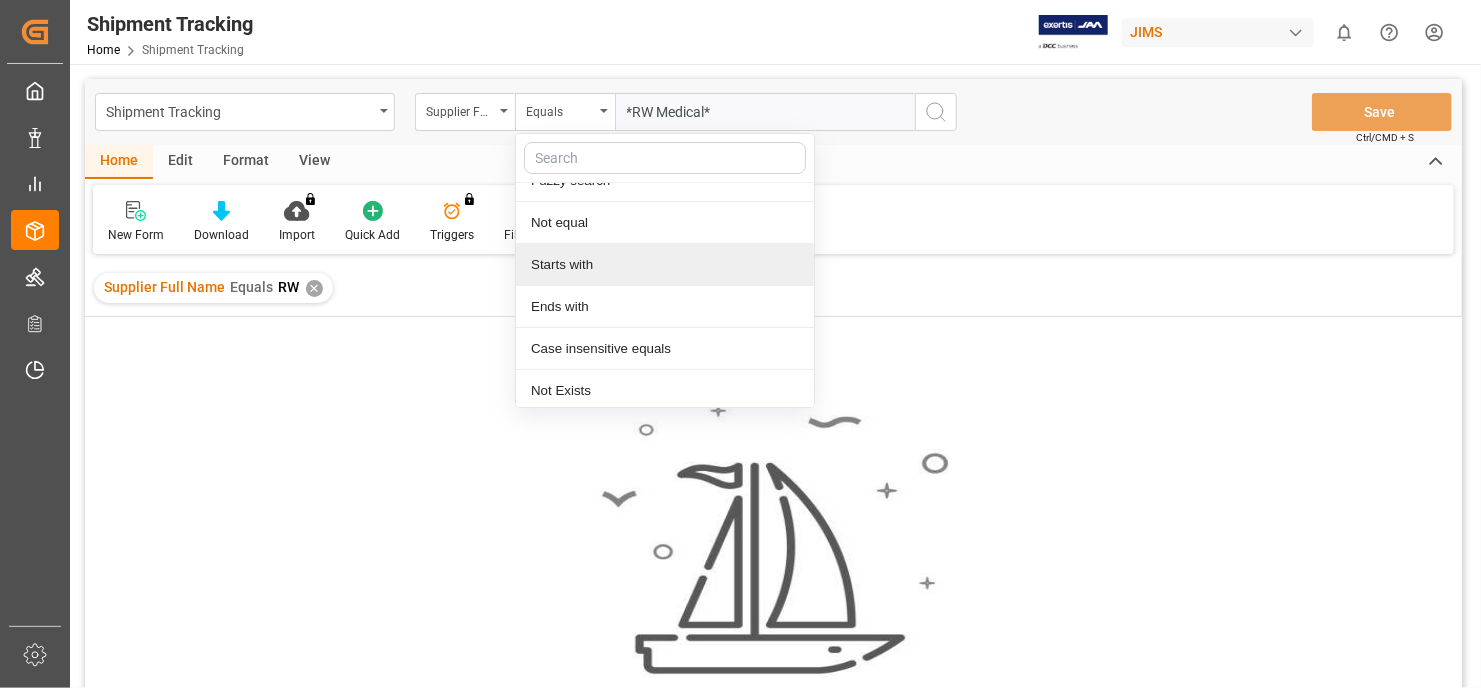 scroll, scrollTop: 108, scrollLeft: 0, axis: vertical 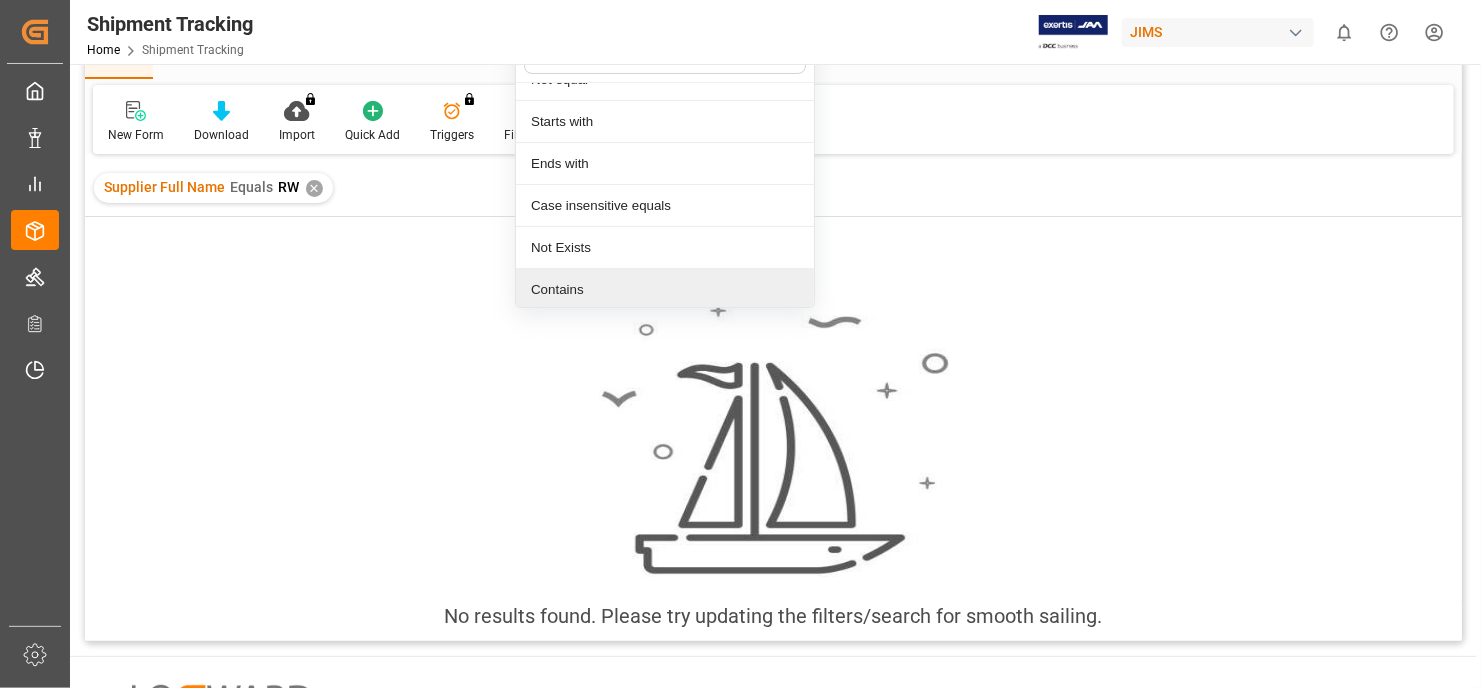 click on "Contains" at bounding box center (665, 290) 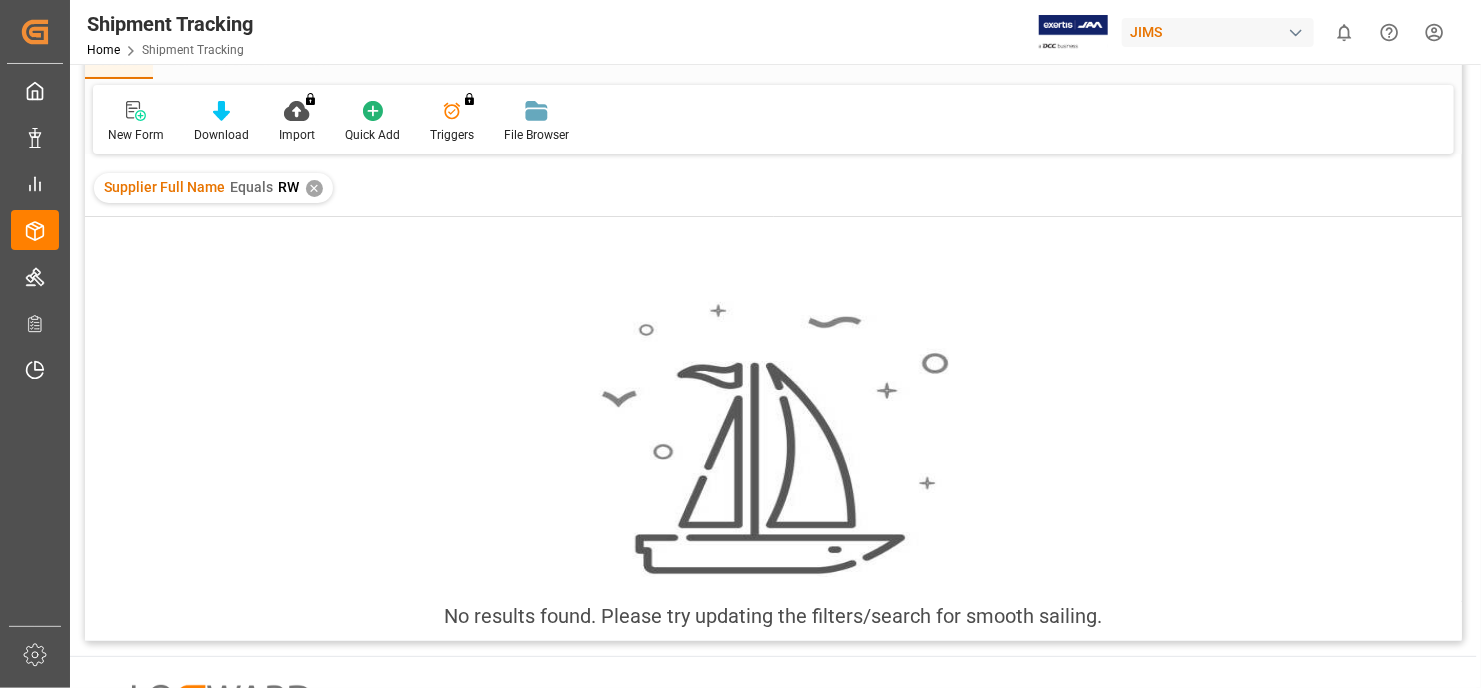scroll, scrollTop: 0, scrollLeft: 0, axis: both 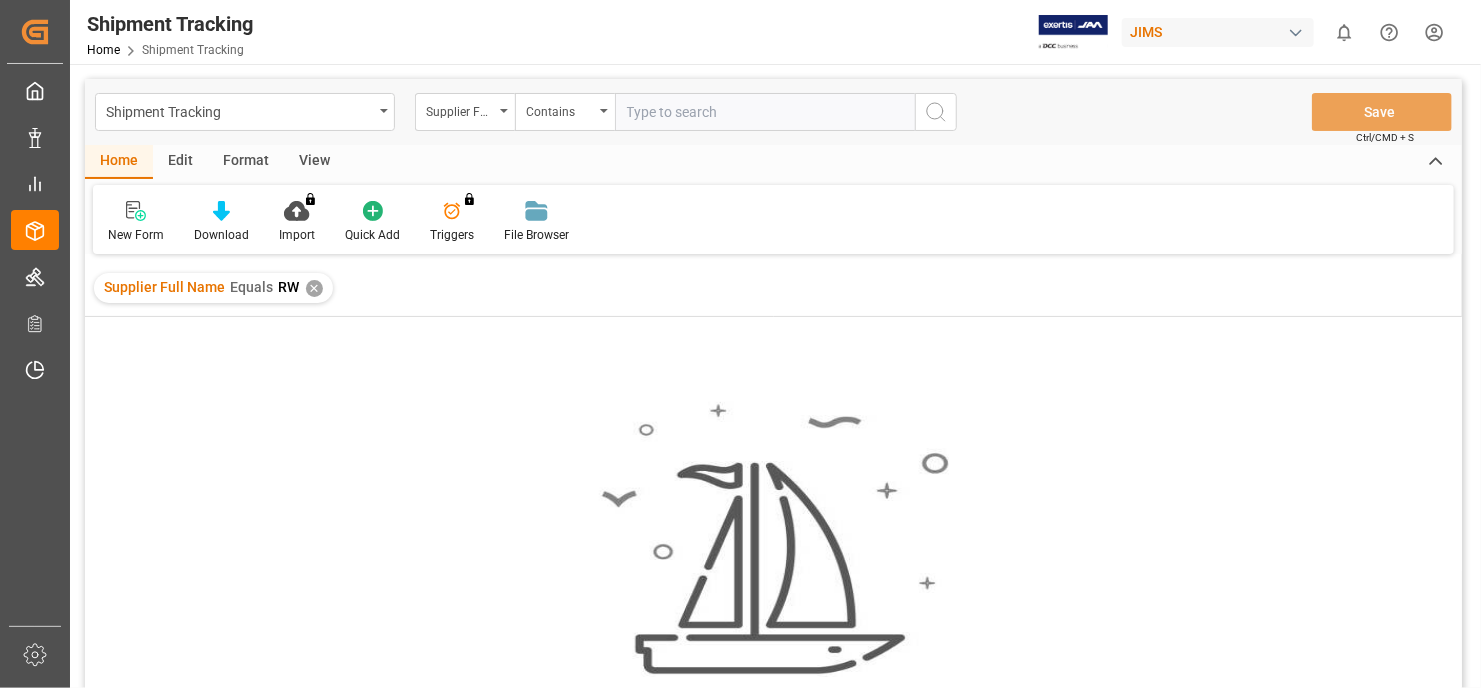 click at bounding box center [765, 112] 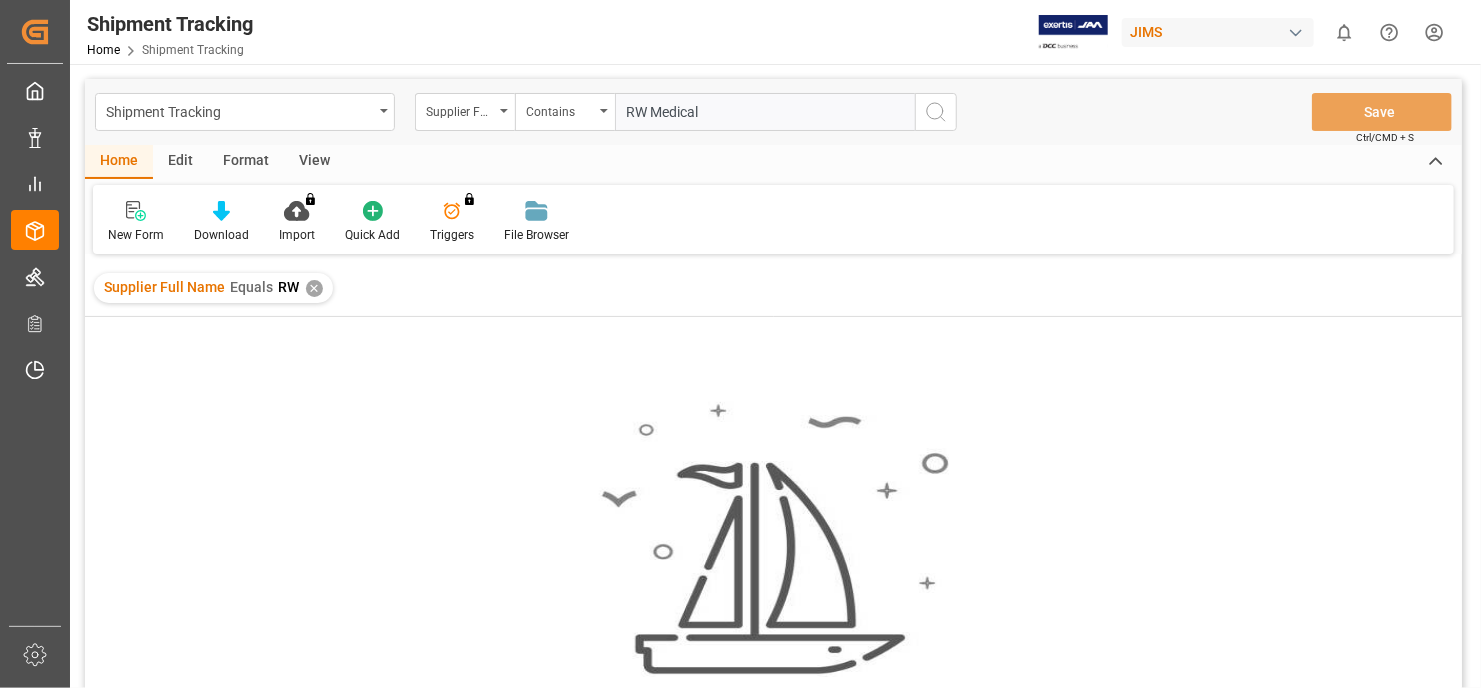 type on "RW Medical" 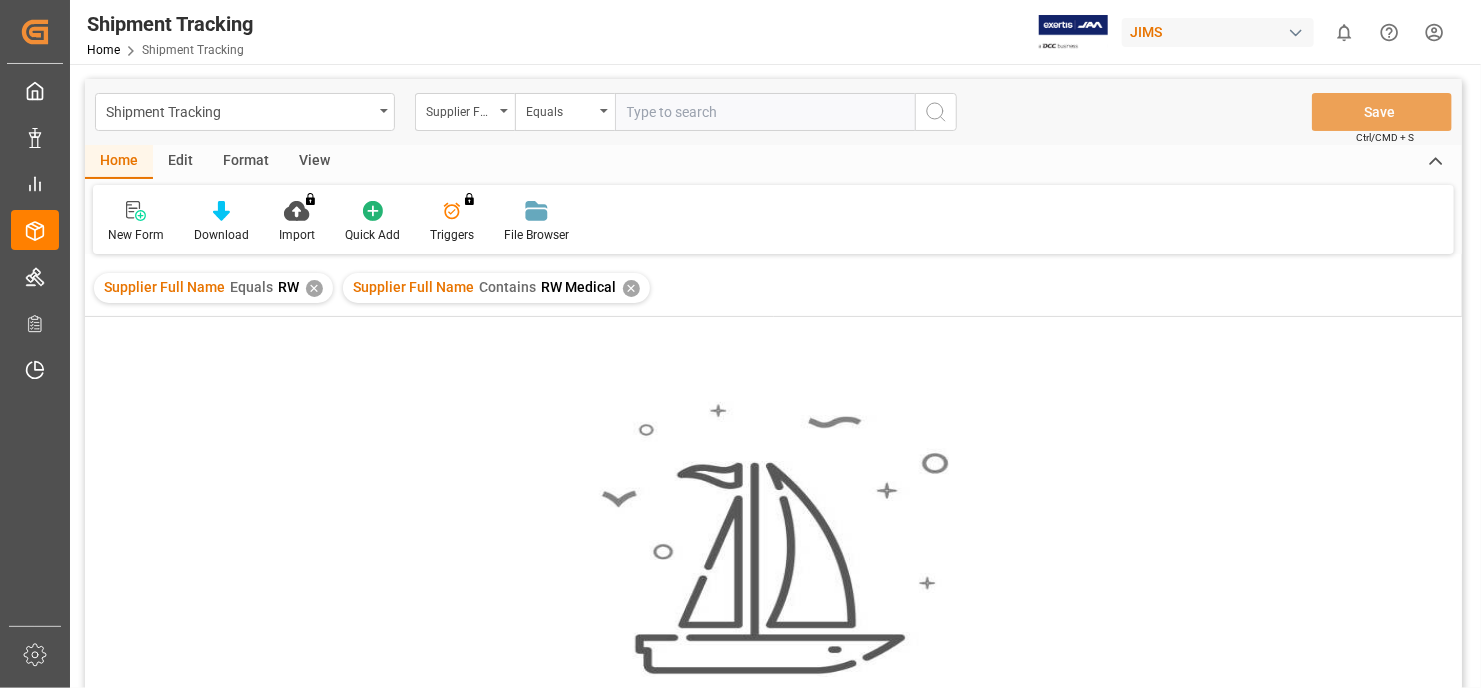 click on "✕" at bounding box center [314, 288] 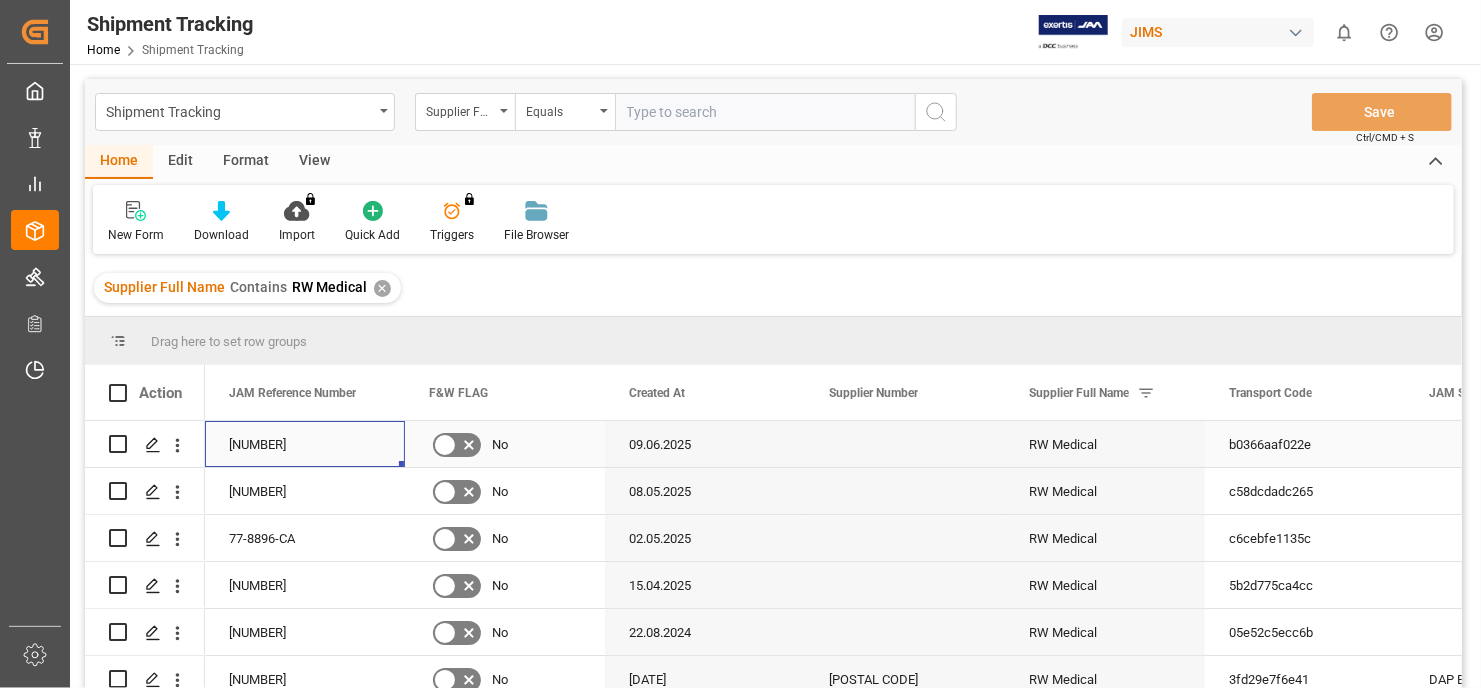 click on "77-9521-CA" at bounding box center [305, 444] 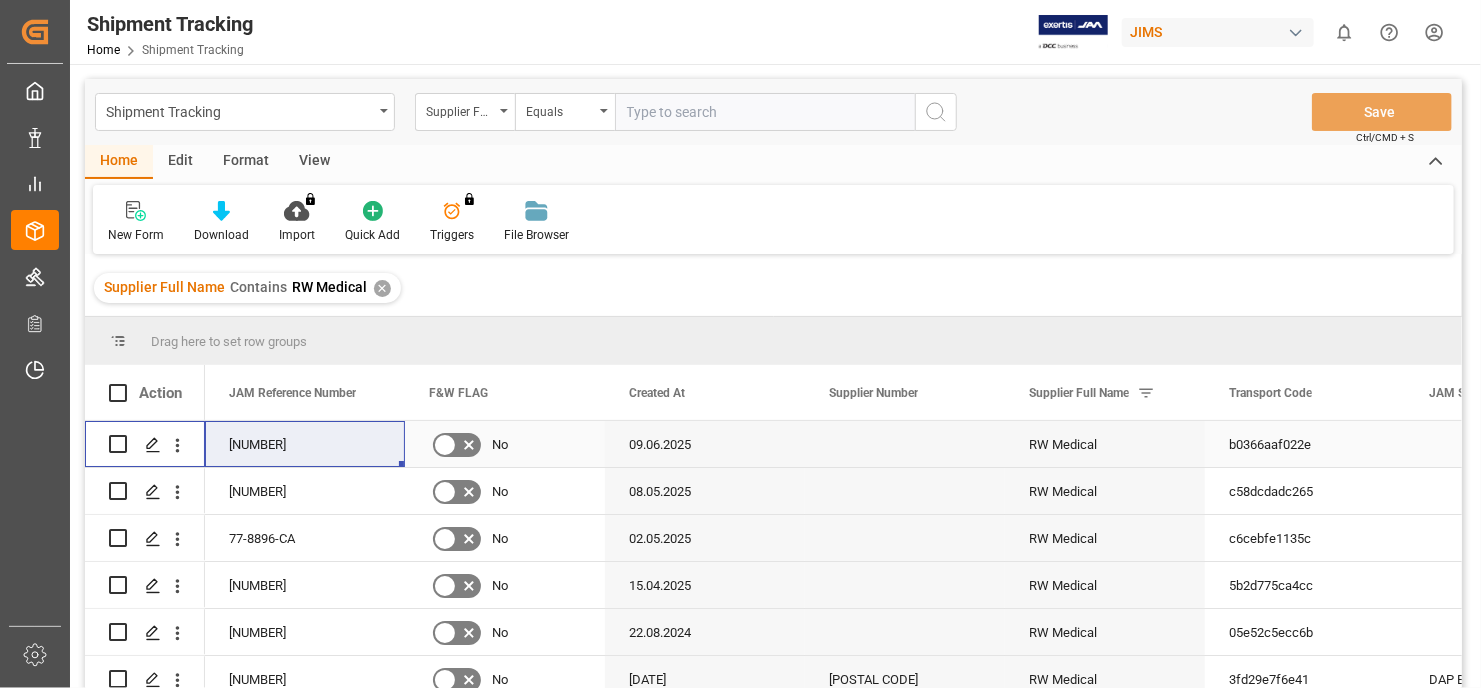 click at bounding box center [118, 444] 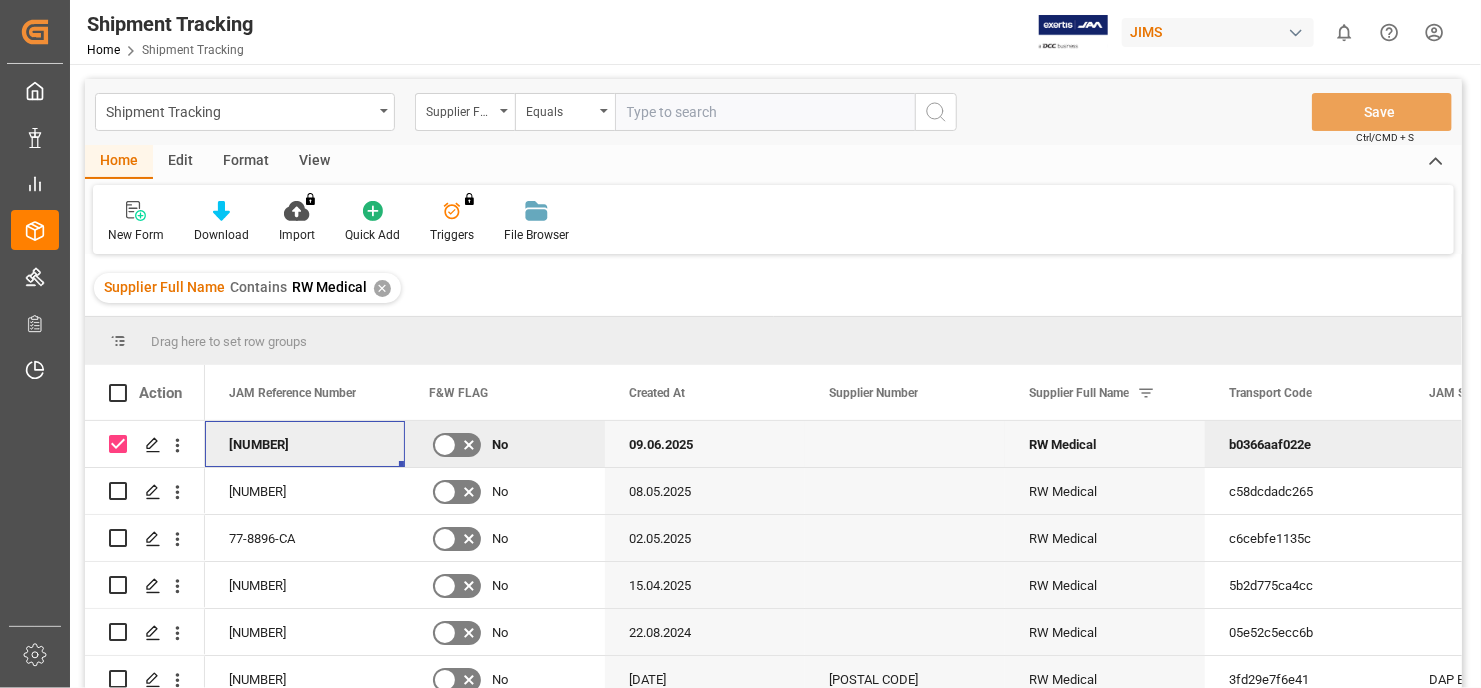 click on "77-9521-CA" at bounding box center (305, 444) 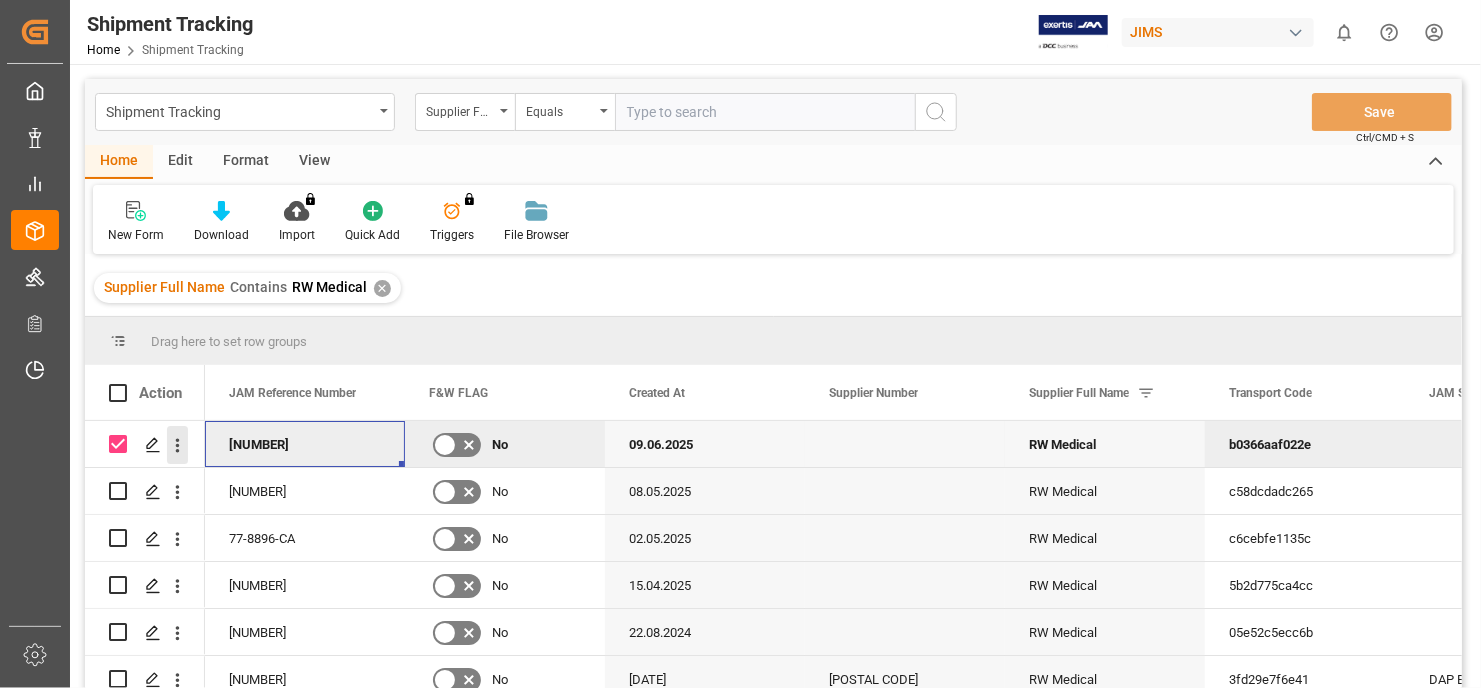 click 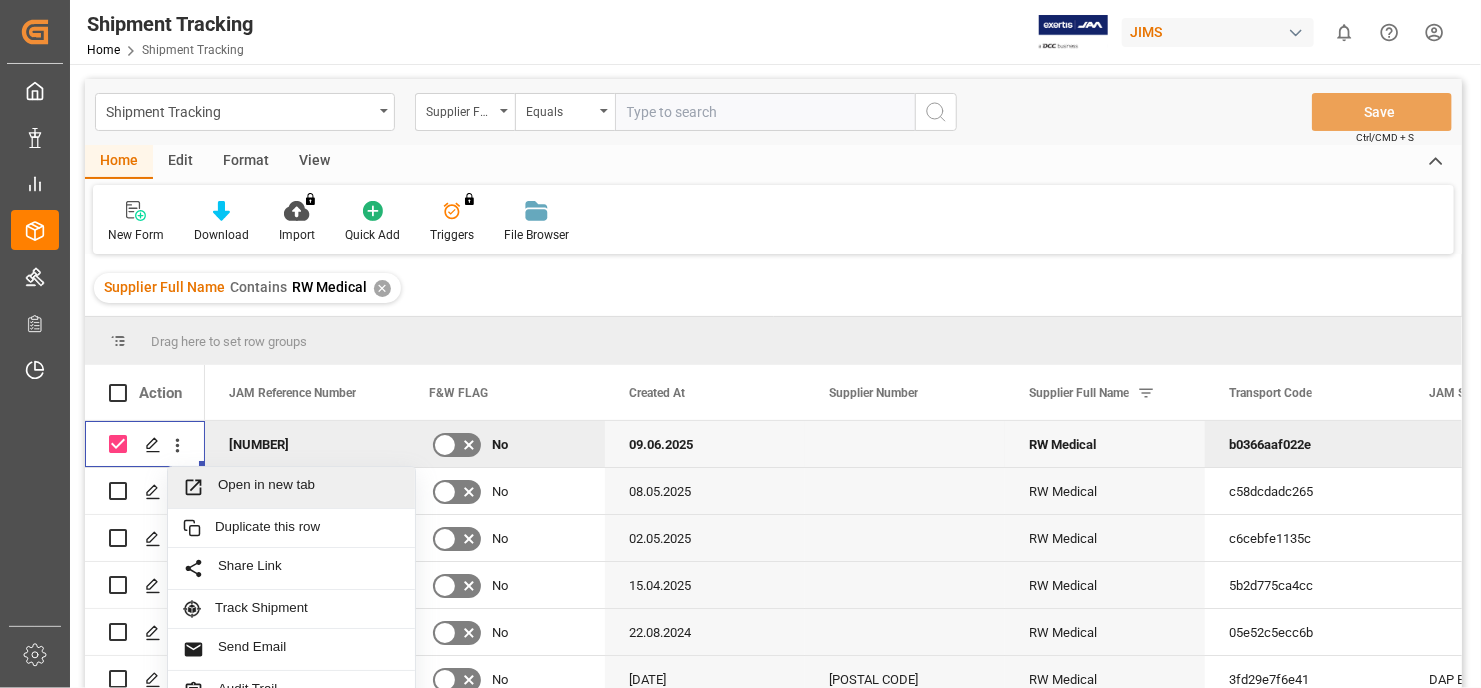 click on "Open in new tab" at bounding box center [309, 487] 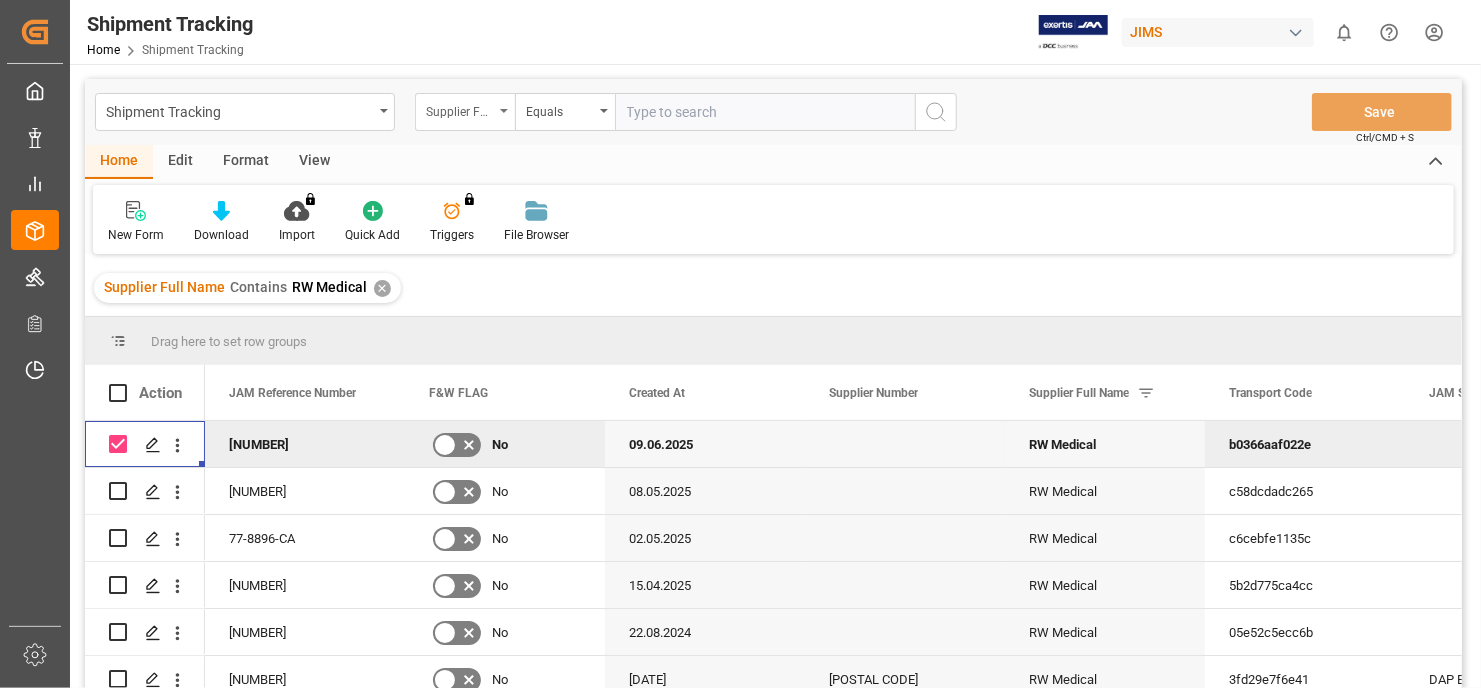 click on "Supplier Full Name" at bounding box center (465, 112) 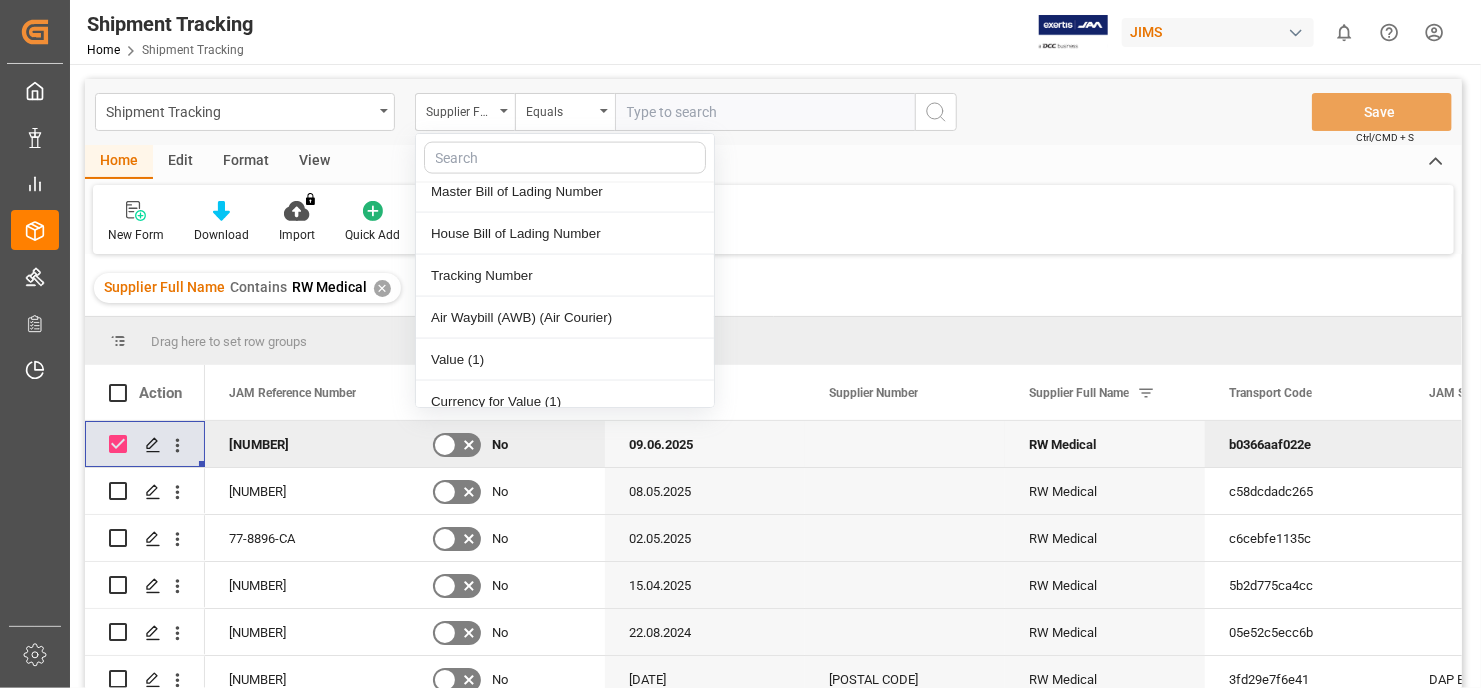 scroll, scrollTop: 1500, scrollLeft: 0, axis: vertical 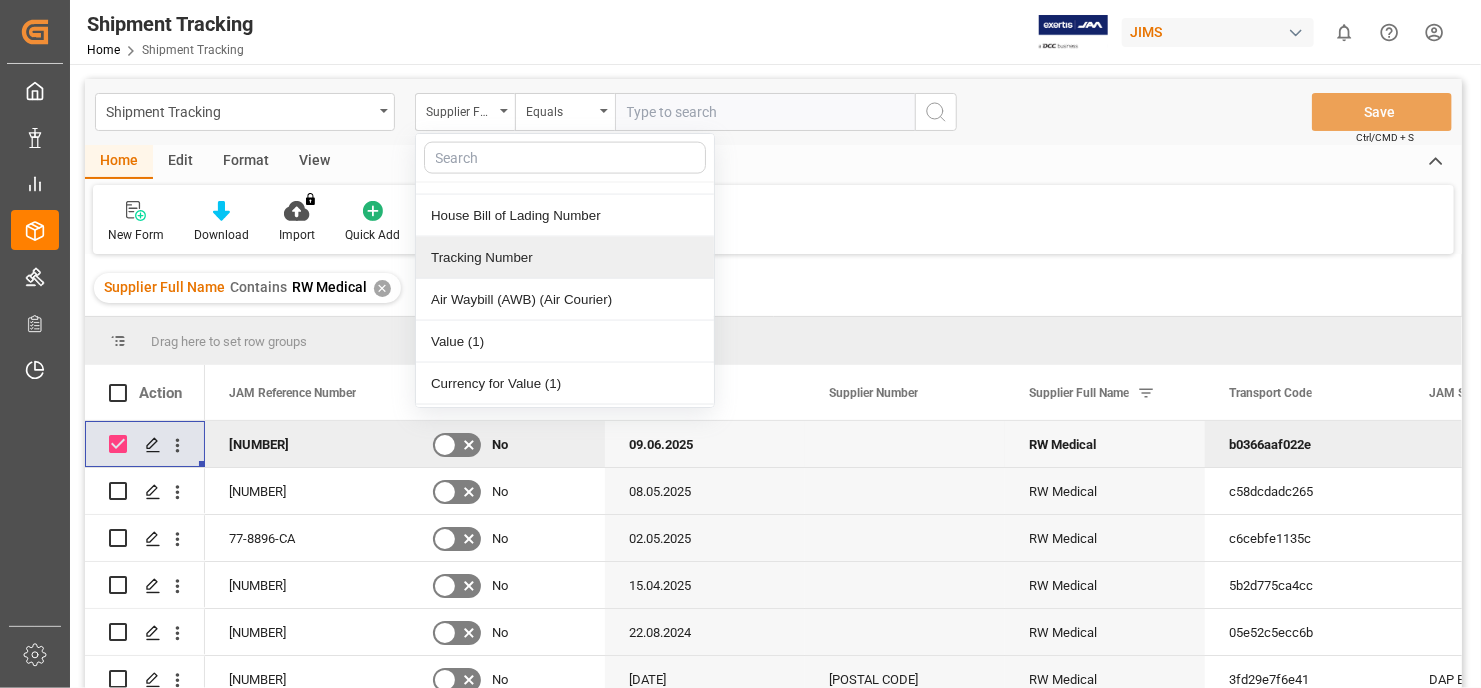click on "Tracking Number" at bounding box center [565, 258] 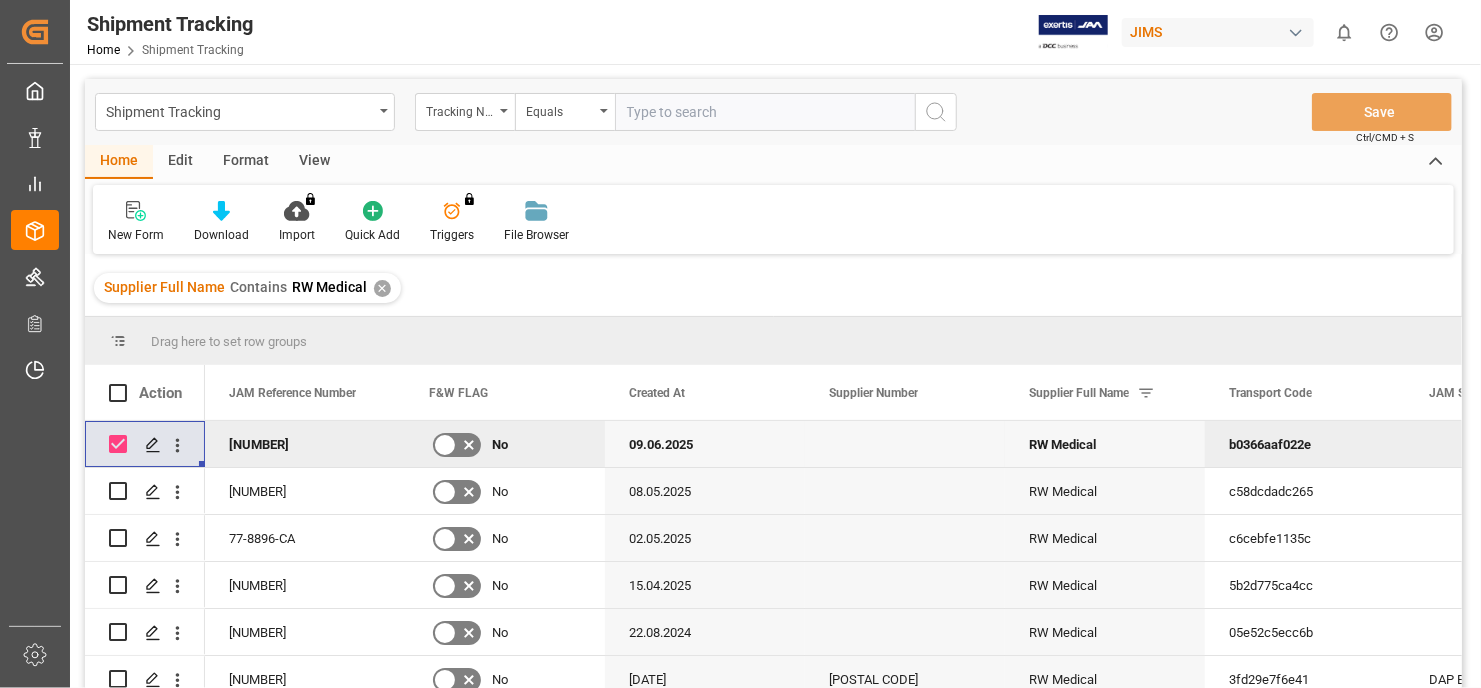 click at bounding box center (765, 112) 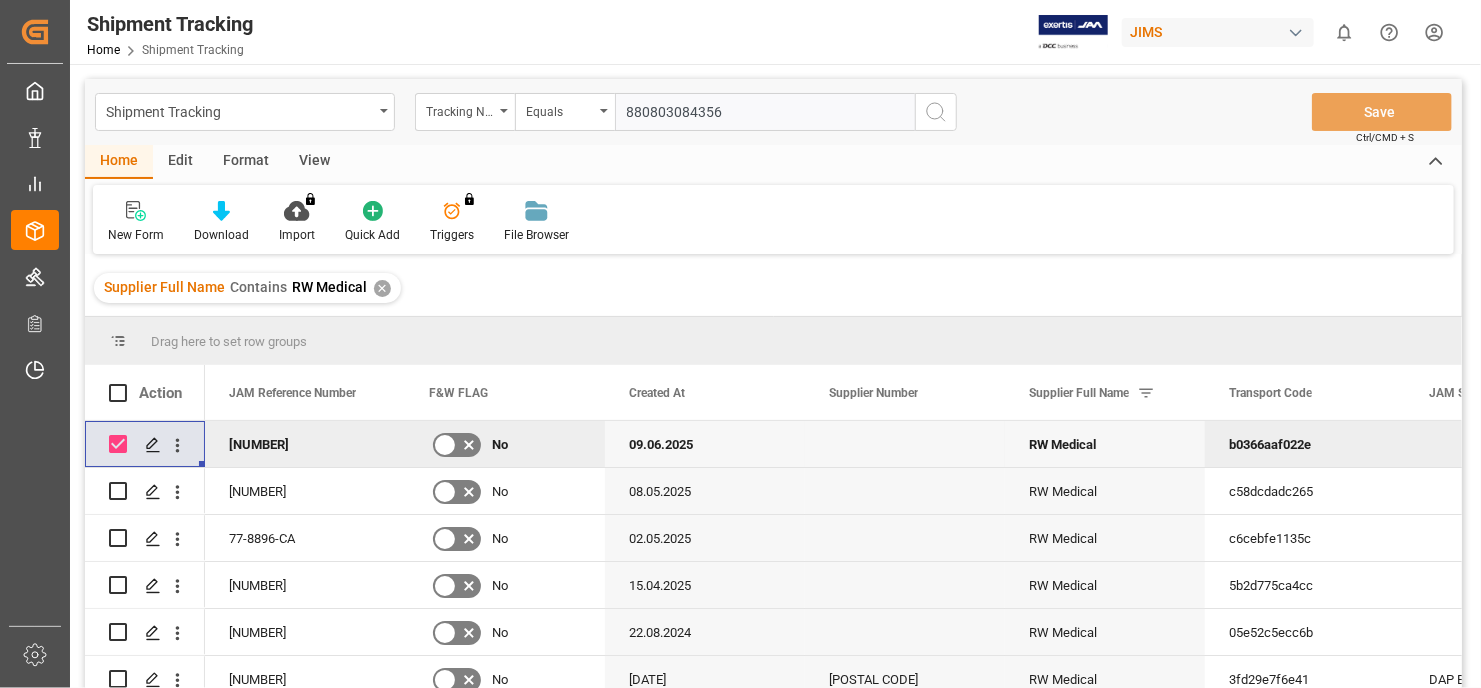 type on "880803084356" 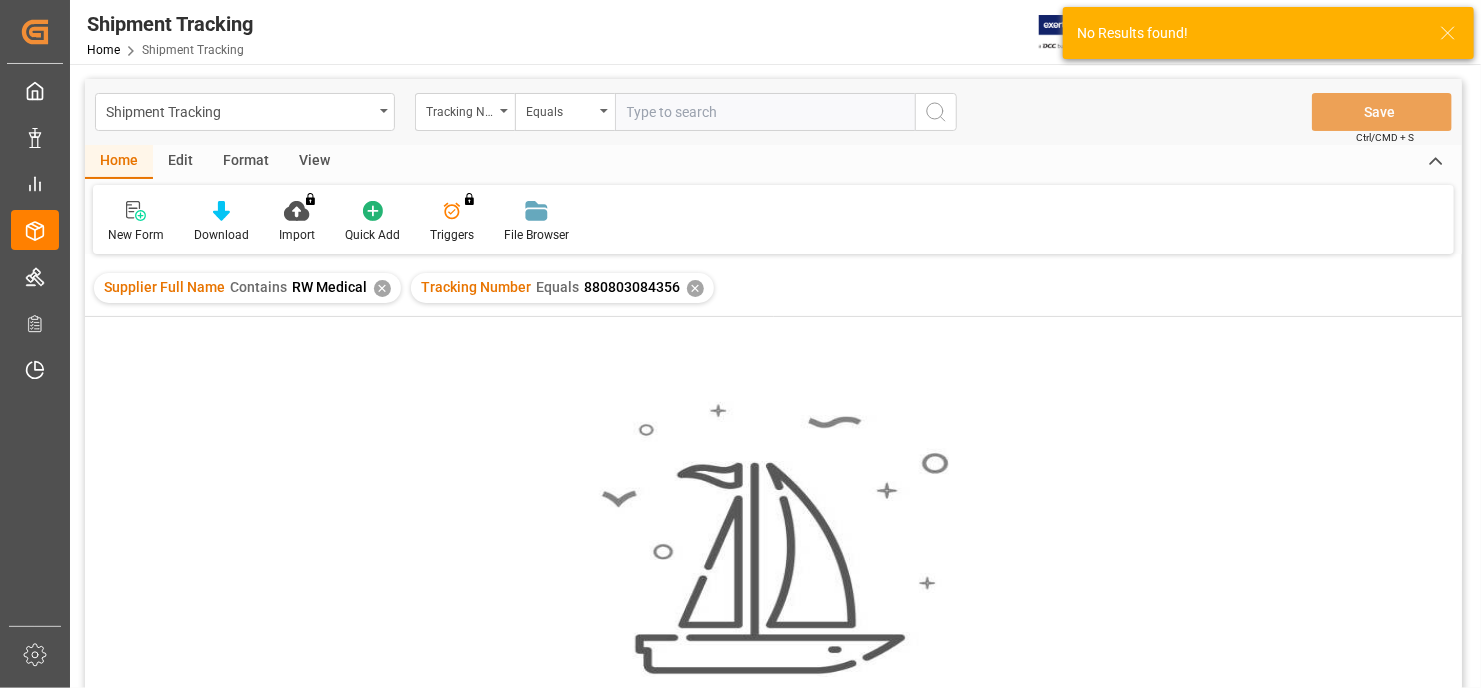click on "Supplier Full Name Contains RW Medical ✕" at bounding box center (247, 288) 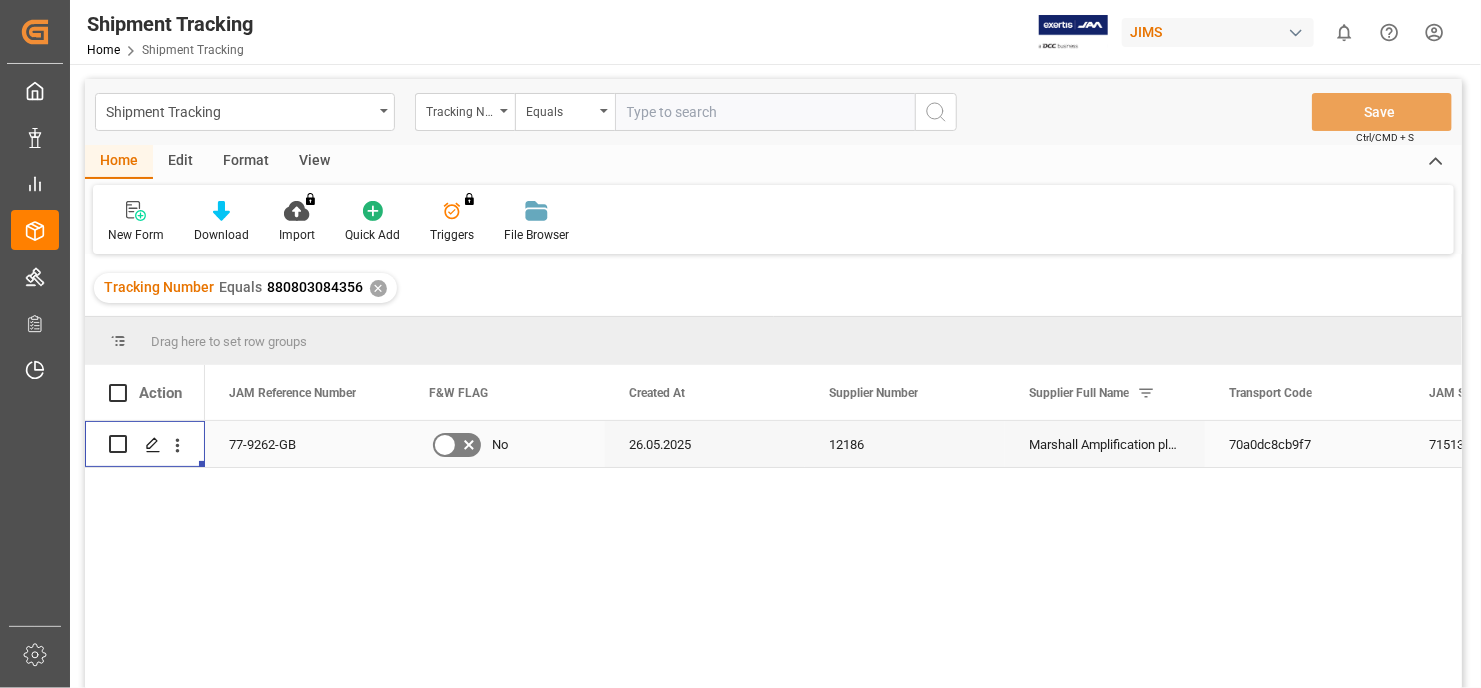 click at bounding box center (145, 444) 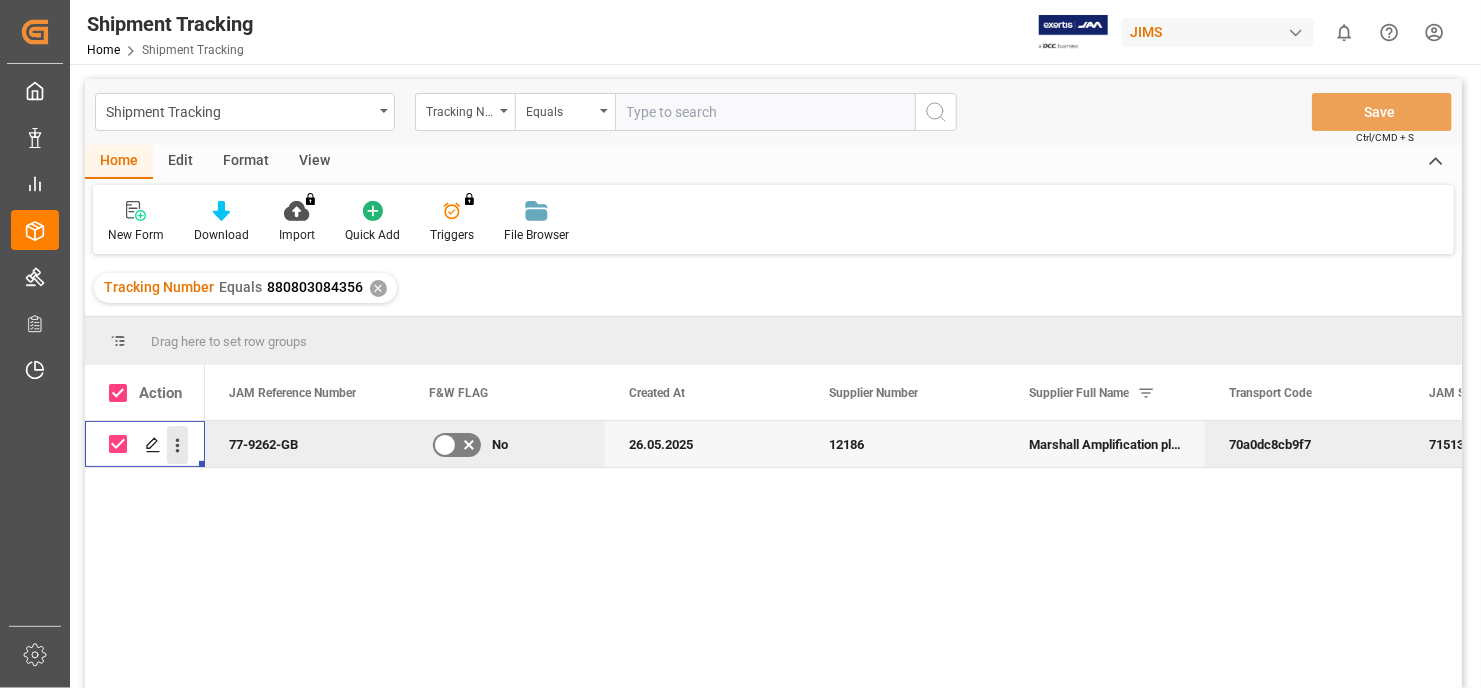 click 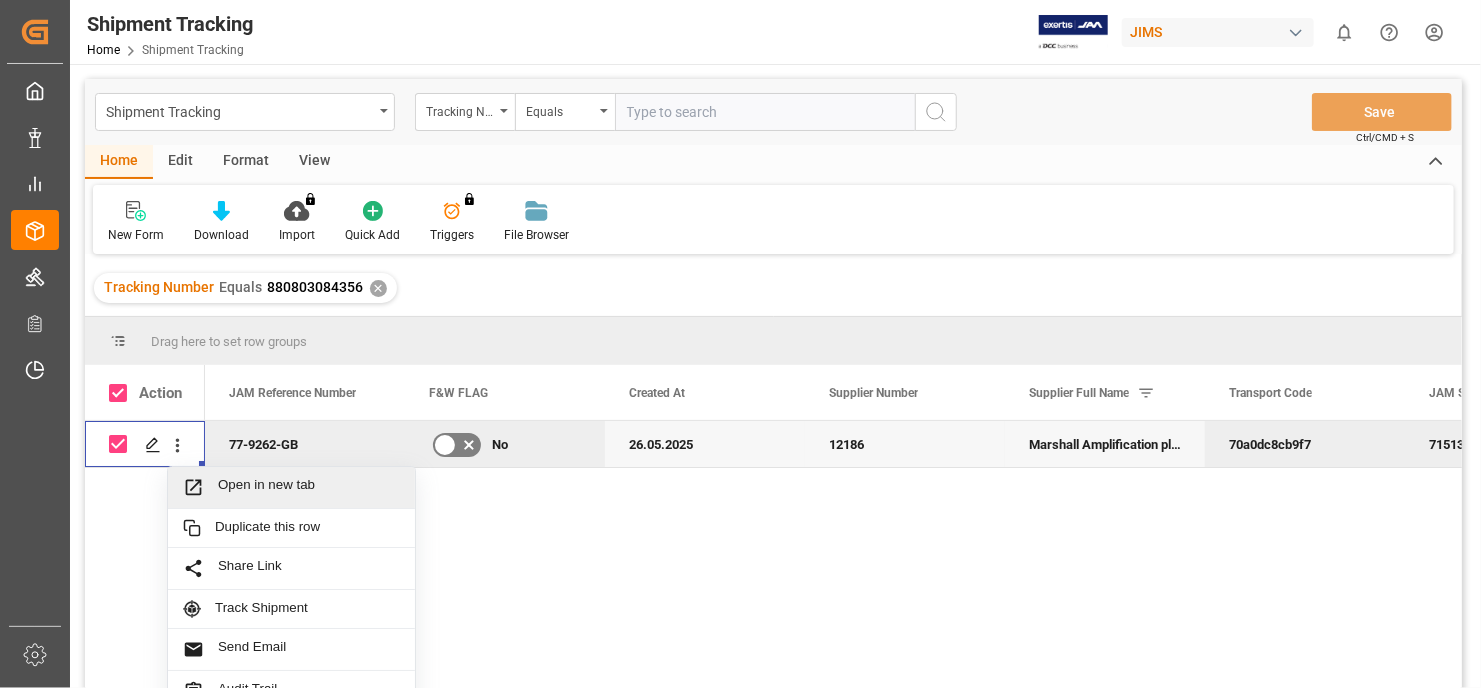 click on "Open in new tab" at bounding box center (309, 487) 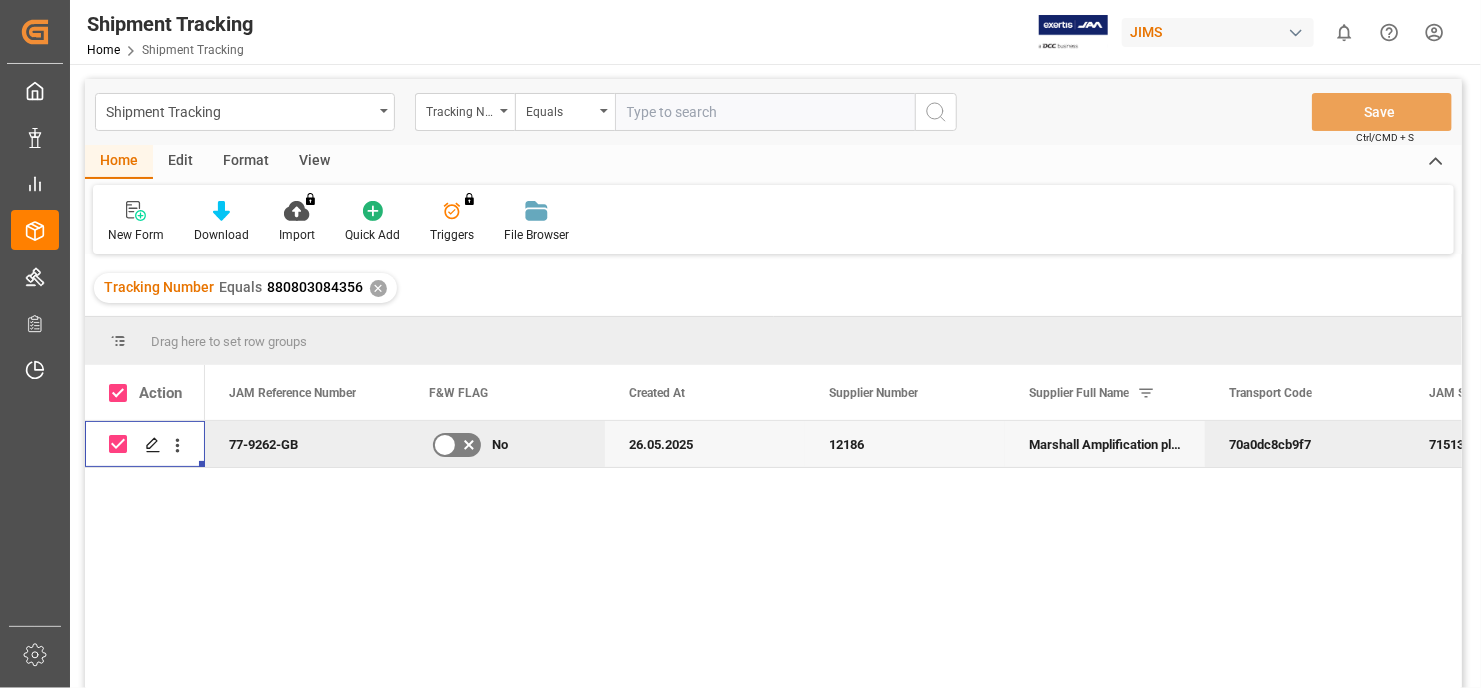 click at bounding box center [765, 112] 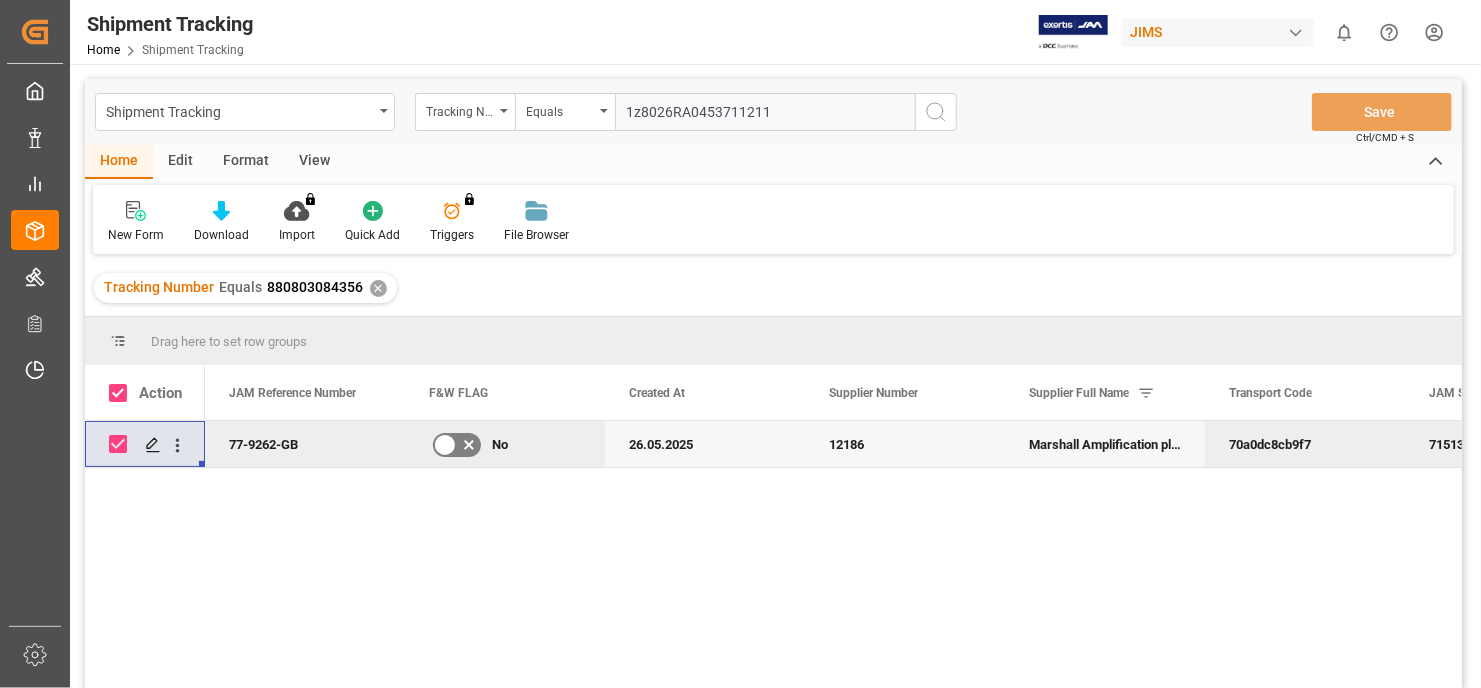 type on "1z8026RA0453711211" 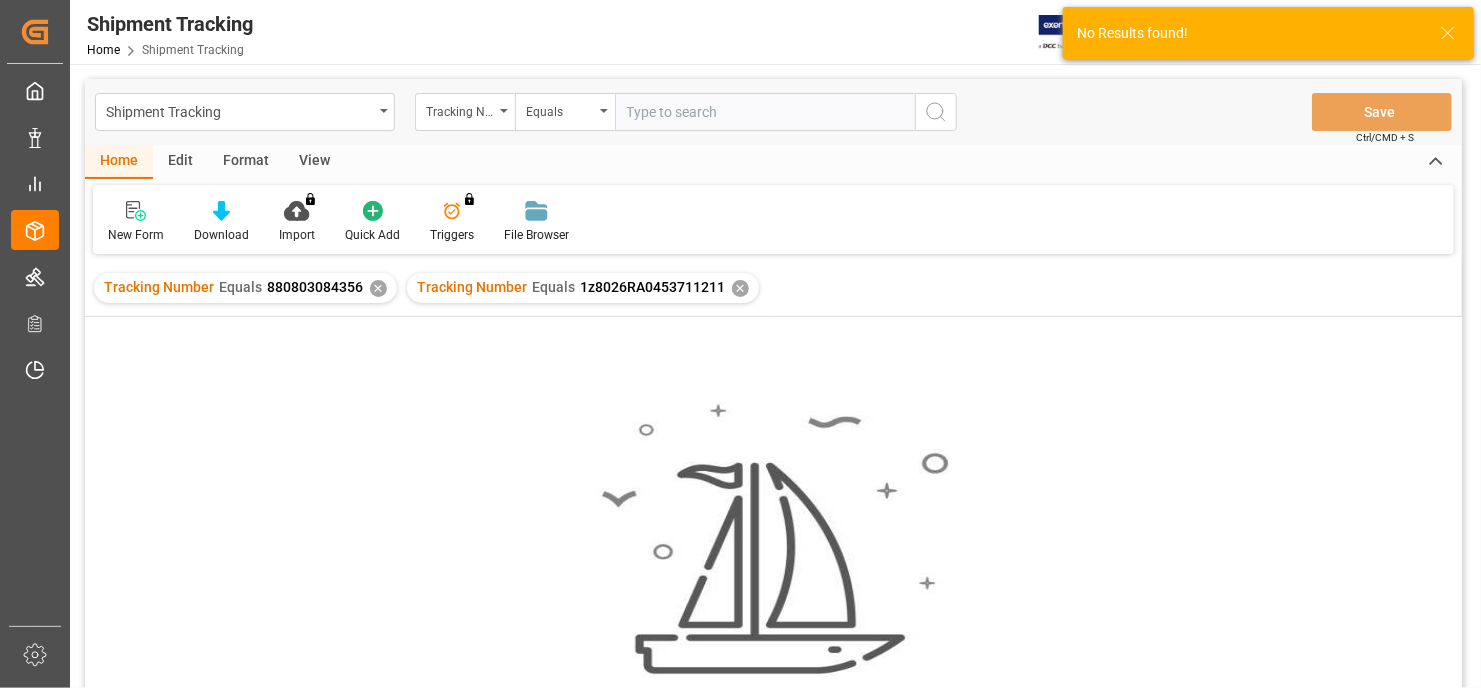 click on "✕" at bounding box center (380, 288) 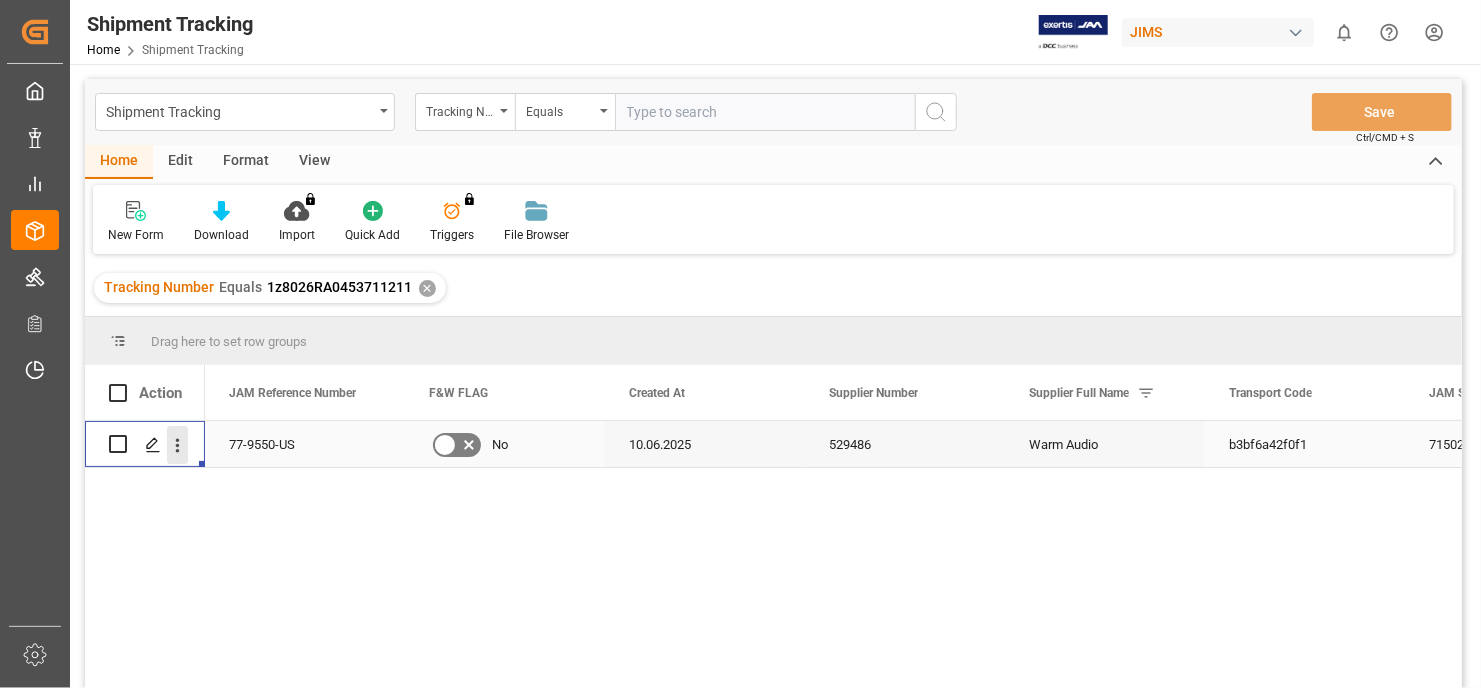 click 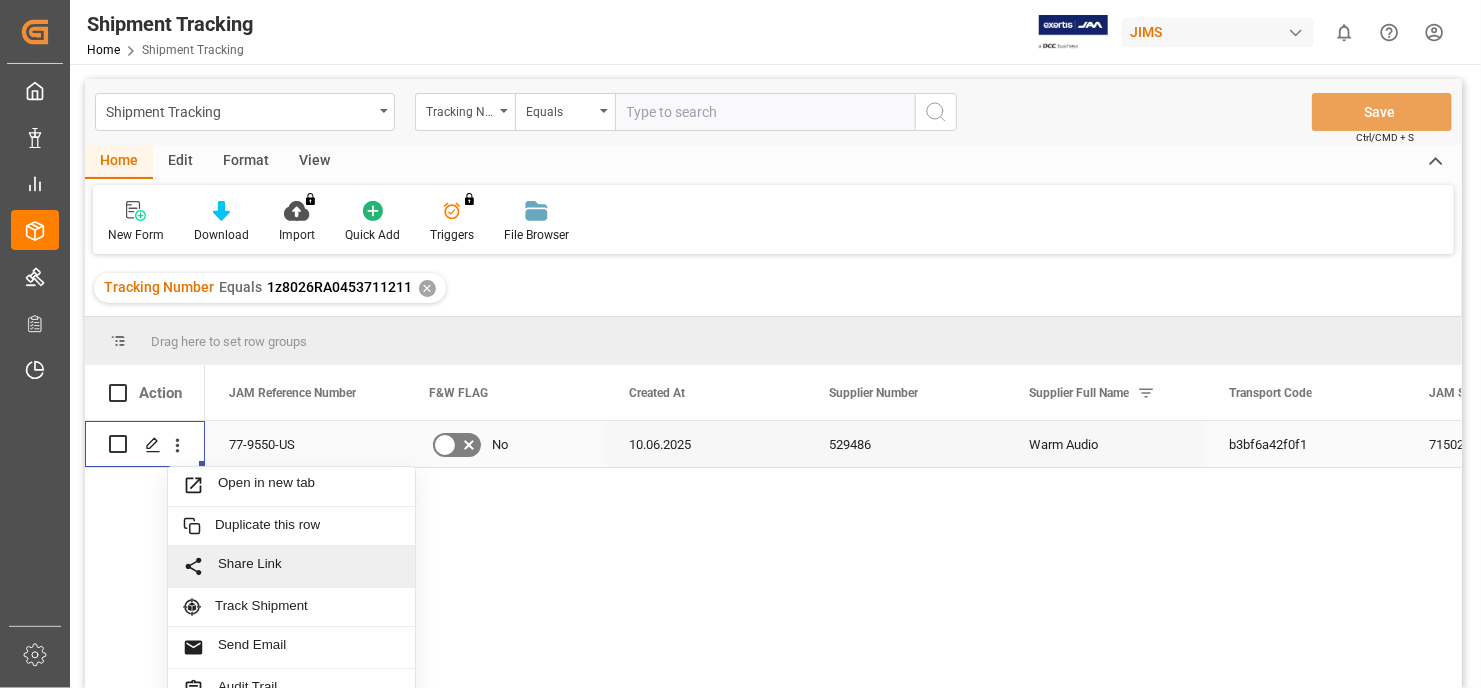 scroll, scrollTop: 0, scrollLeft: 0, axis: both 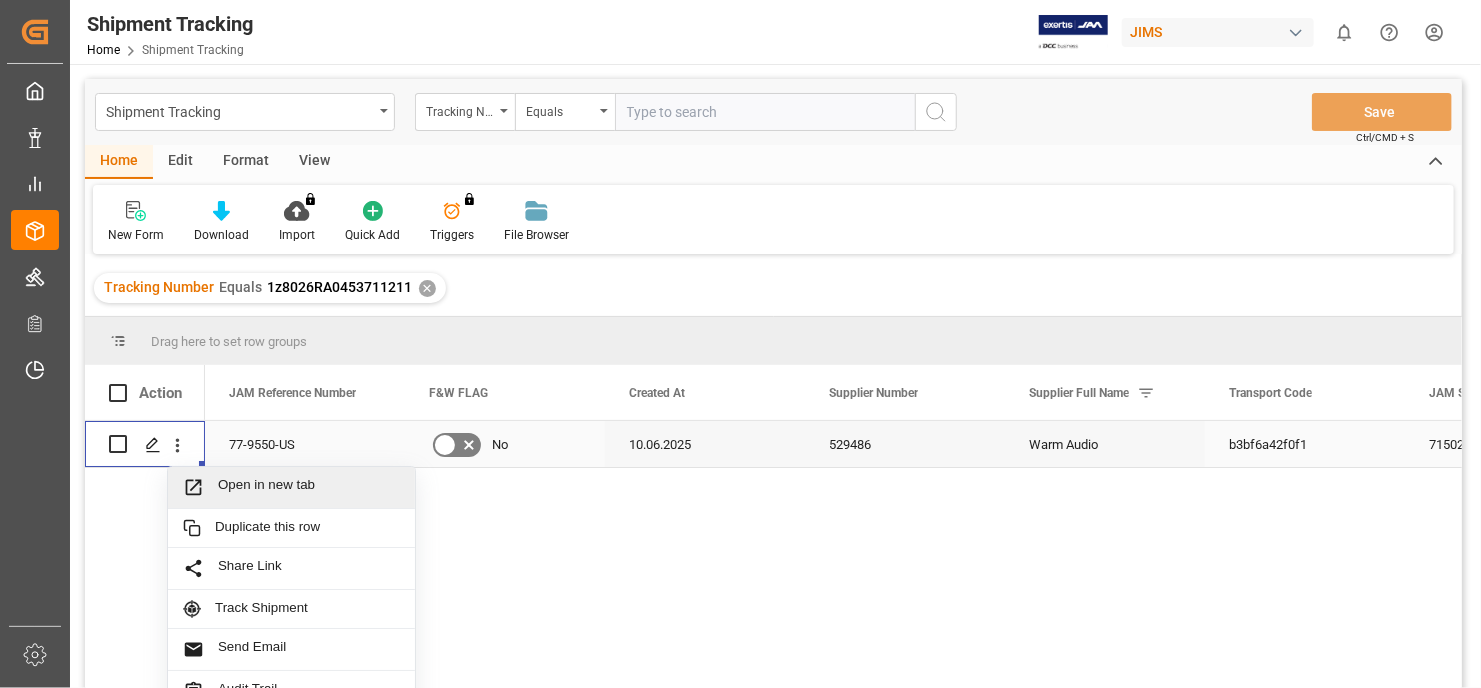 click on "Open in new tab" at bounding box center (309, 487) 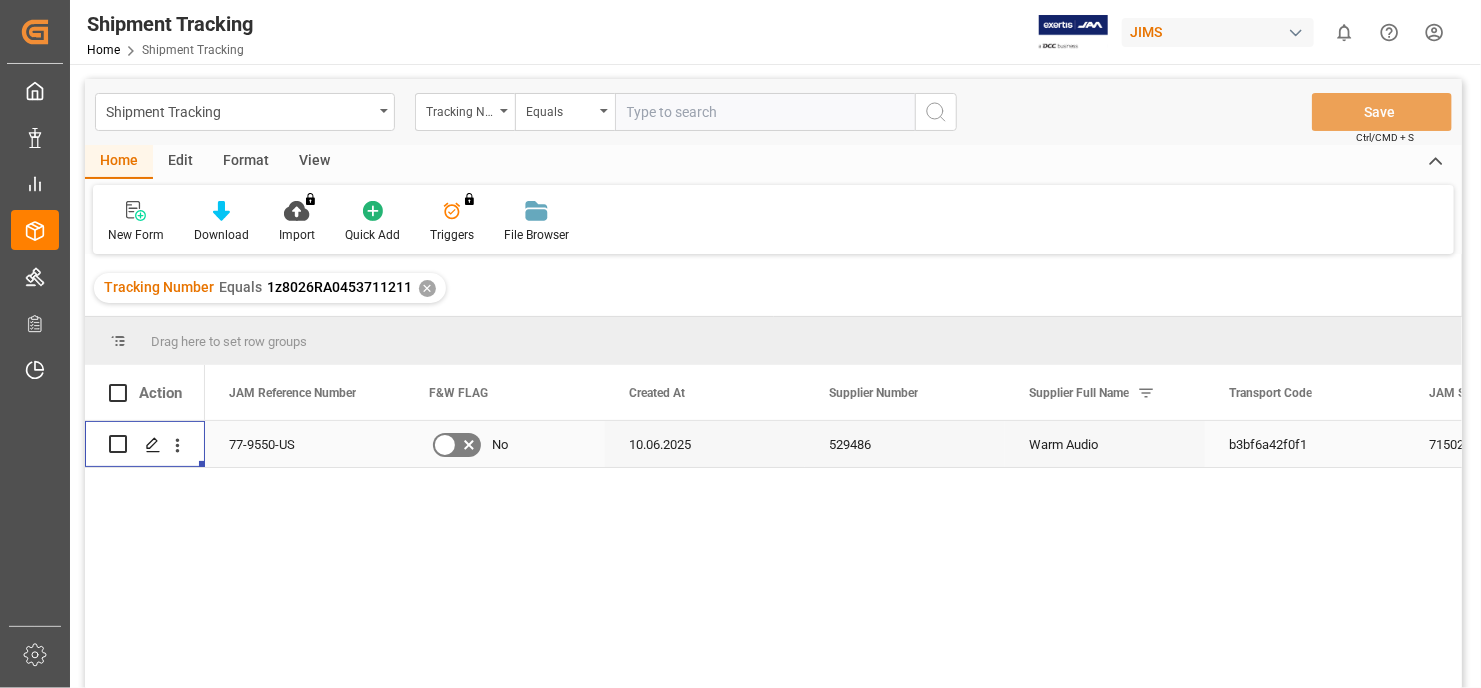 click at bounding box center [765, 112] 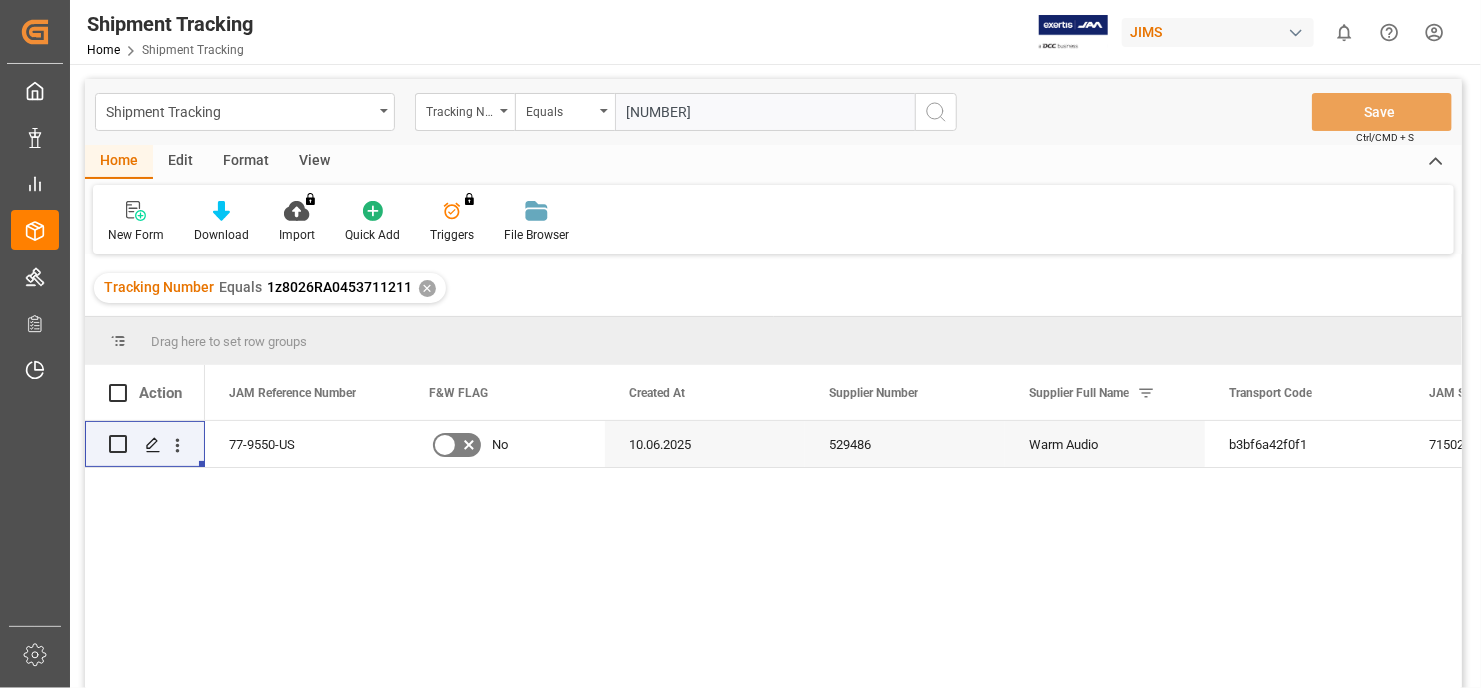 type on "1z80226RA0454240344" 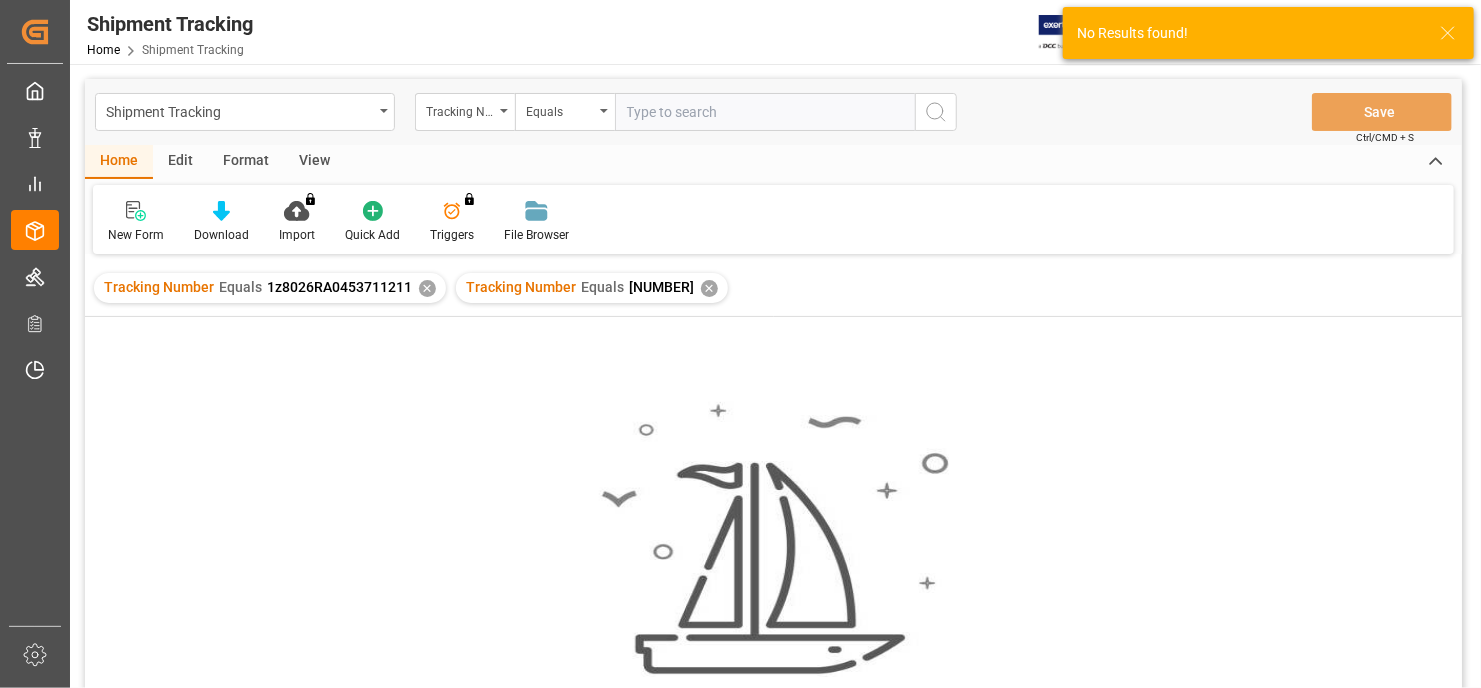 click on "✕" at bounding box center (422, 288) 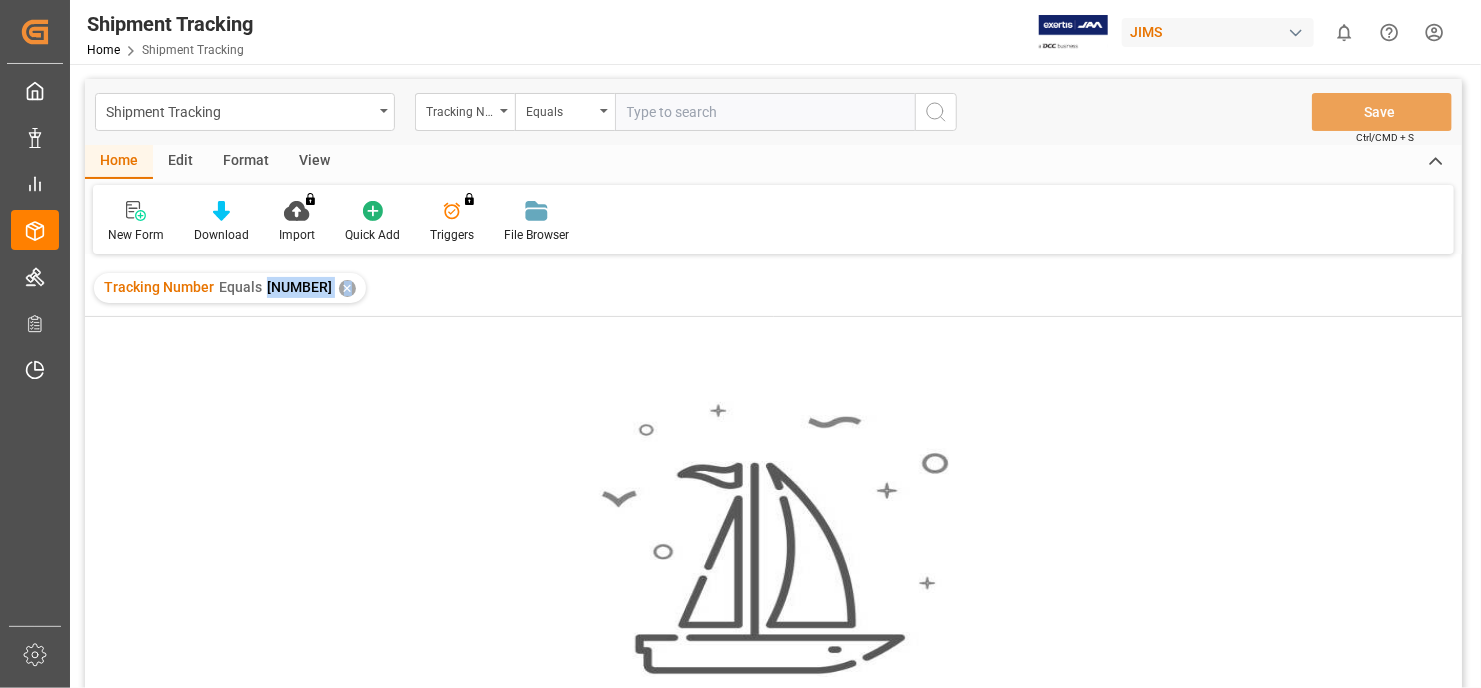 drag, startPoint x: 266, startPoint y: 292, endPoint x: 464, endPoint y: 298, distance: 198.09088 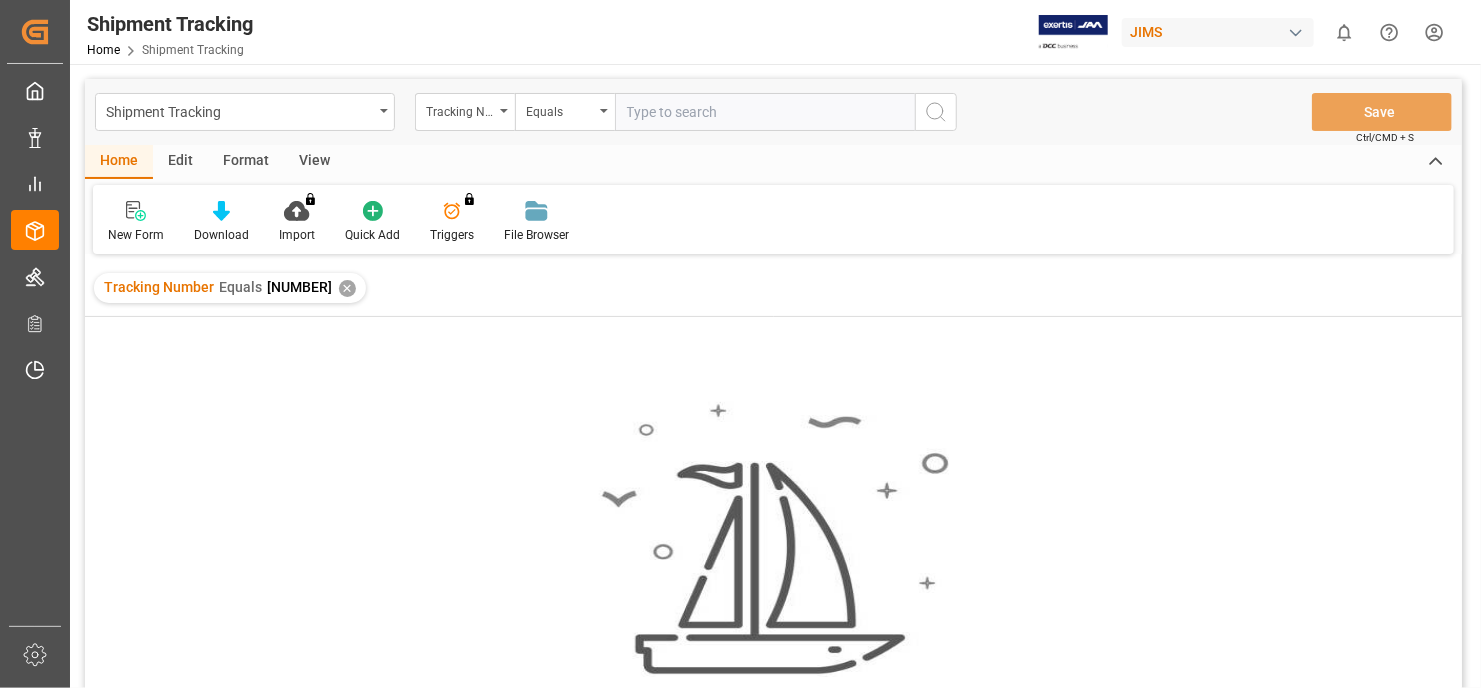 click at bounding box center (765, 112) 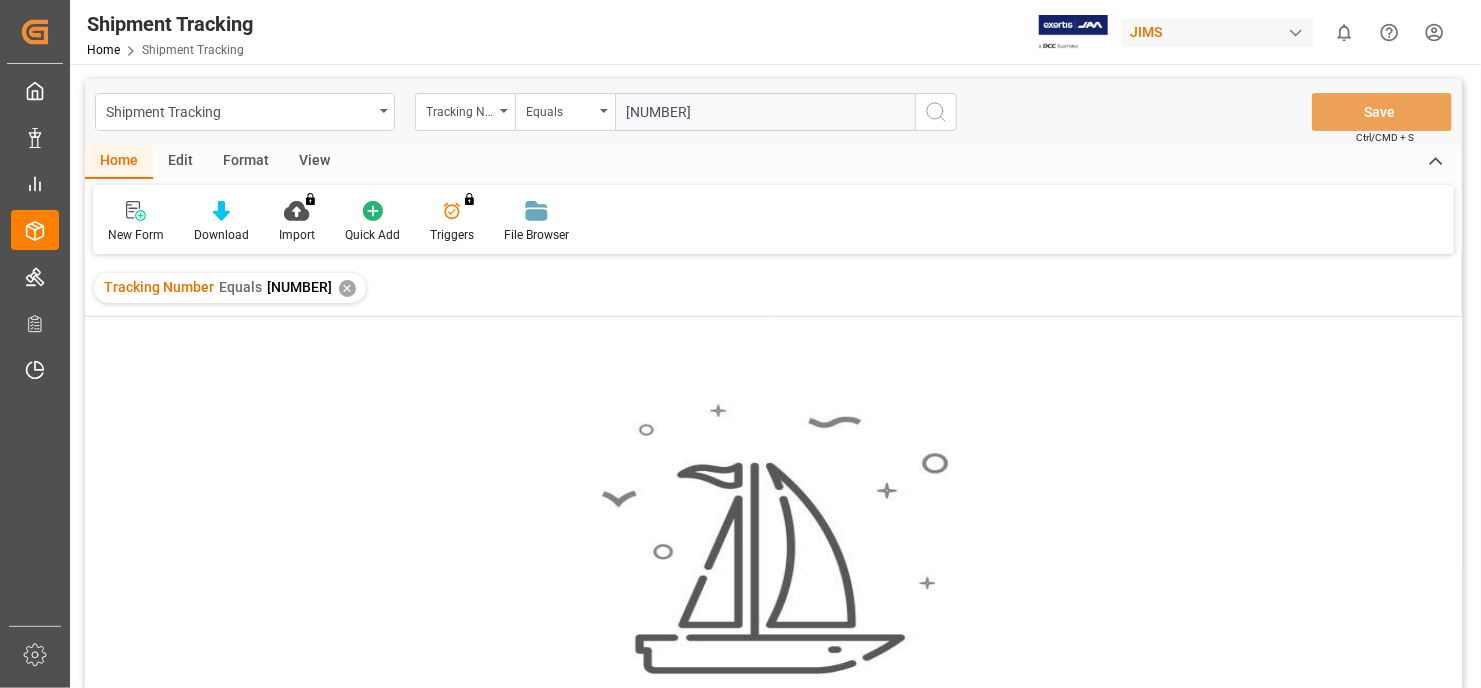 click on "1z80226RA0454240344" at bounding box center [765, 112] 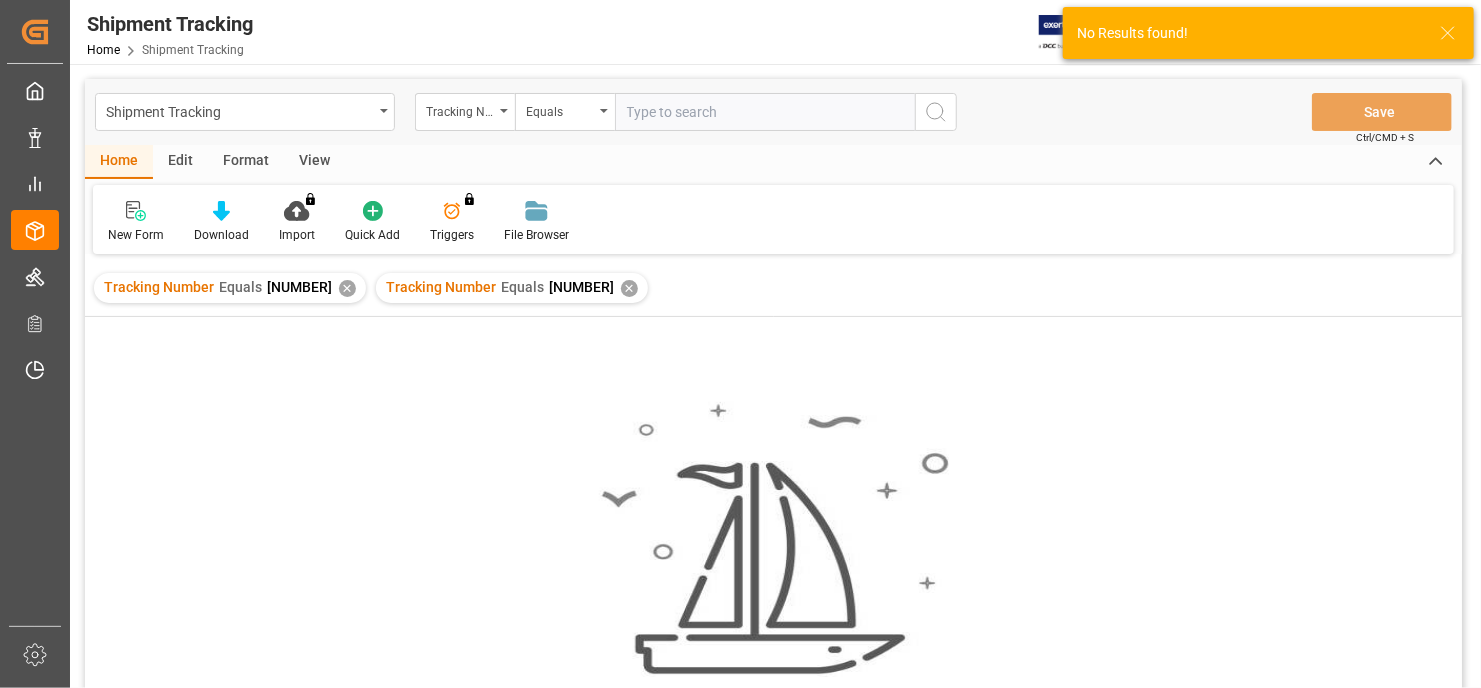 click on "✕" at bounding box center [422, 288] 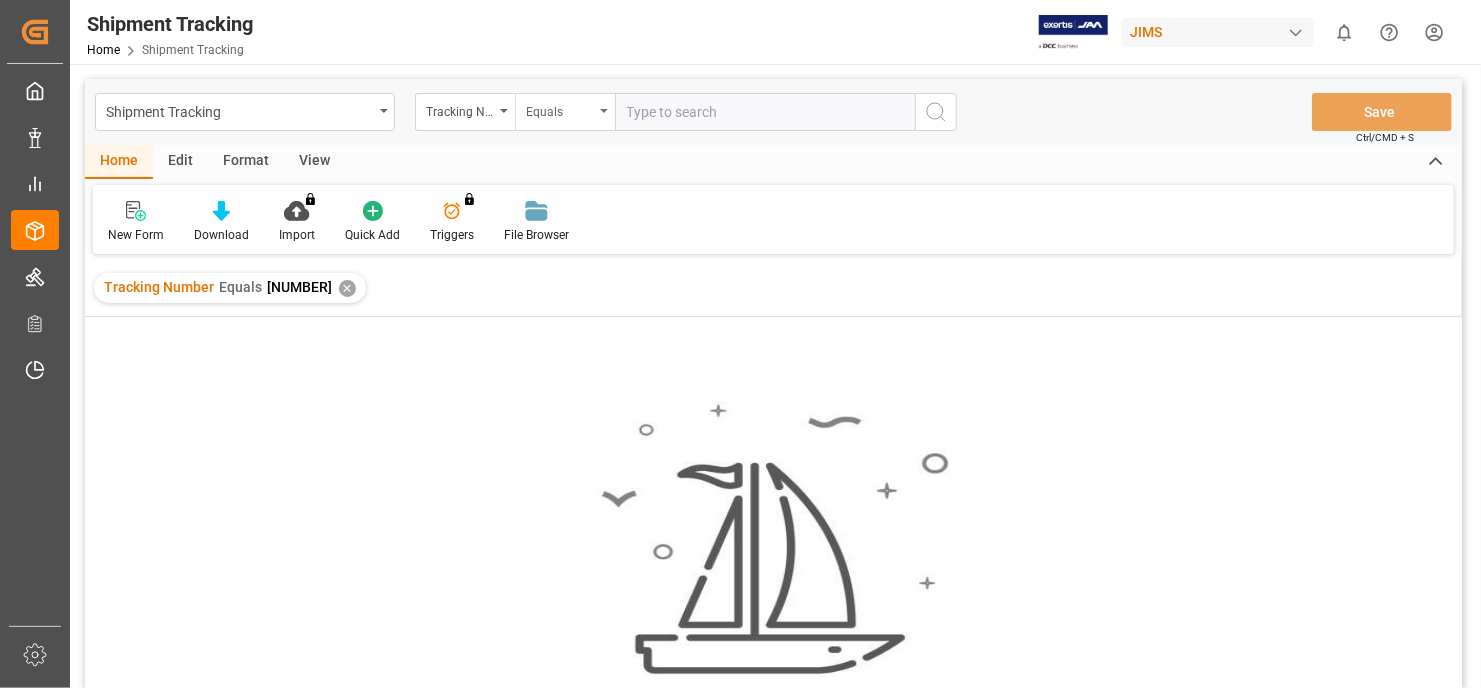 click on "Equals" at bounding box center [565, 112] 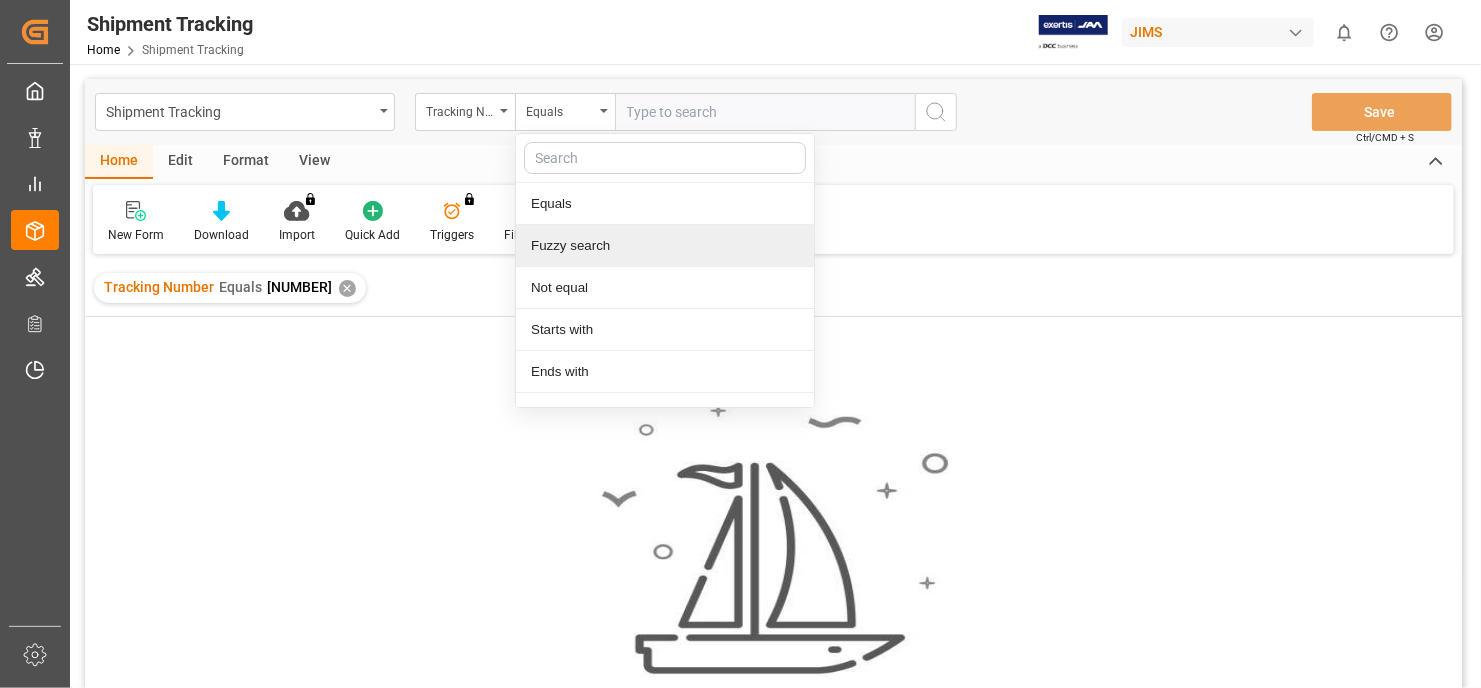 click on "Fuzzy search" at bounding box center (665, 246) 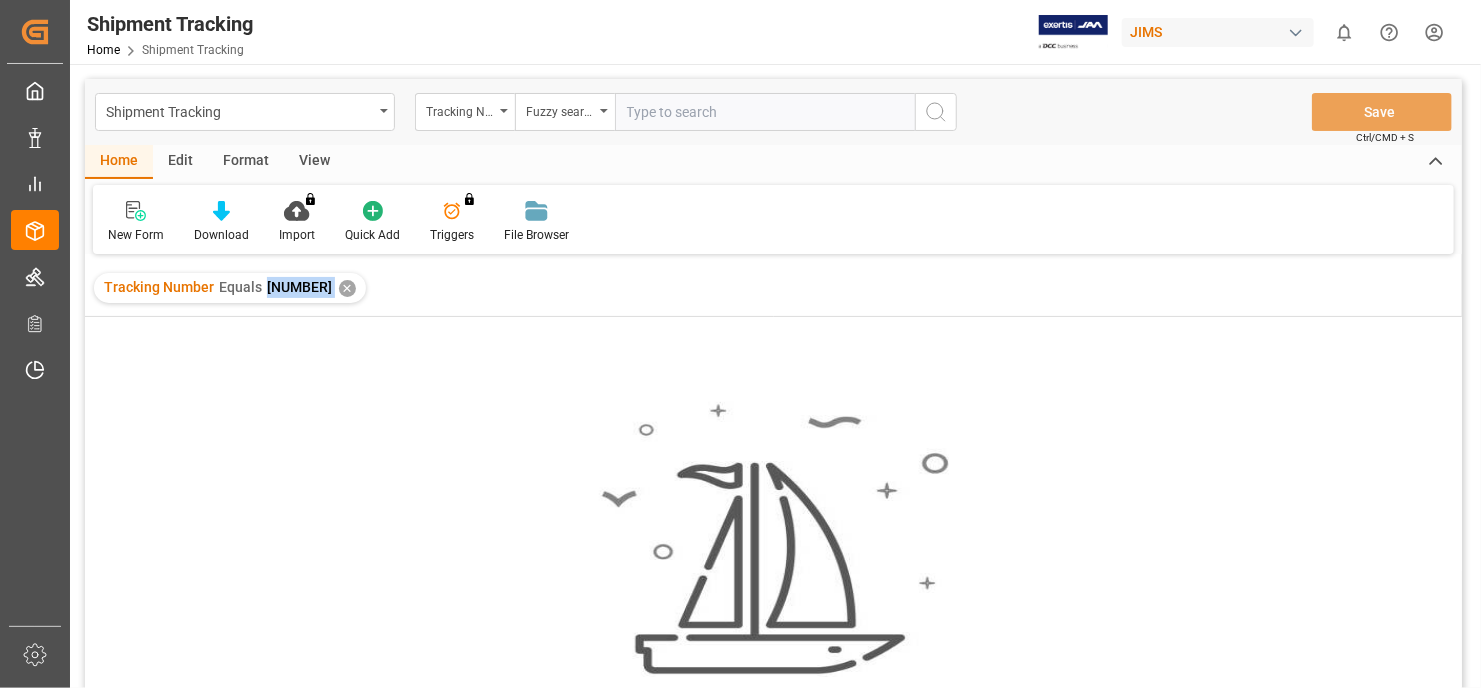 drag, startPoint x: 267, startPoint y: 283, endPoint x: 425, endPoint y: 292, distance: 158.25612 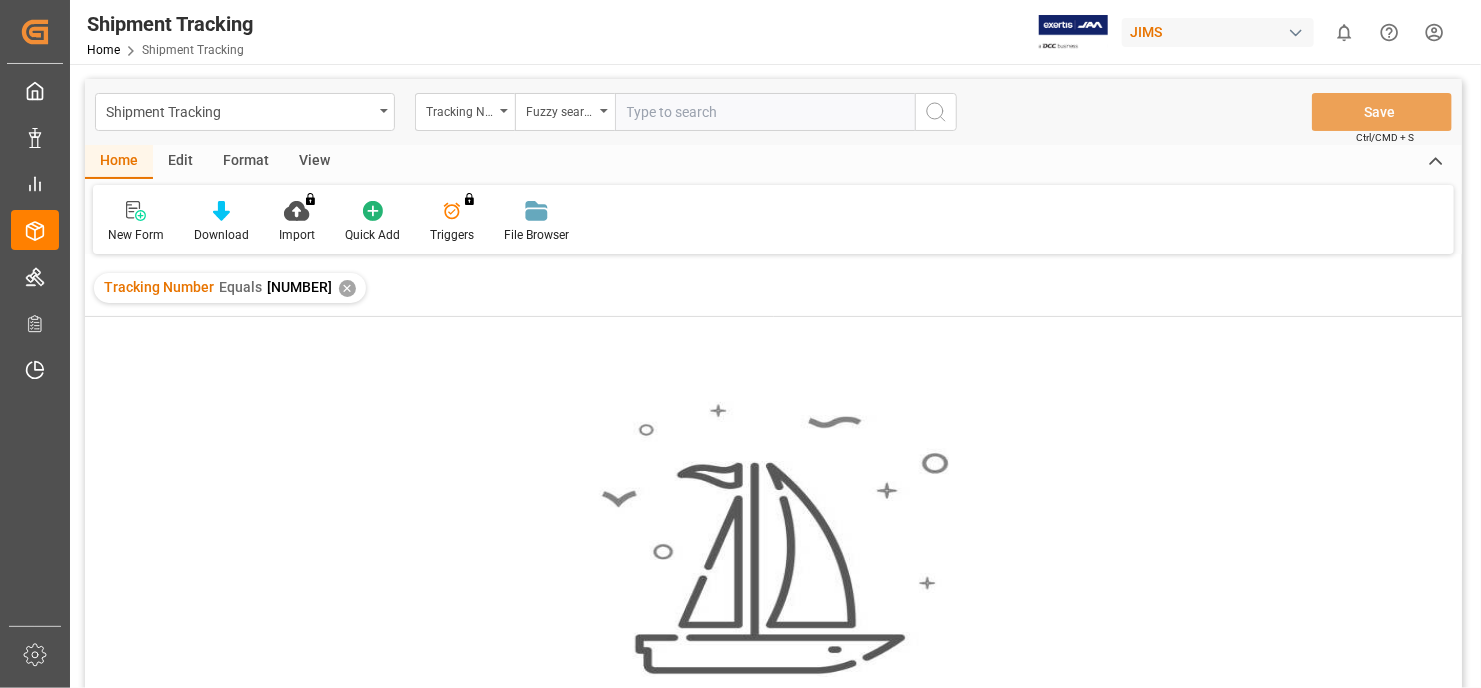 click at bounding box center [765, 112] 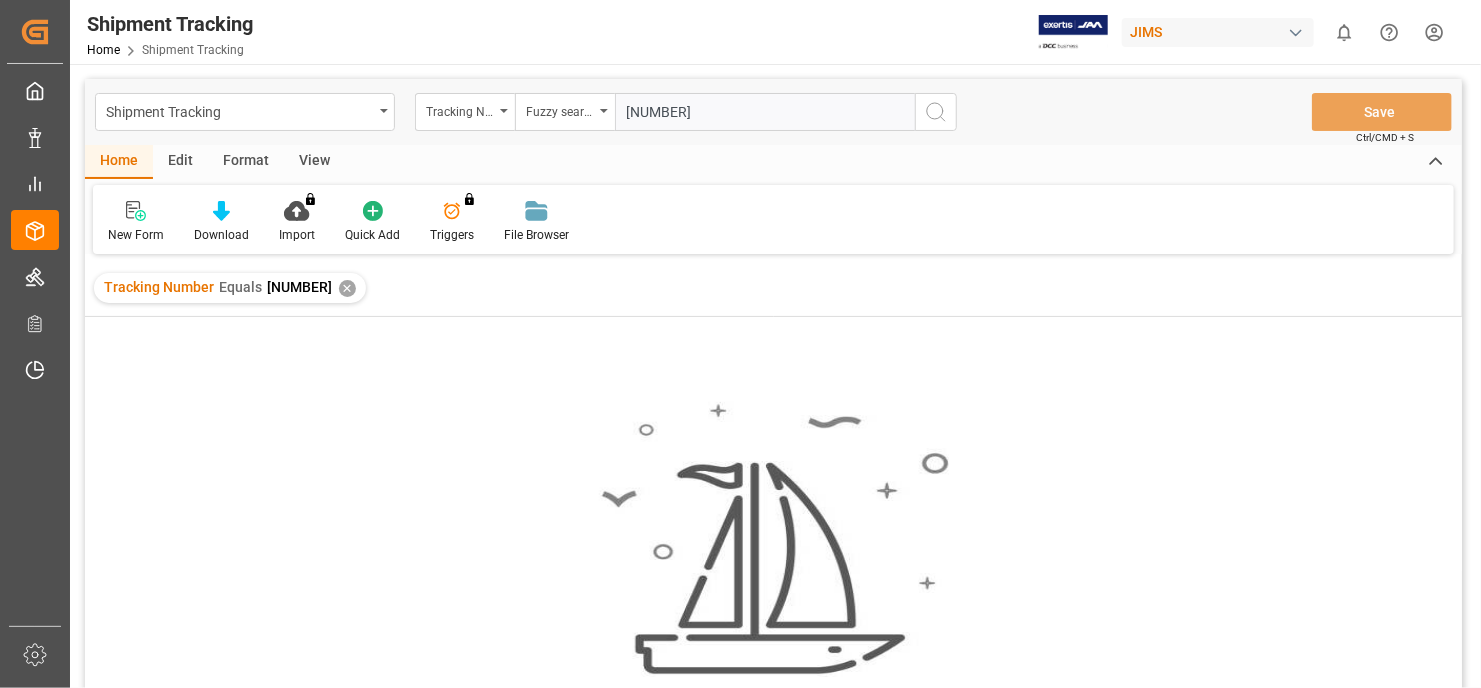 type on "1Z80226RA0454240344" 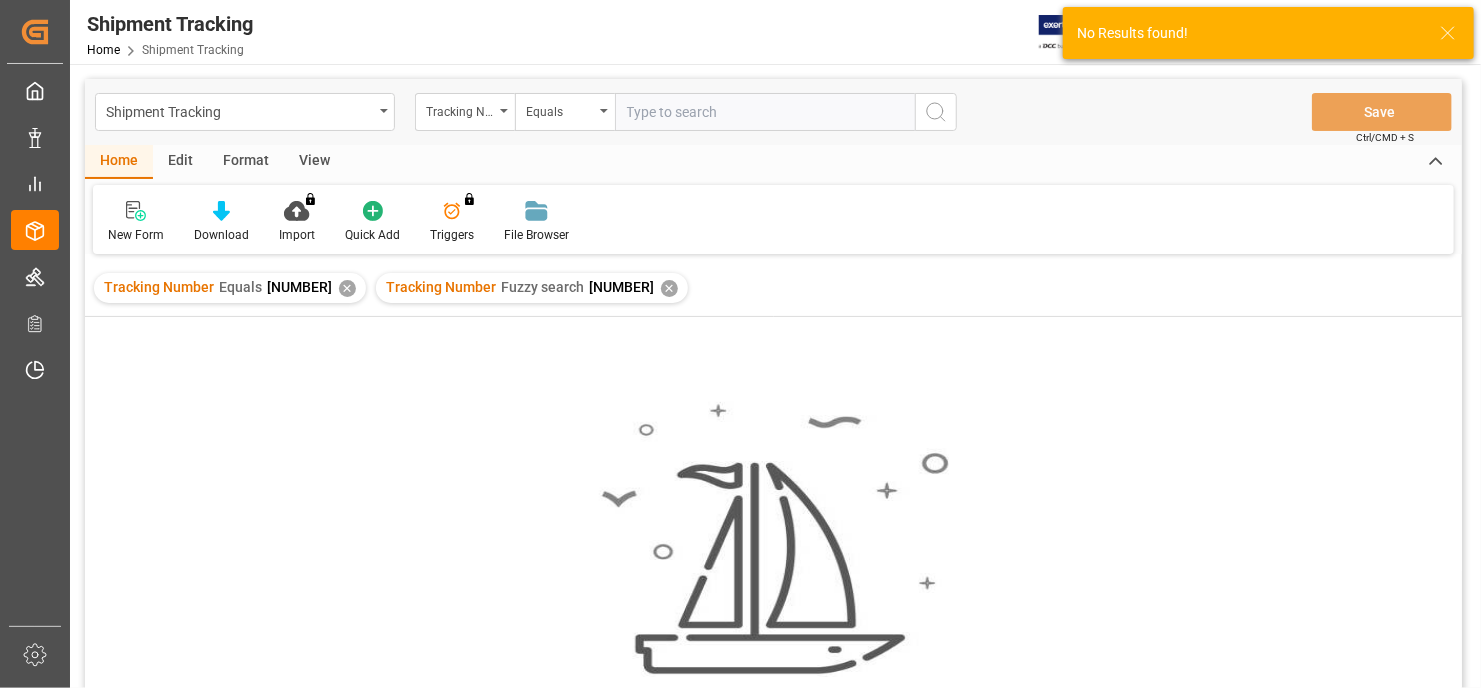 click on "✕" at bounding box center [422, 288] 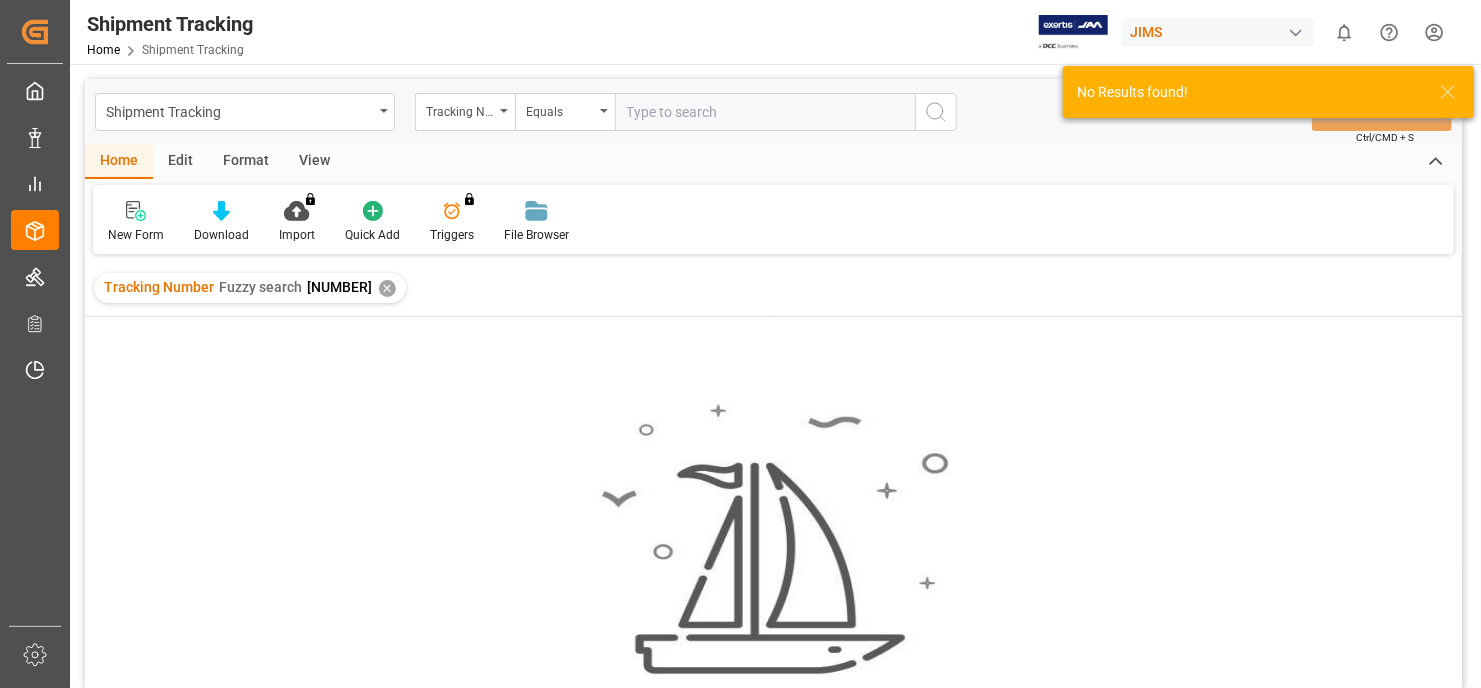 click on "✕" at bounding box center [462, 288] 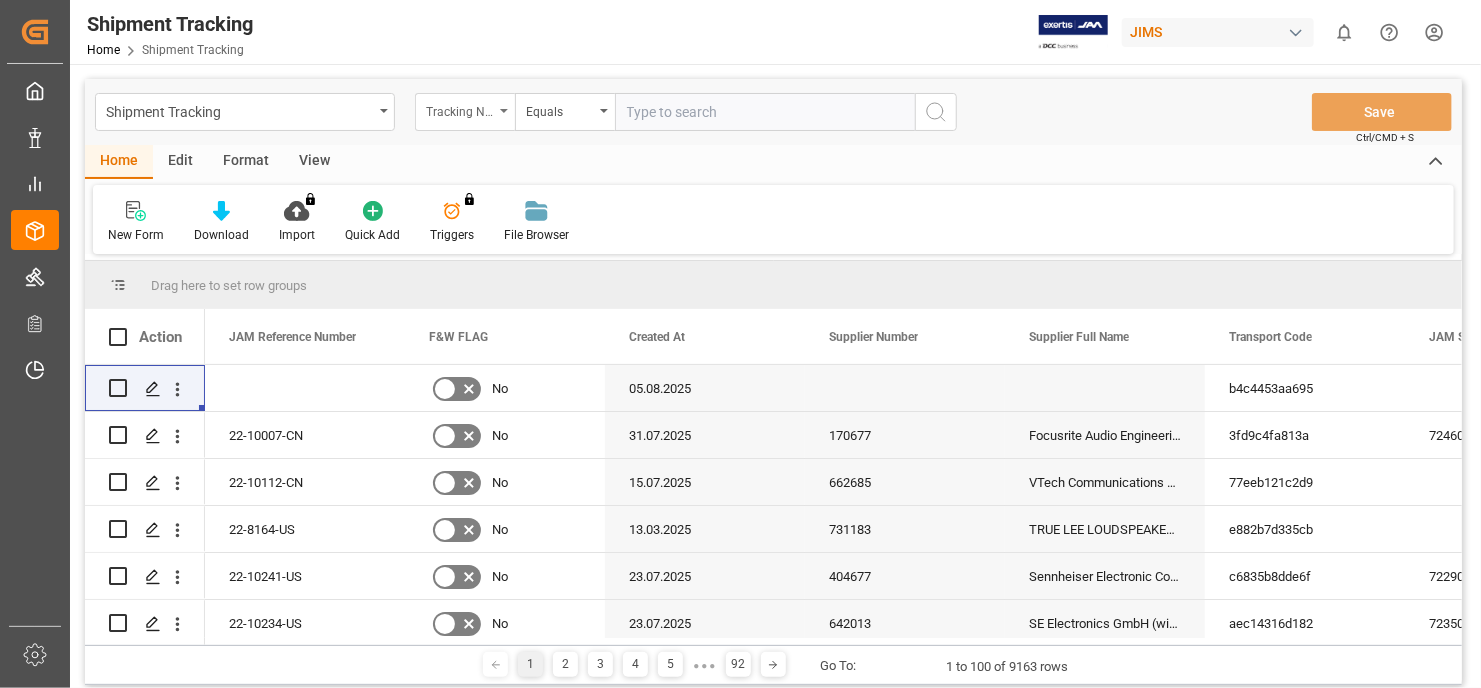 click on "Tracking Number" at bounding box center [460, 109] 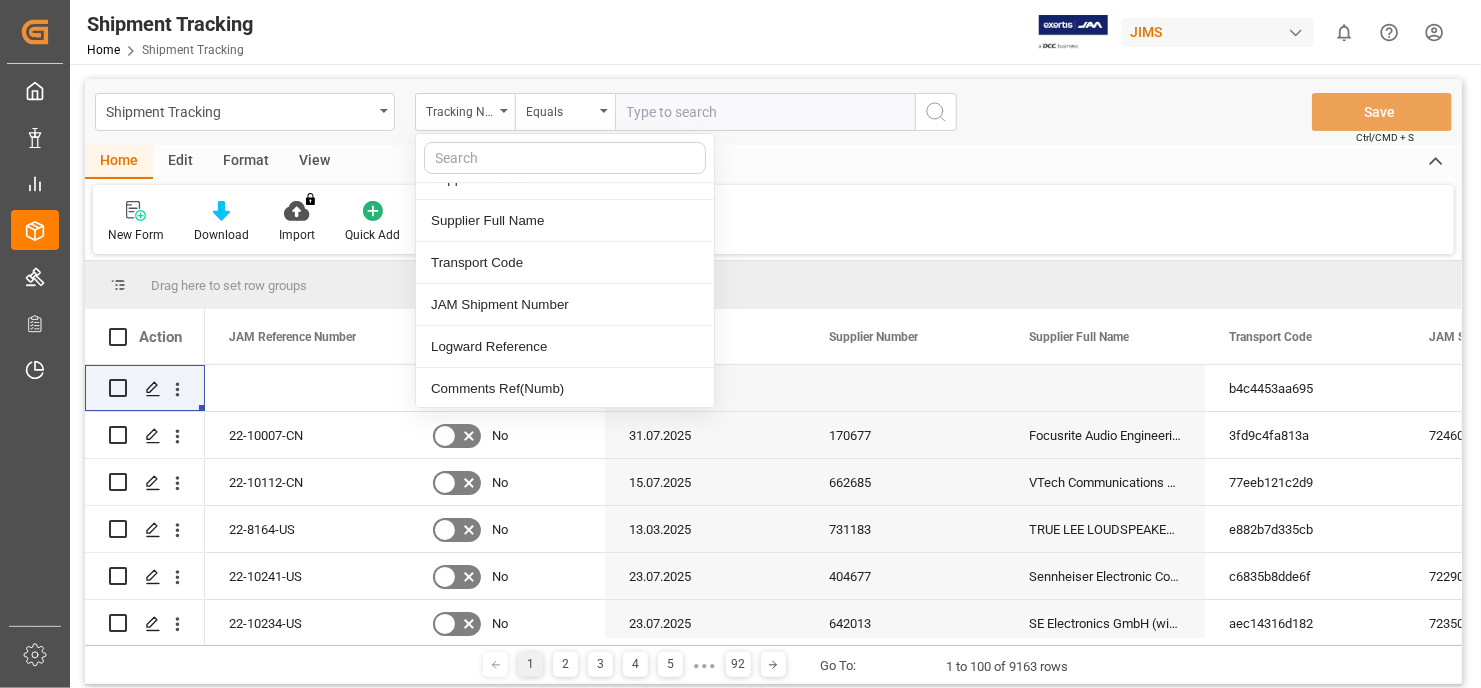 scroll, scrollTop: 200, scrollLeft: 0, axis: vertical 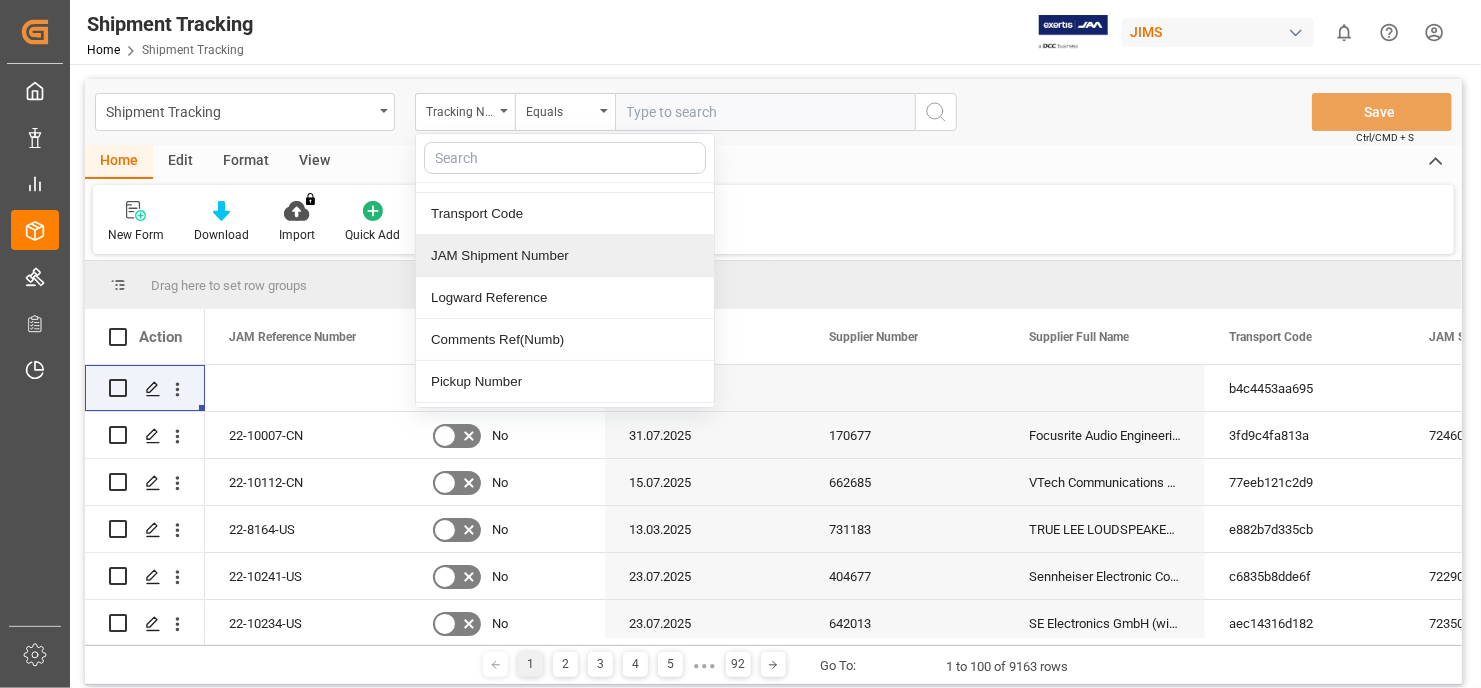 click on "JAM Shipment Number" at bounding box center [565, 256] 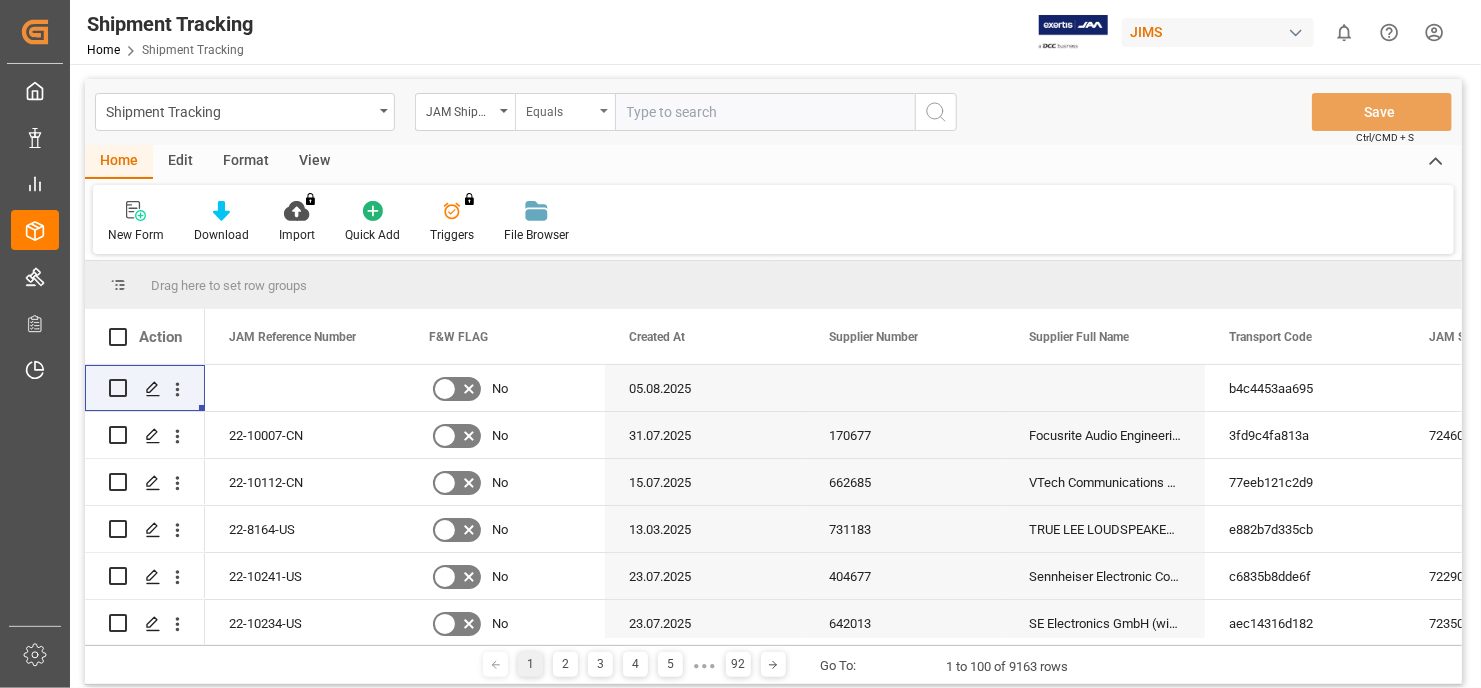 click on "Equals" at bounding box center [565, 112] 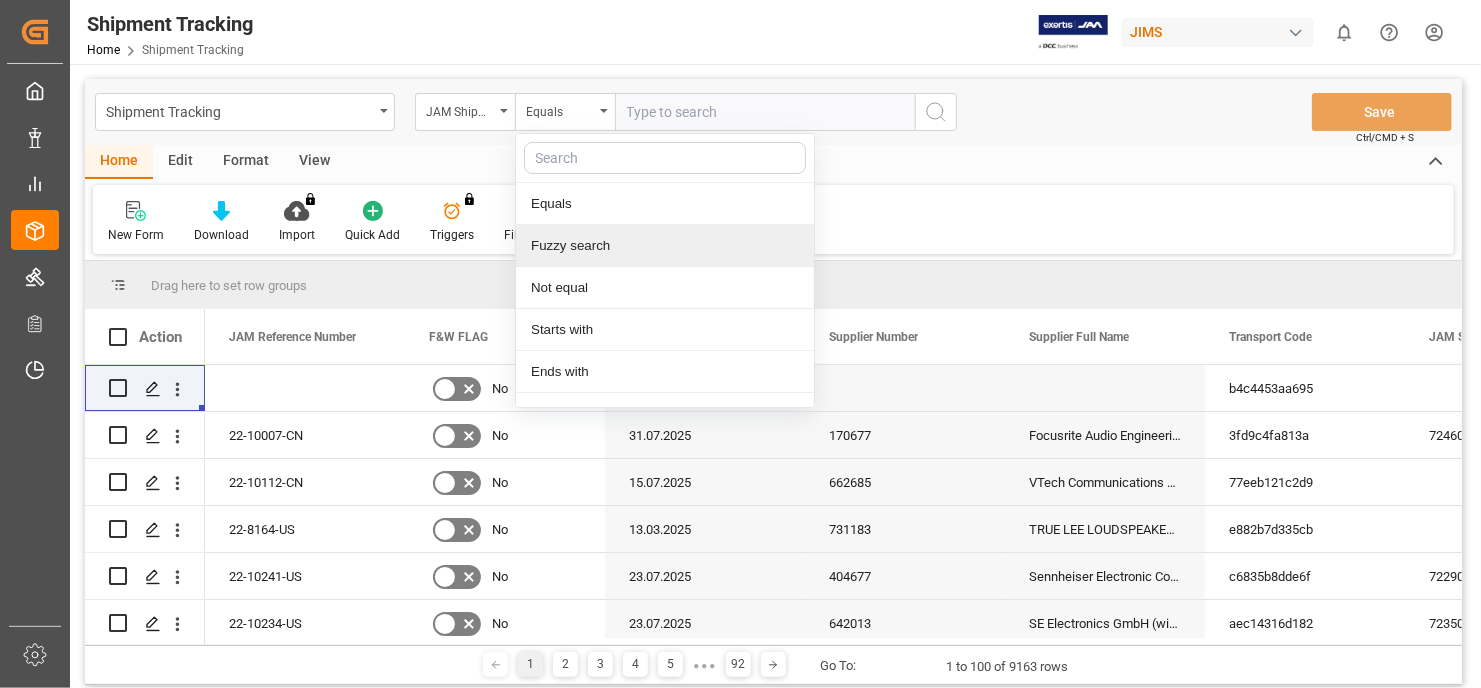click on "Fuzzy search" at bounding box center [665, 246] 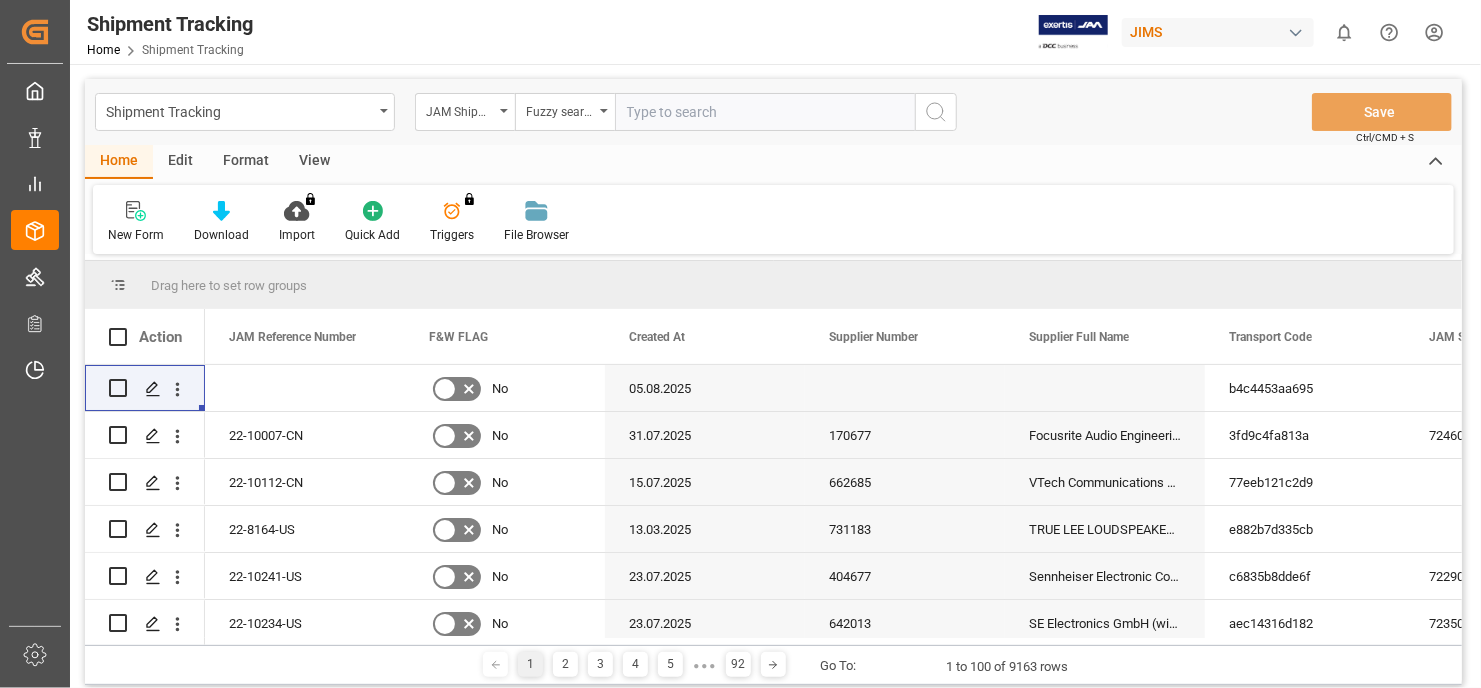 click at bounding box center (765, 112) 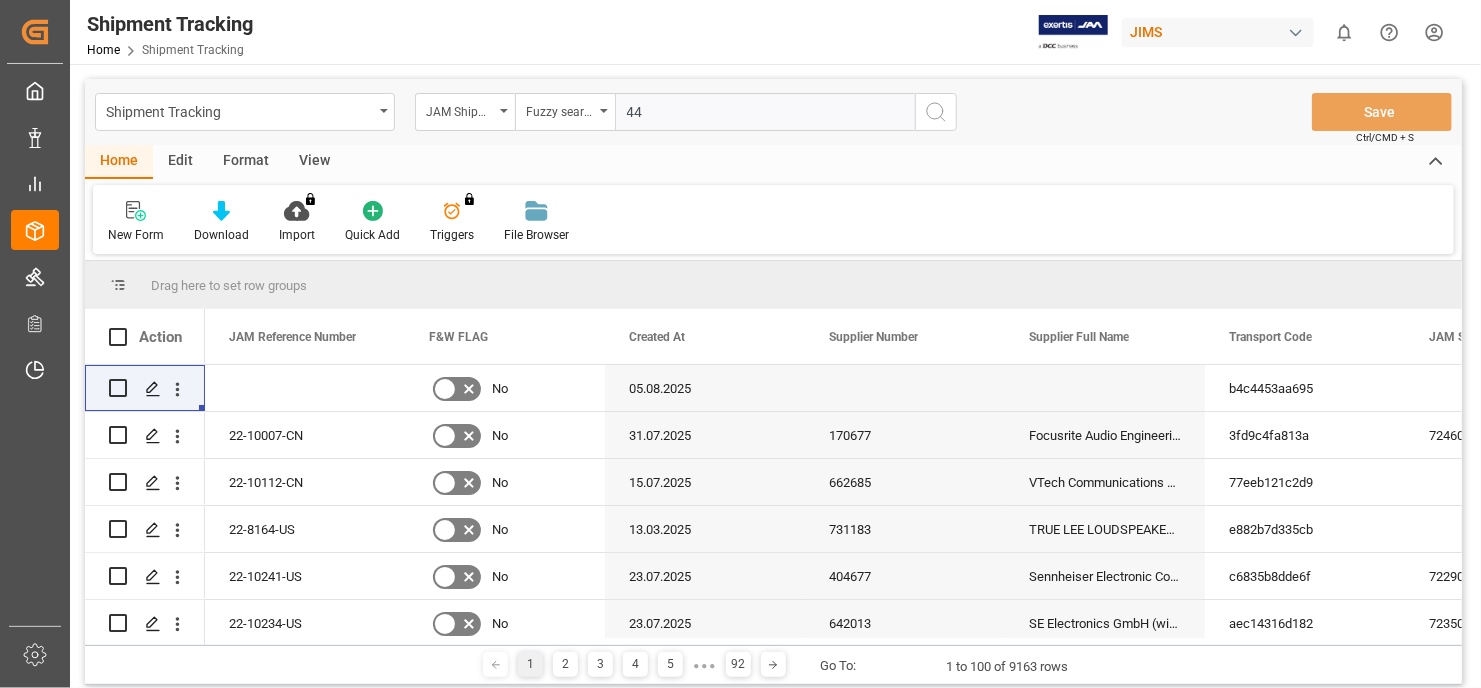 type on "4" 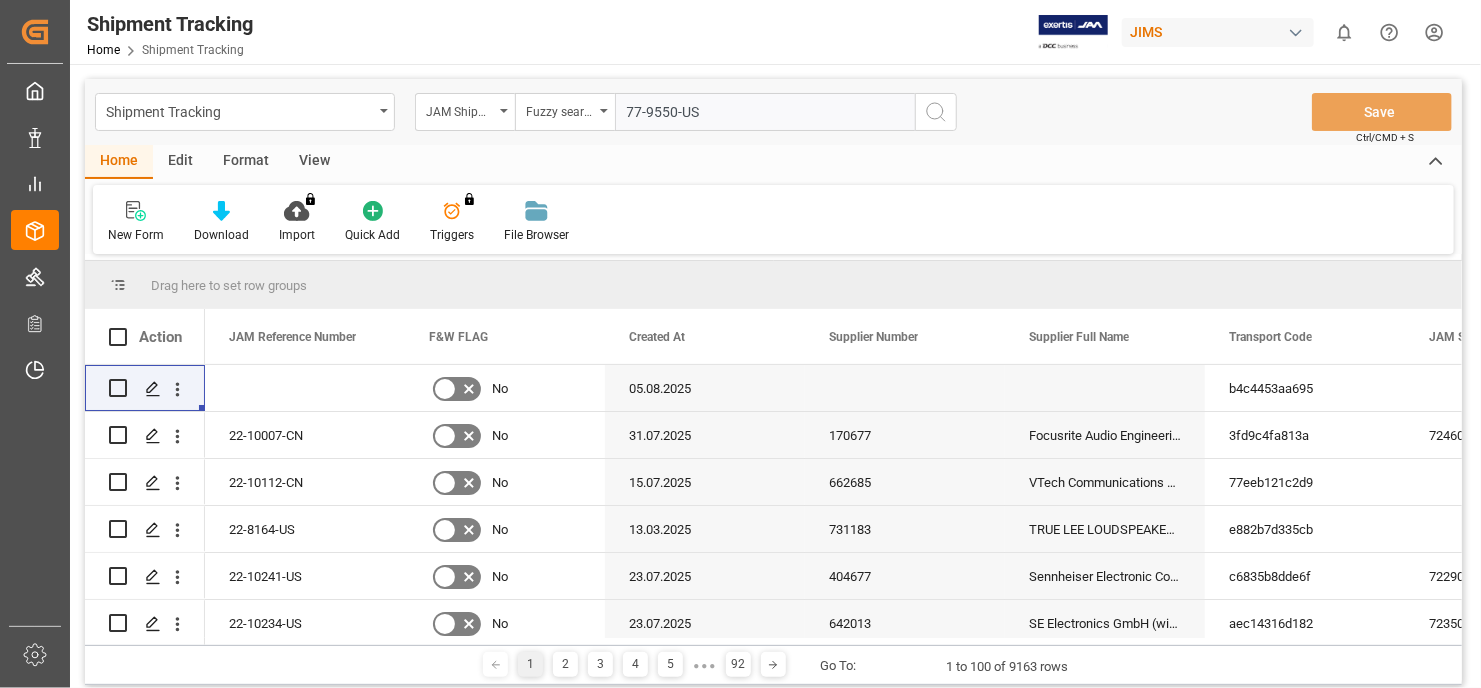 type on "77-9550-US" 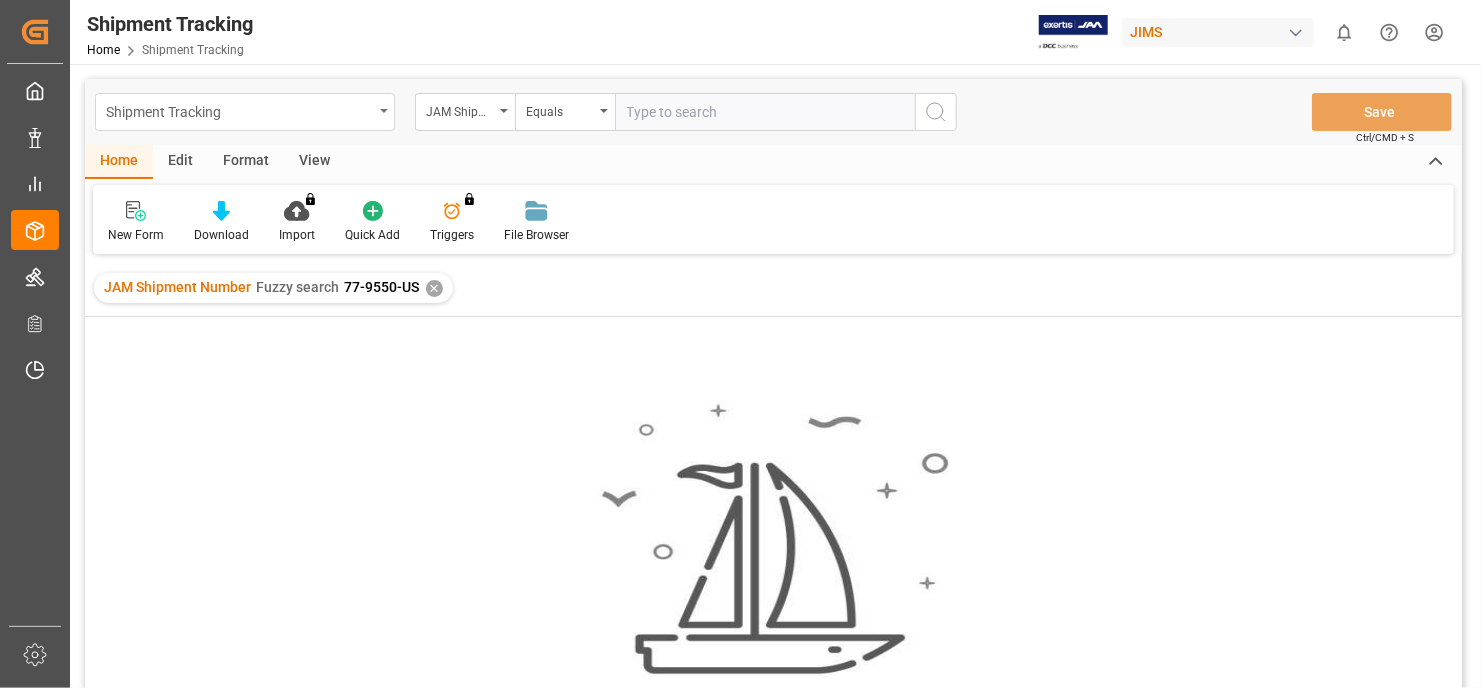click at bounding box center [384, 111] 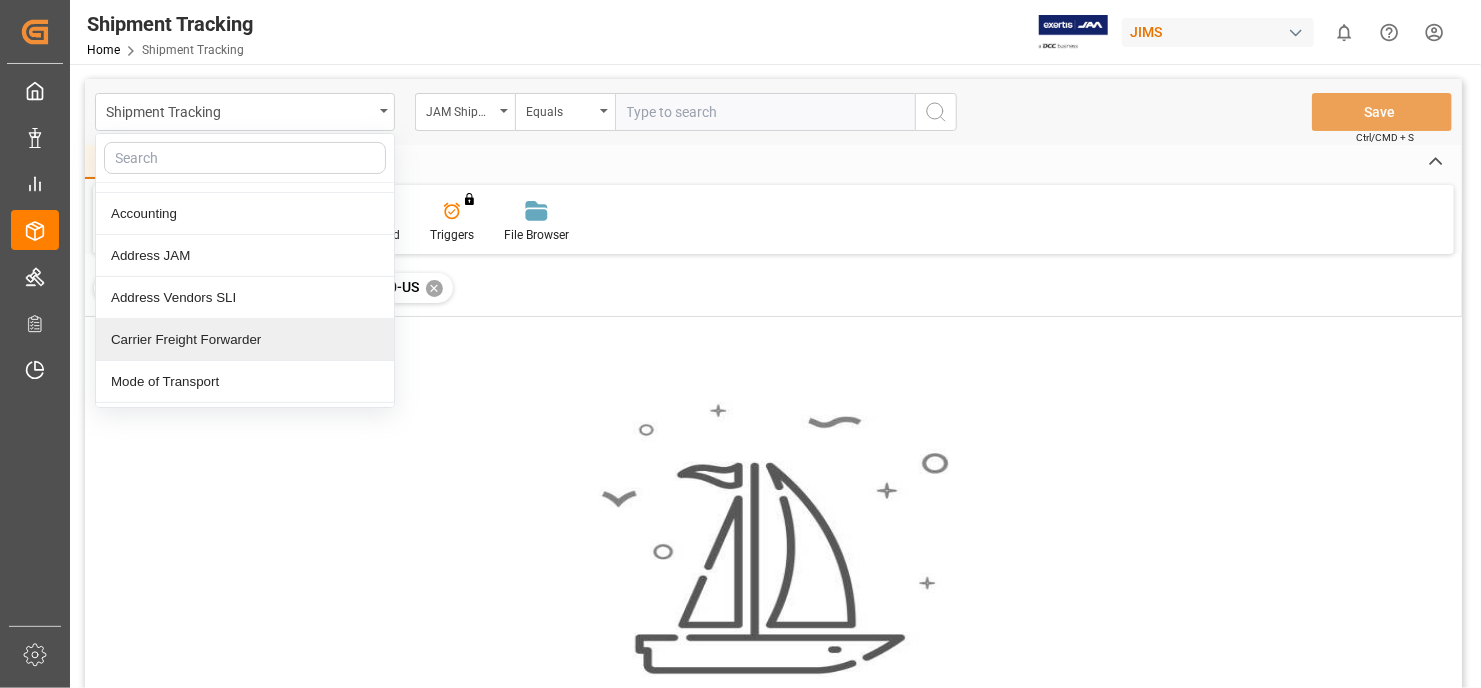 scroll, scrollTop: 0, scrollLeft: 0, axis: both 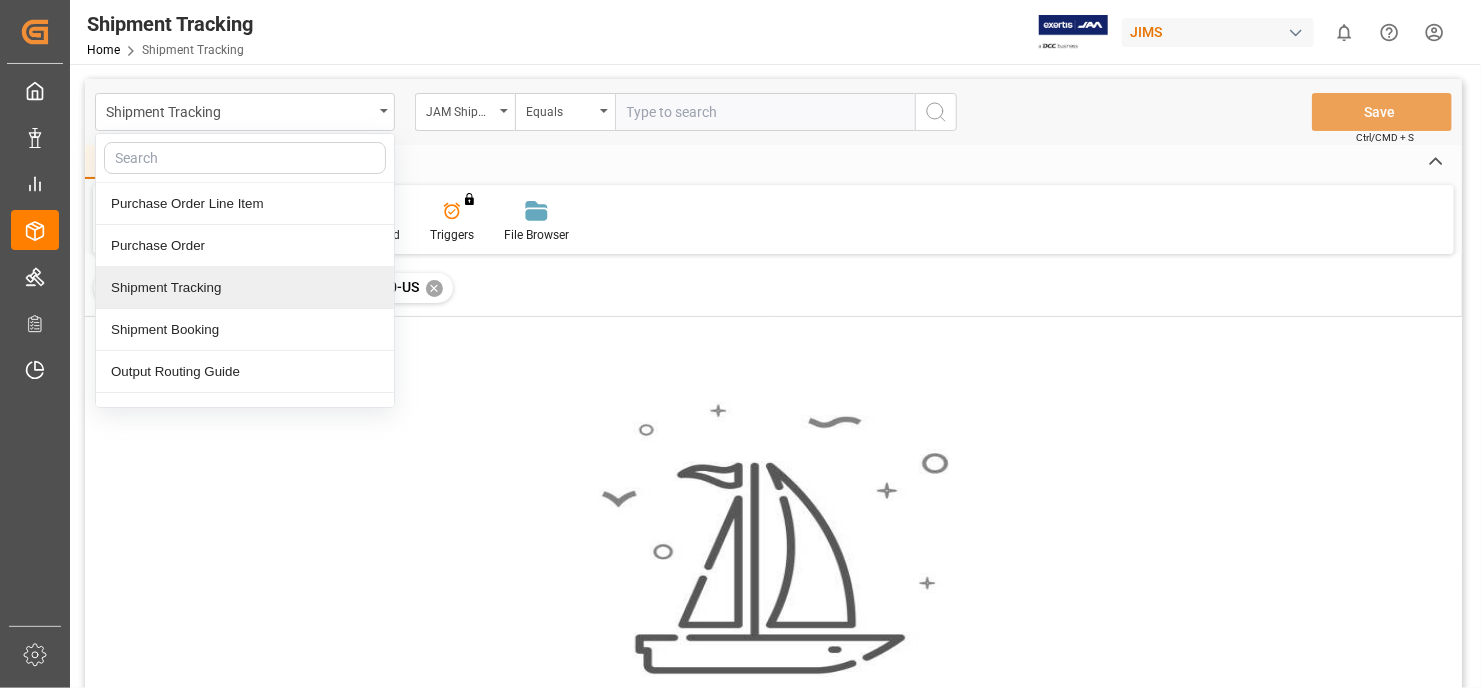 click on "Shipment Tracking Purchase Order Line Item Purchase Order Shipment Tracking Shipment Booking Output Routing Guide SKU Master Accounting Address JAM Address Vendors SLI Carrier Freight Forwarder Mode of Transport Payment Terms Routing Guide Stakeholders Rate Management Surcharges Vendor Master JAM Shipment Number Equals Save Ctrl/CMD + S" at bounding box center (773, 112) 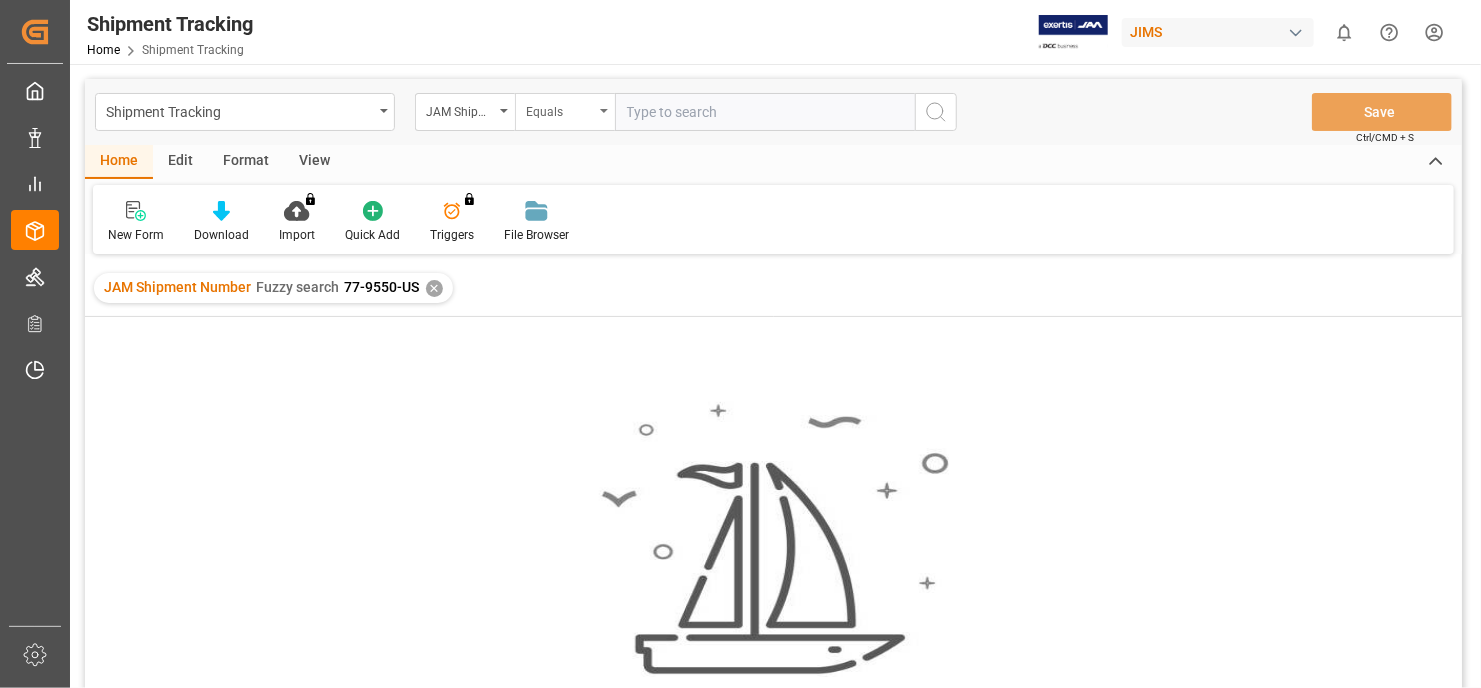 click at bounding box center [604, 111] 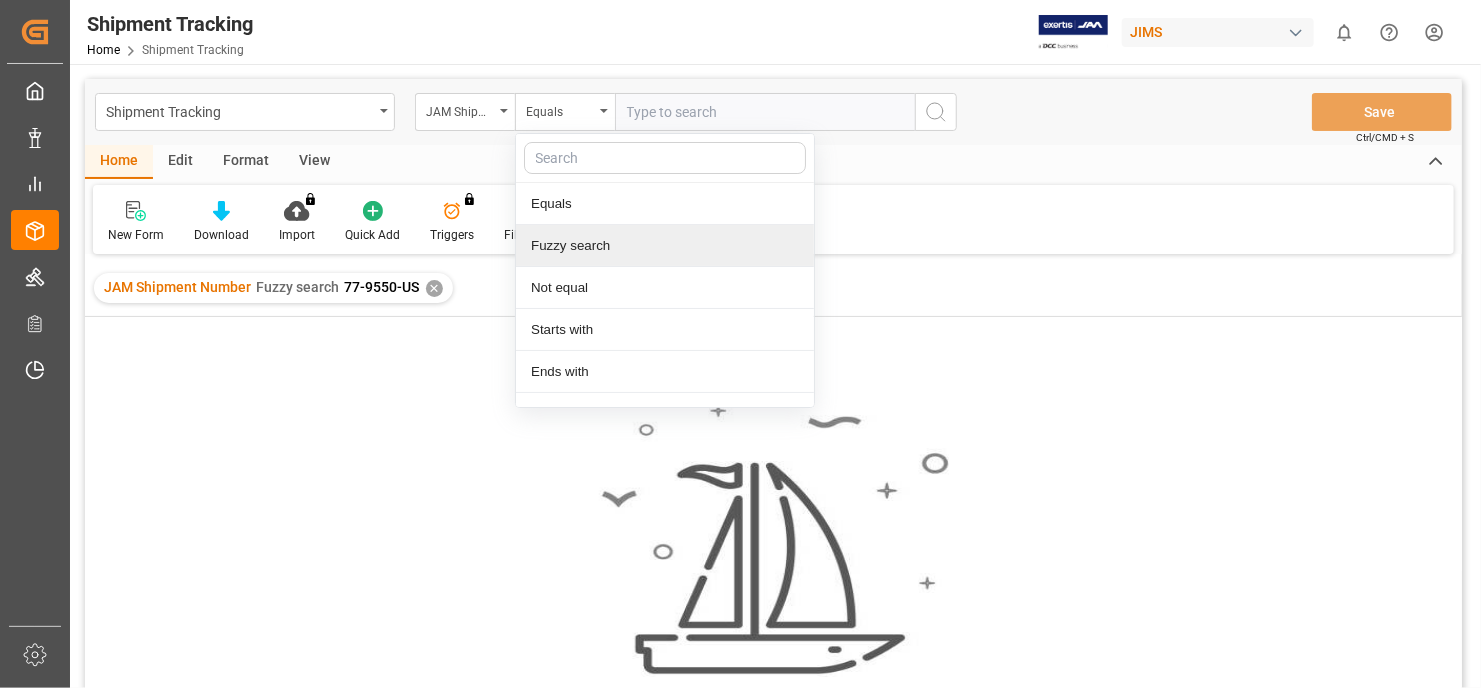 click on "Fuzzy search" at bounding box center (665, 246) 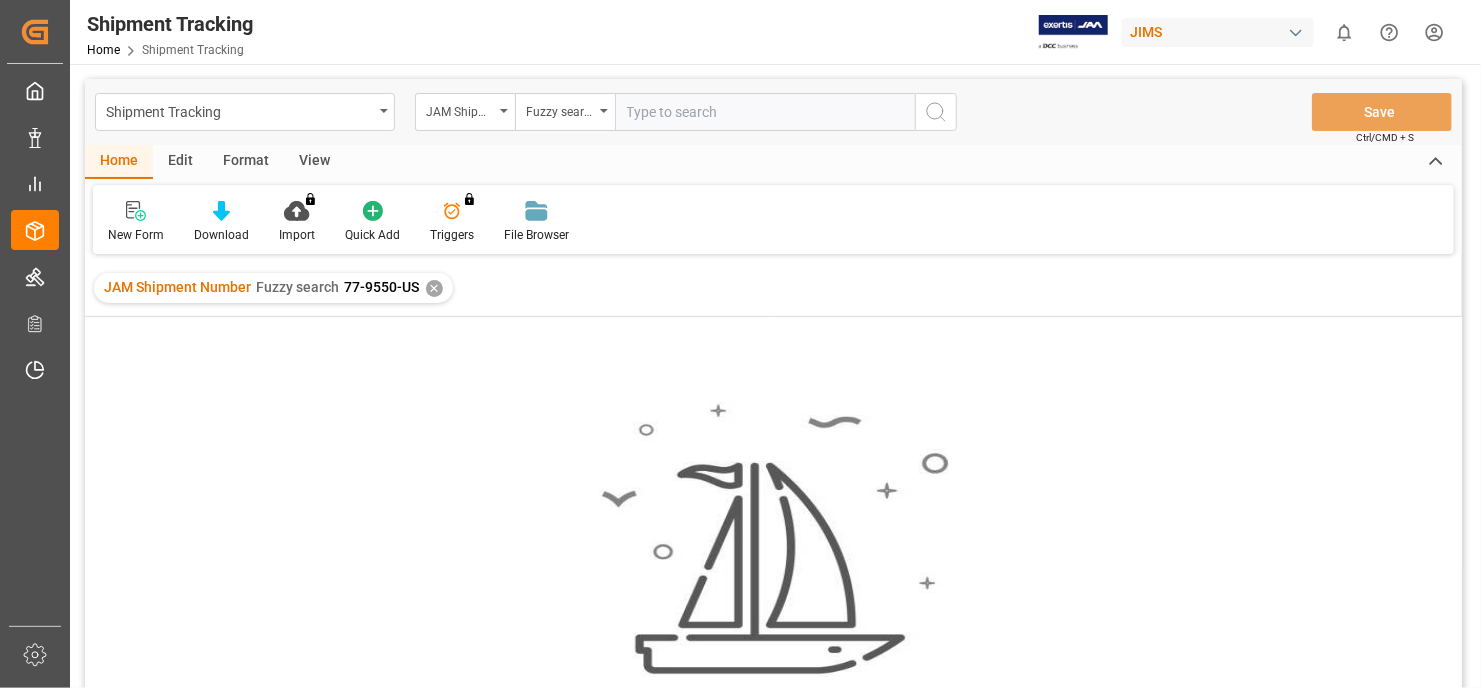 click at bounding box center (765, 112) 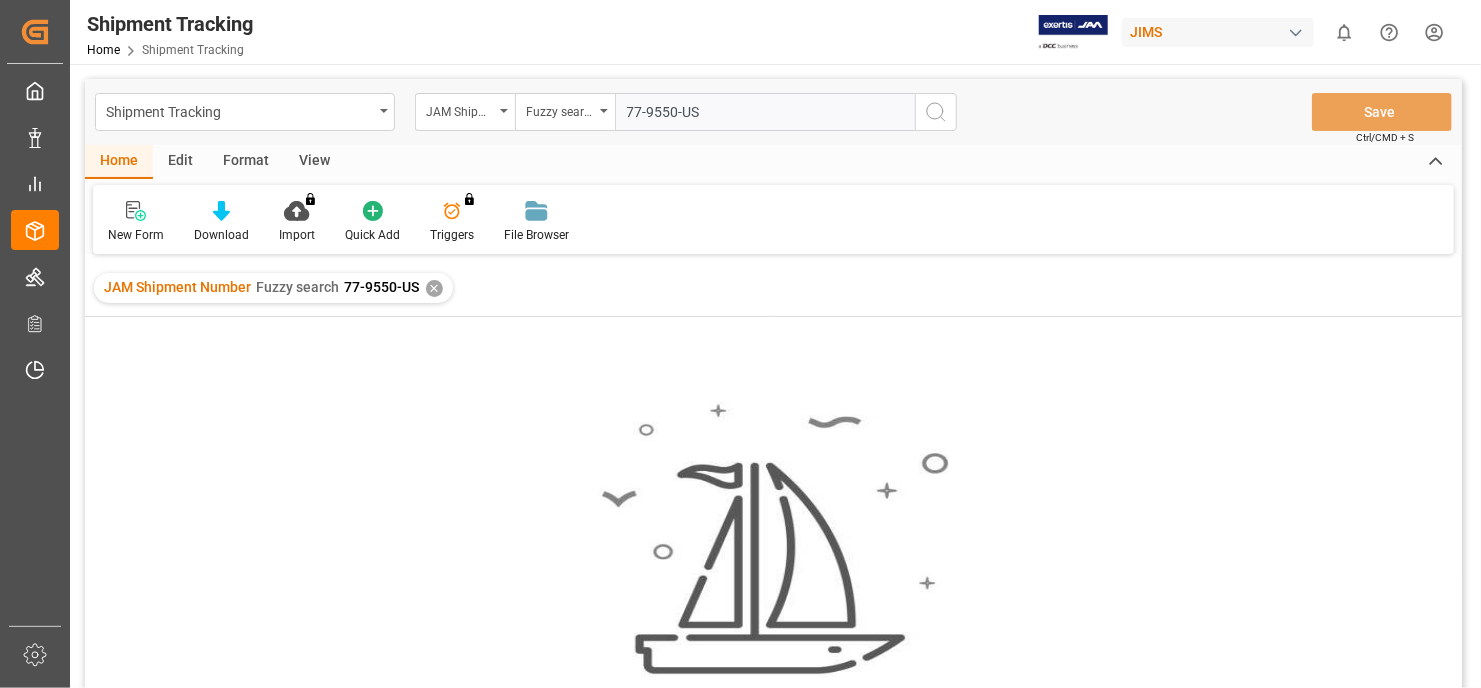 type on "77-9550-US" 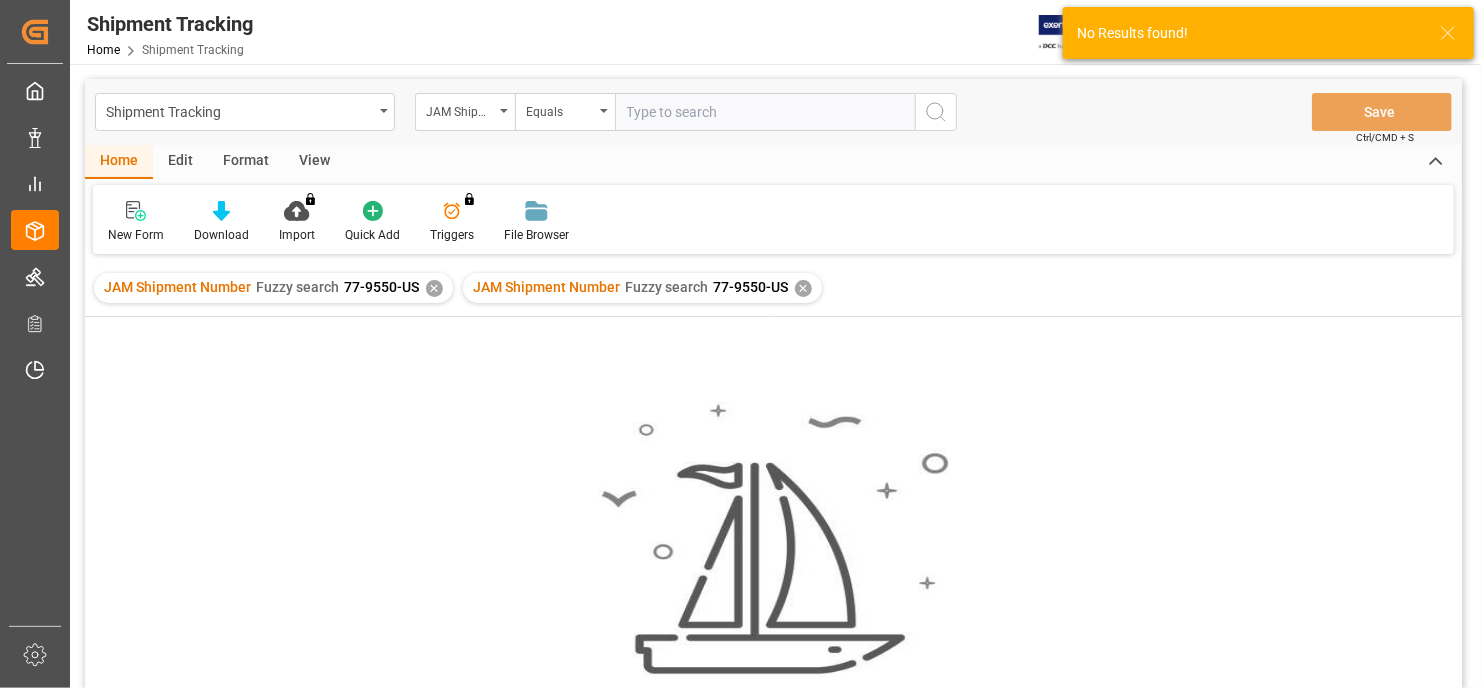 click on "✕" at bounding box center (434, 288) 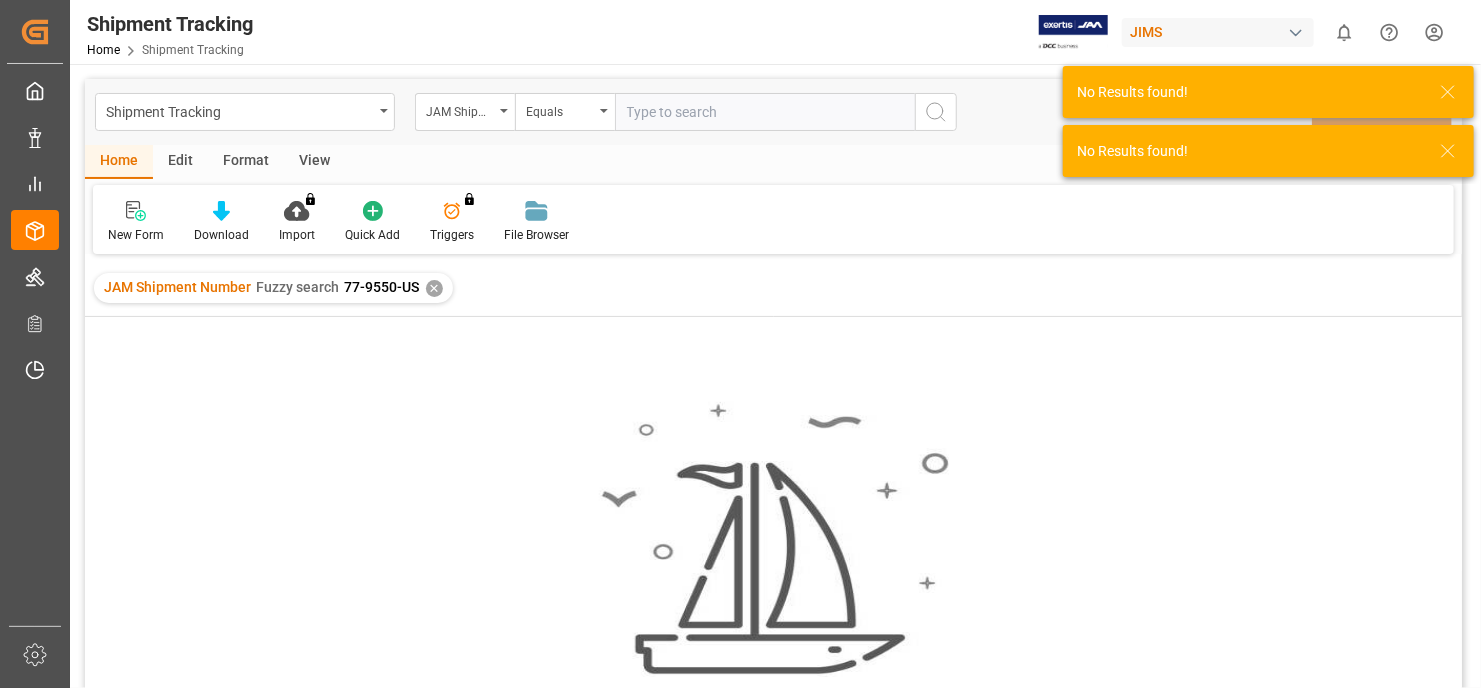 click 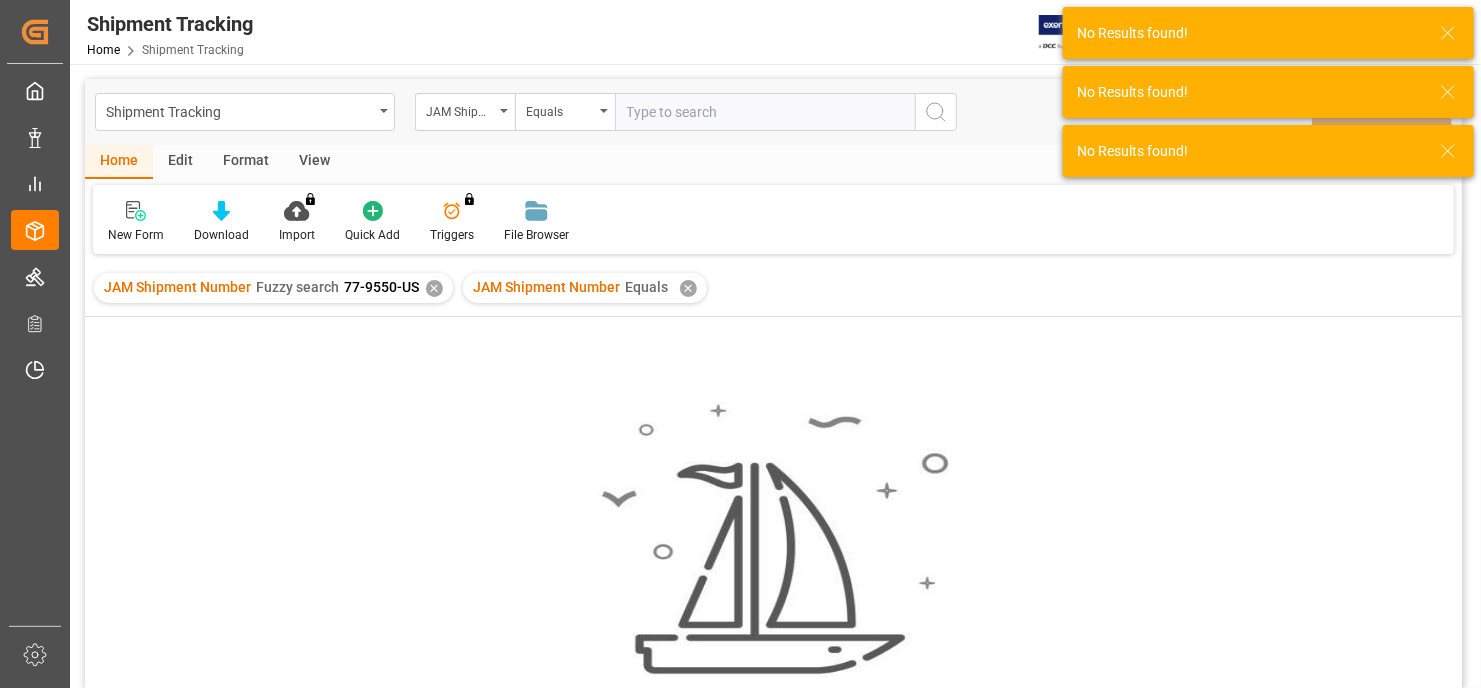 click at bounding box center (765, 112) 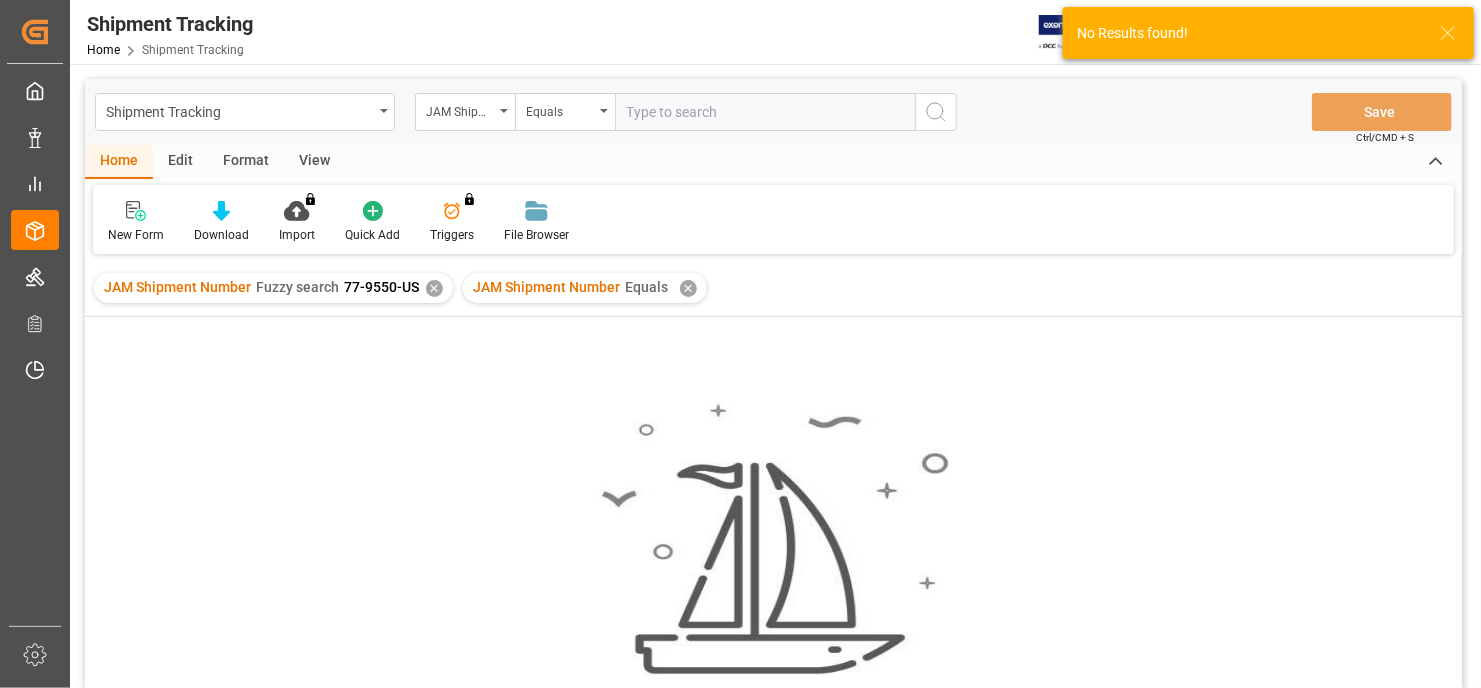 click on "✕" at bounding box center [434, 288] 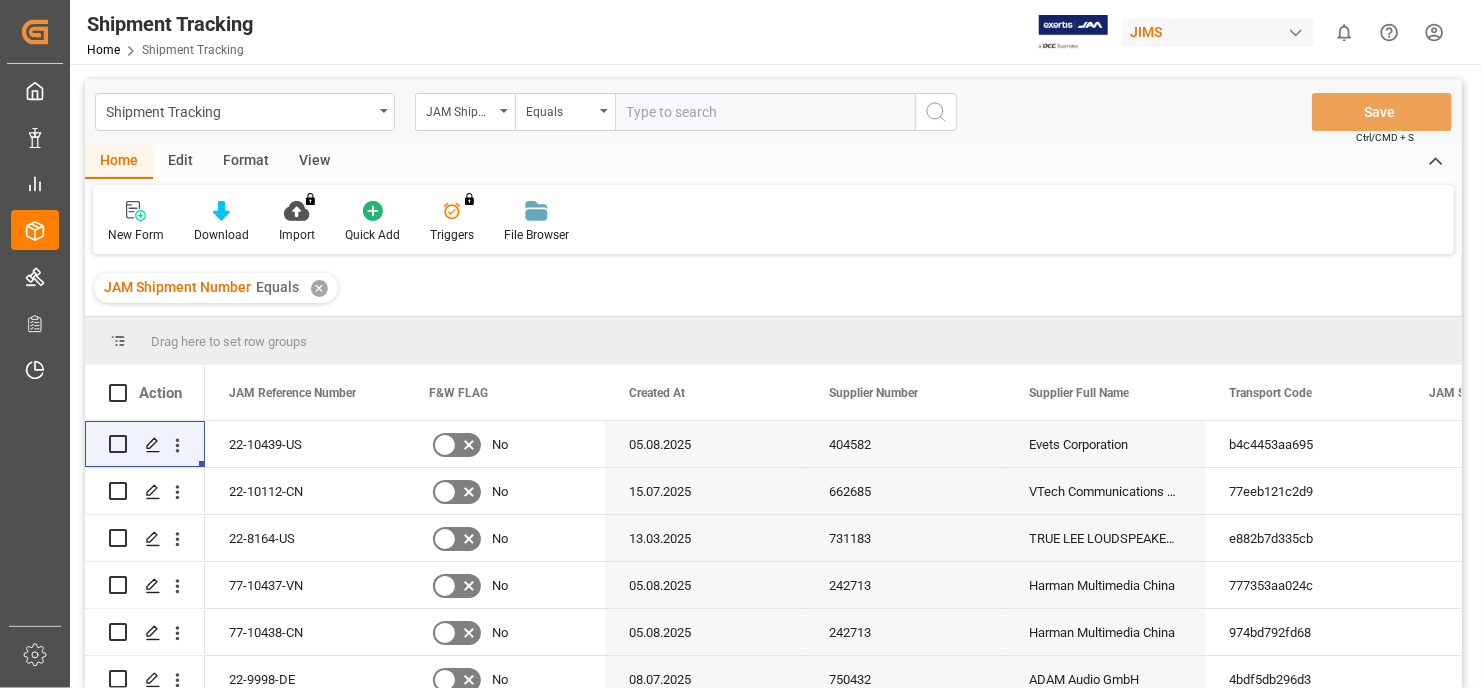 click on "✕" at bounding box center [319, 288] 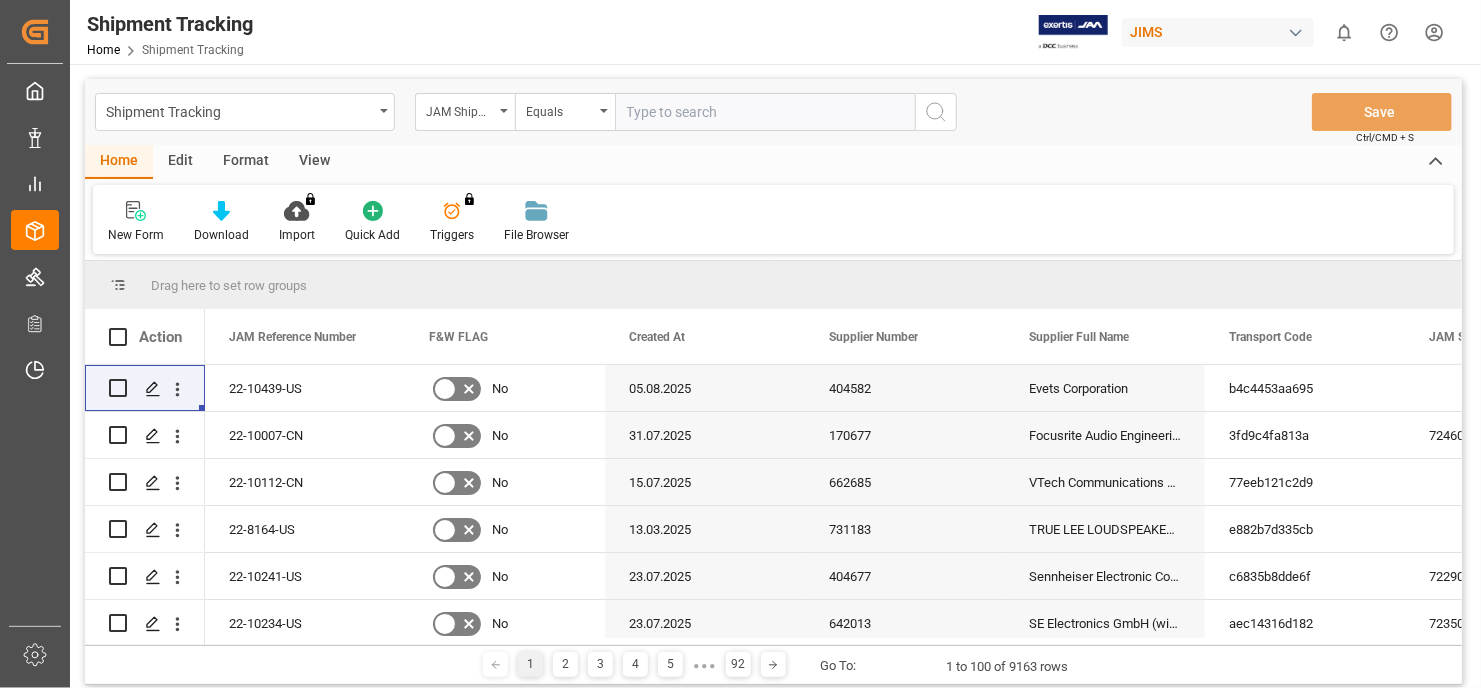 click at bounding box center [765, 112] 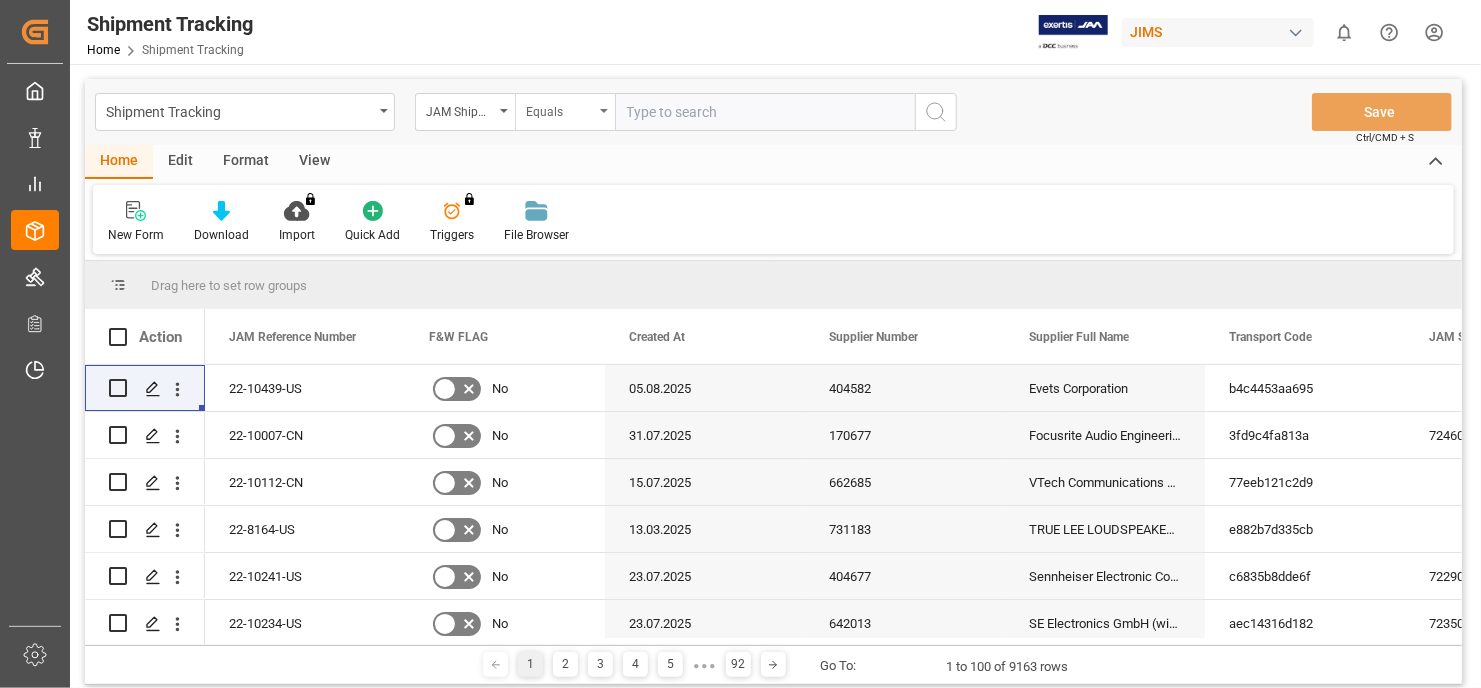 click on "Equals" at bounding box center [565, 112] 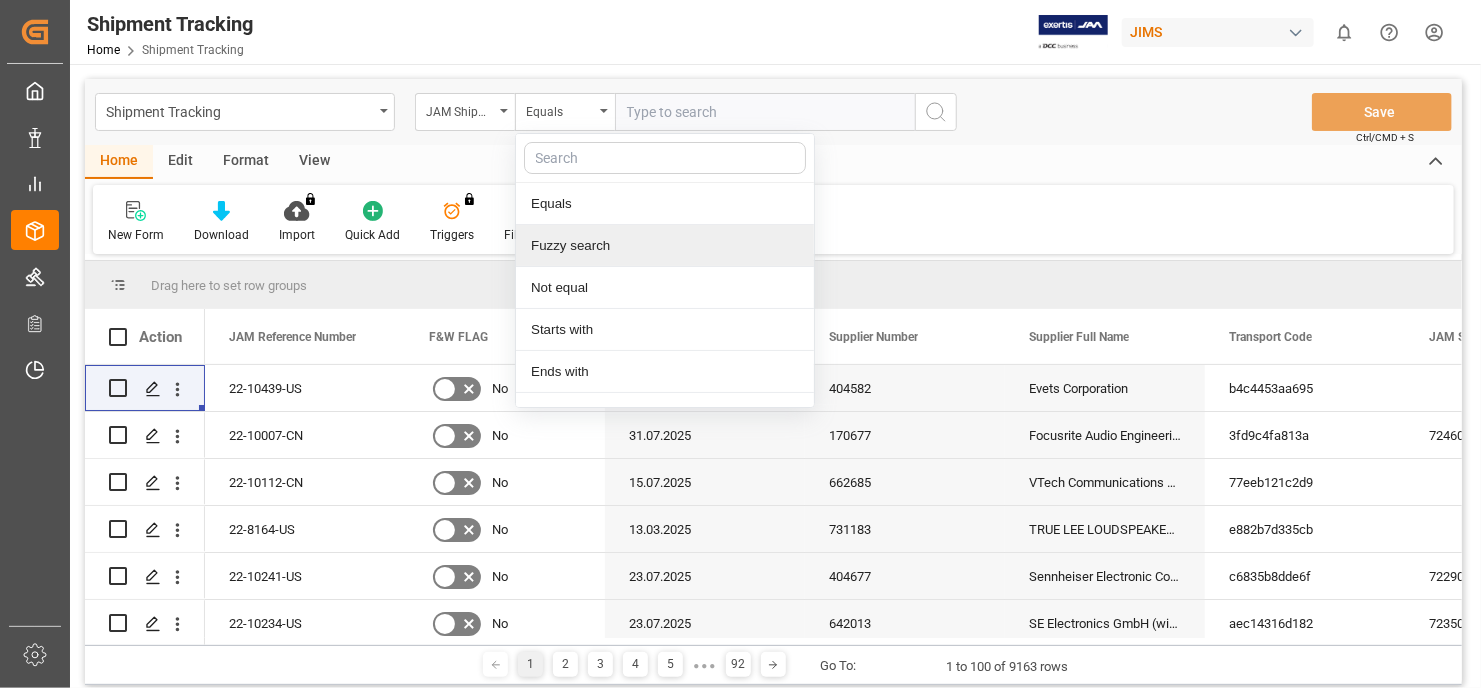 drag, startPoint x: 592, startPoint y: 240, endPoint x: 644, endPoint y: 152, distance: 102.21546 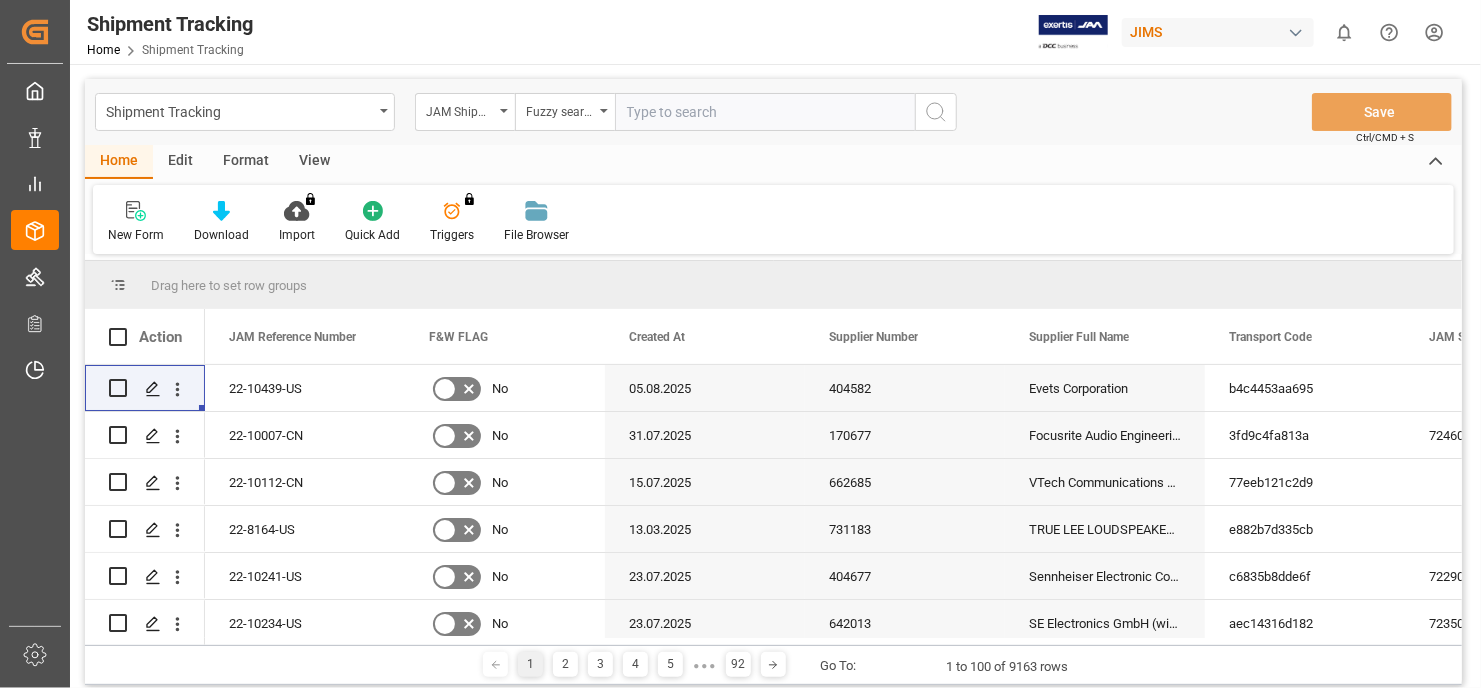 click at bounding box center (765, 112) 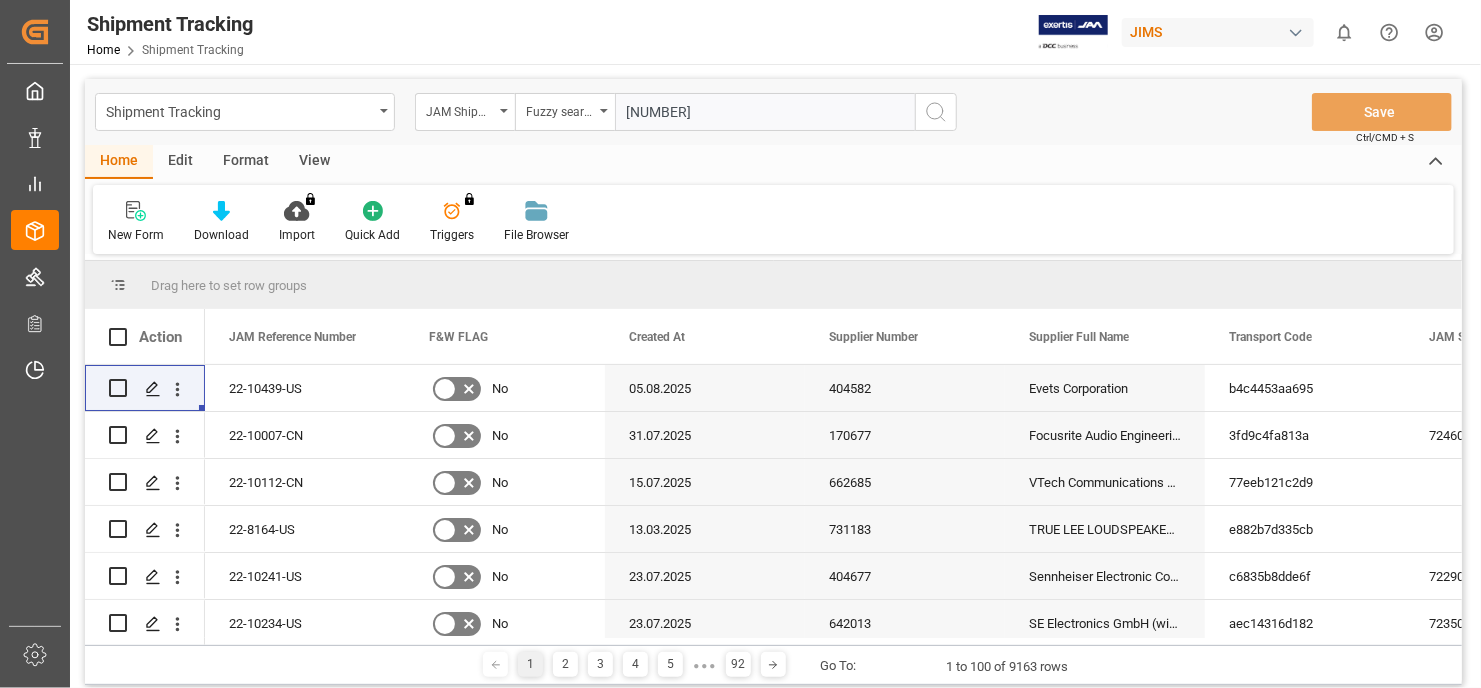 type on "77-9550" 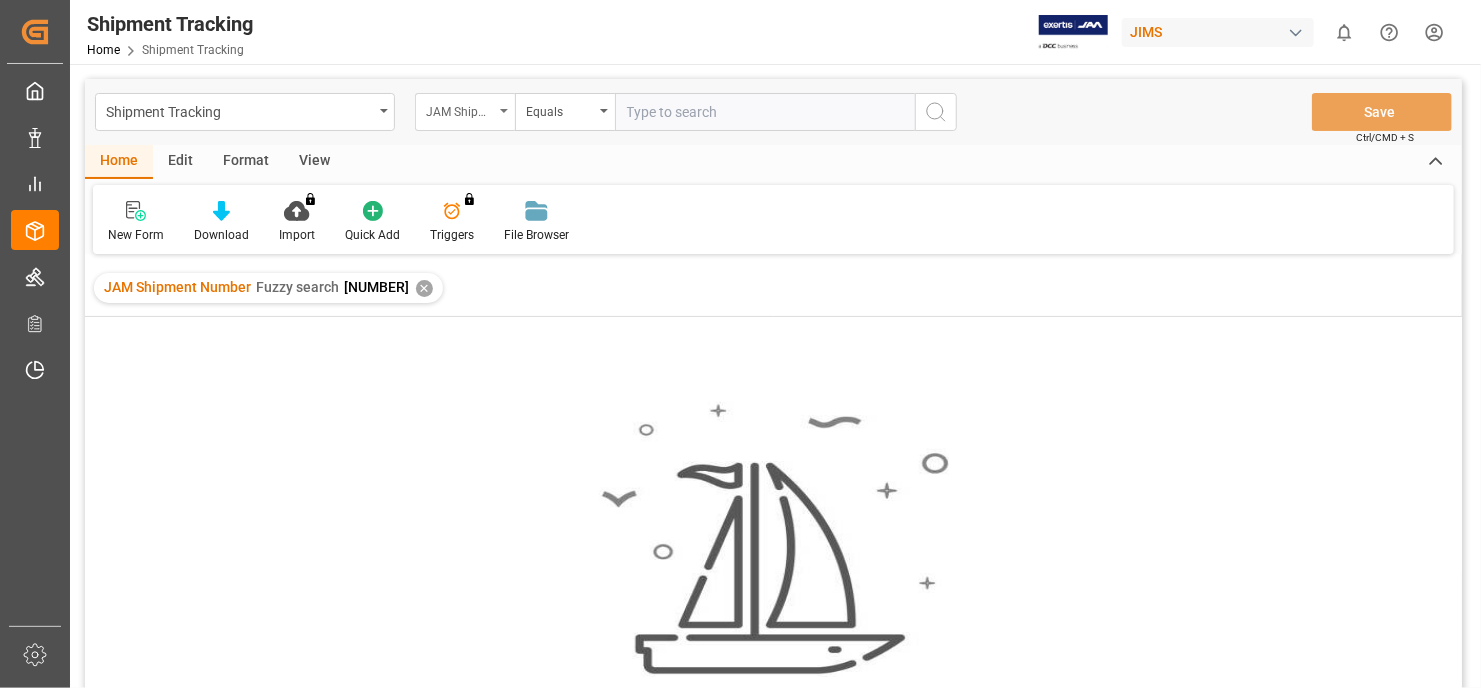 click on "JAM Shipment Number" at bounding box center [465, 112] 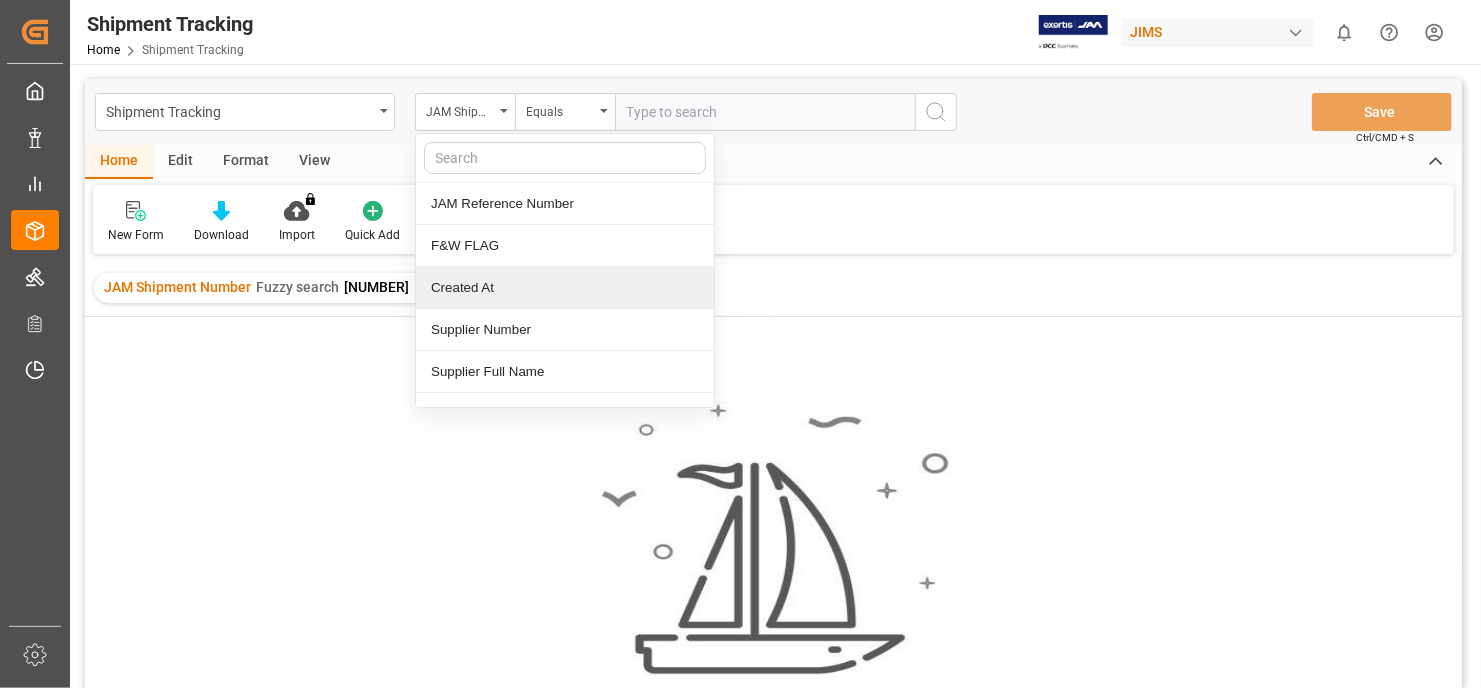 scroll, scrollTop: 100, scrollLeft: 0, axis: vertical 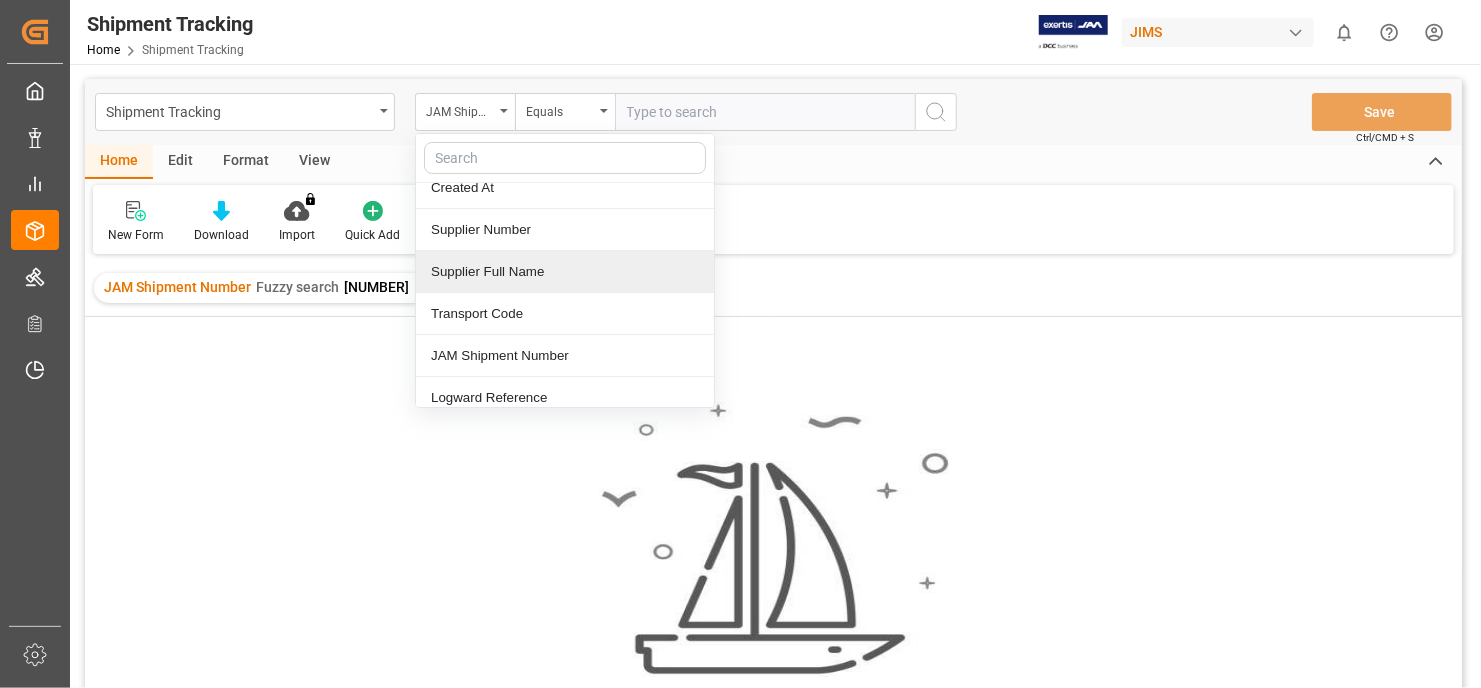 click on "Supplier Full Name" at bounding box center [565, 272] 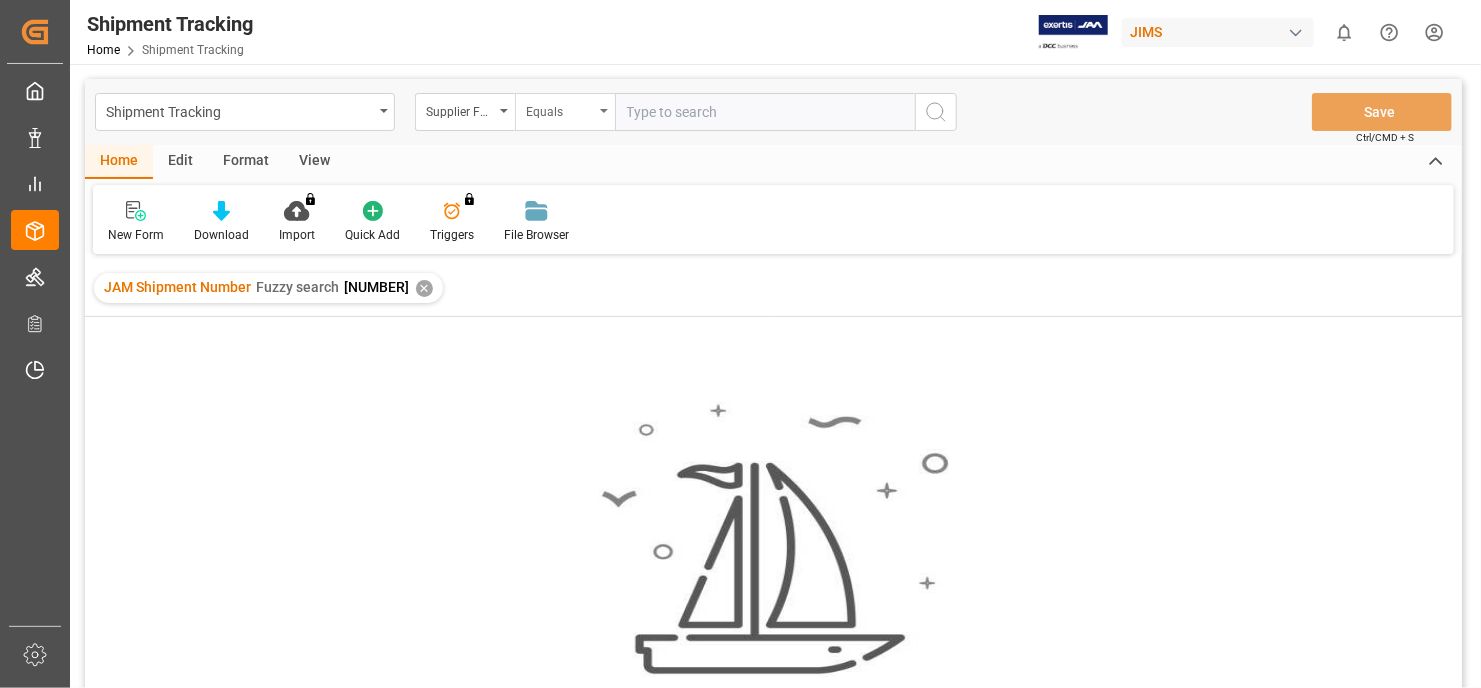 click at bounding box center [604, 111] 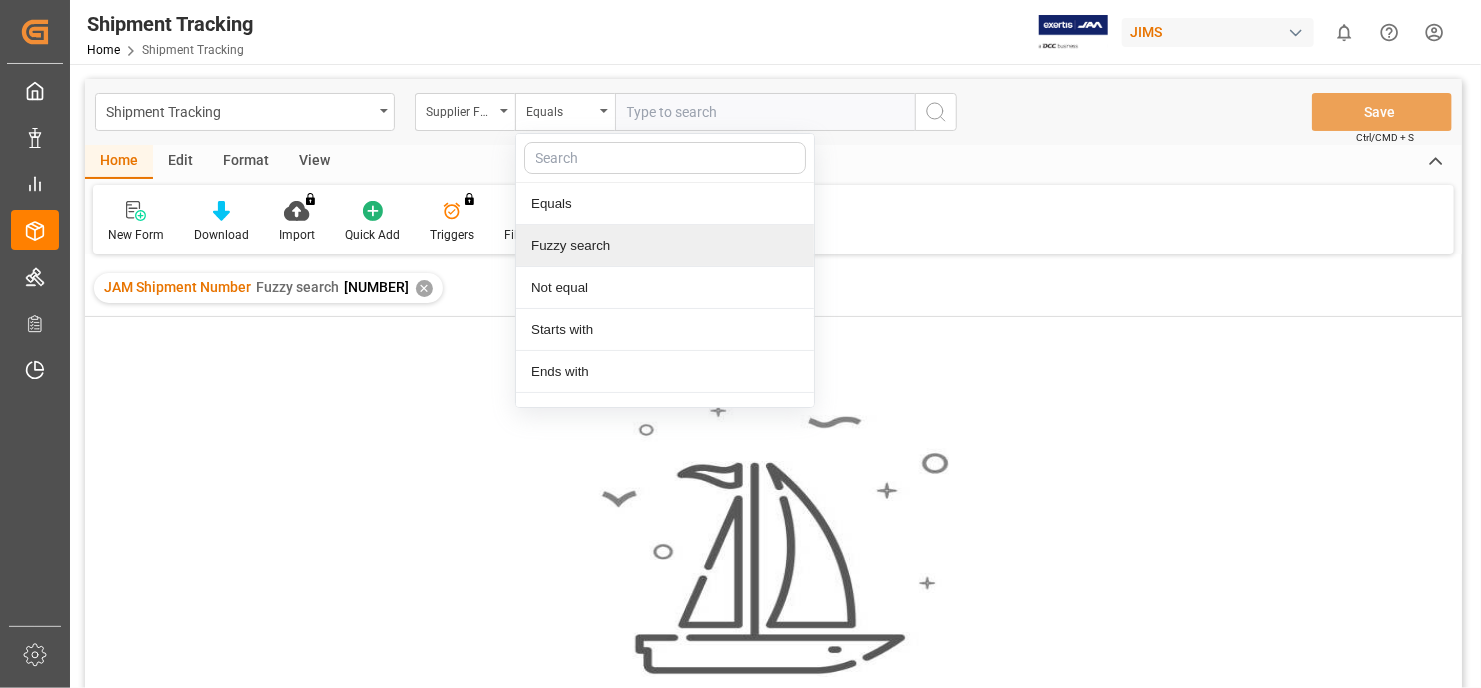 click on "Fuzzy search" at bounding box center [665, 246] 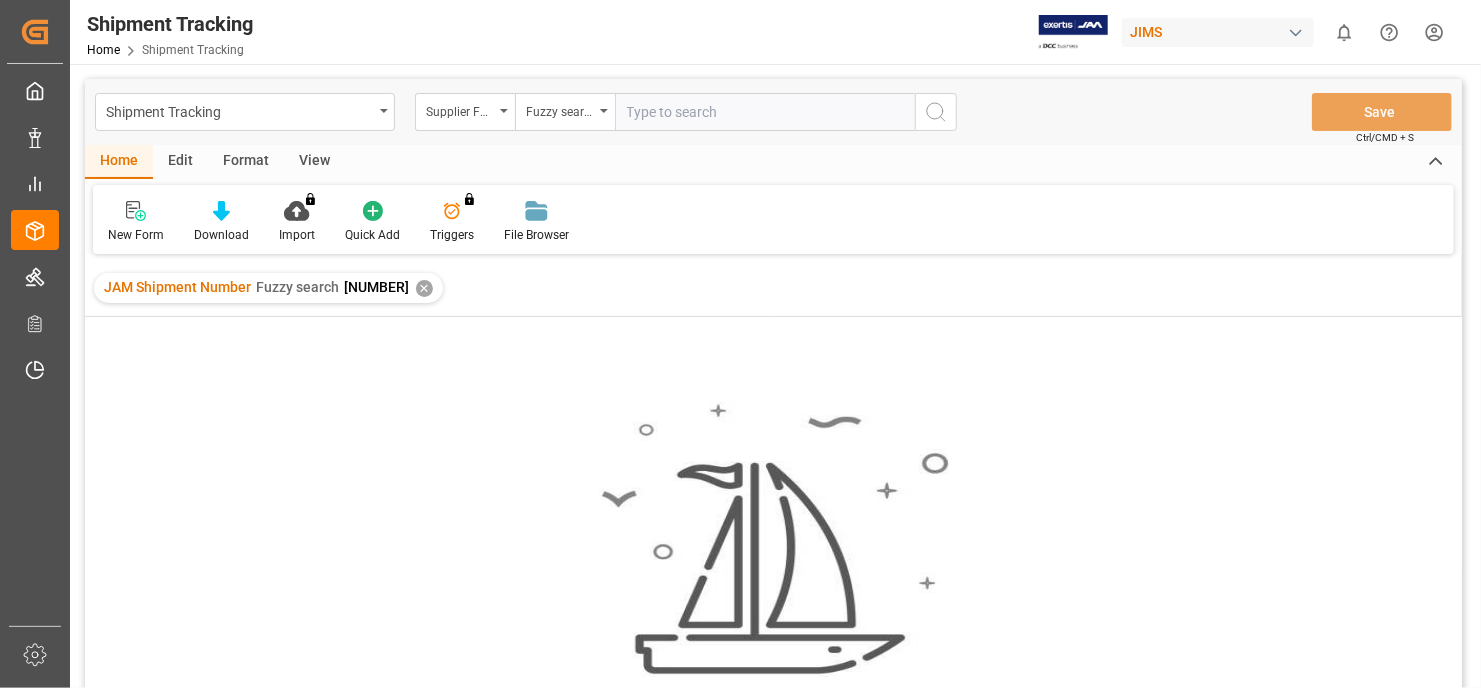 click at bounding box center (765, 112) 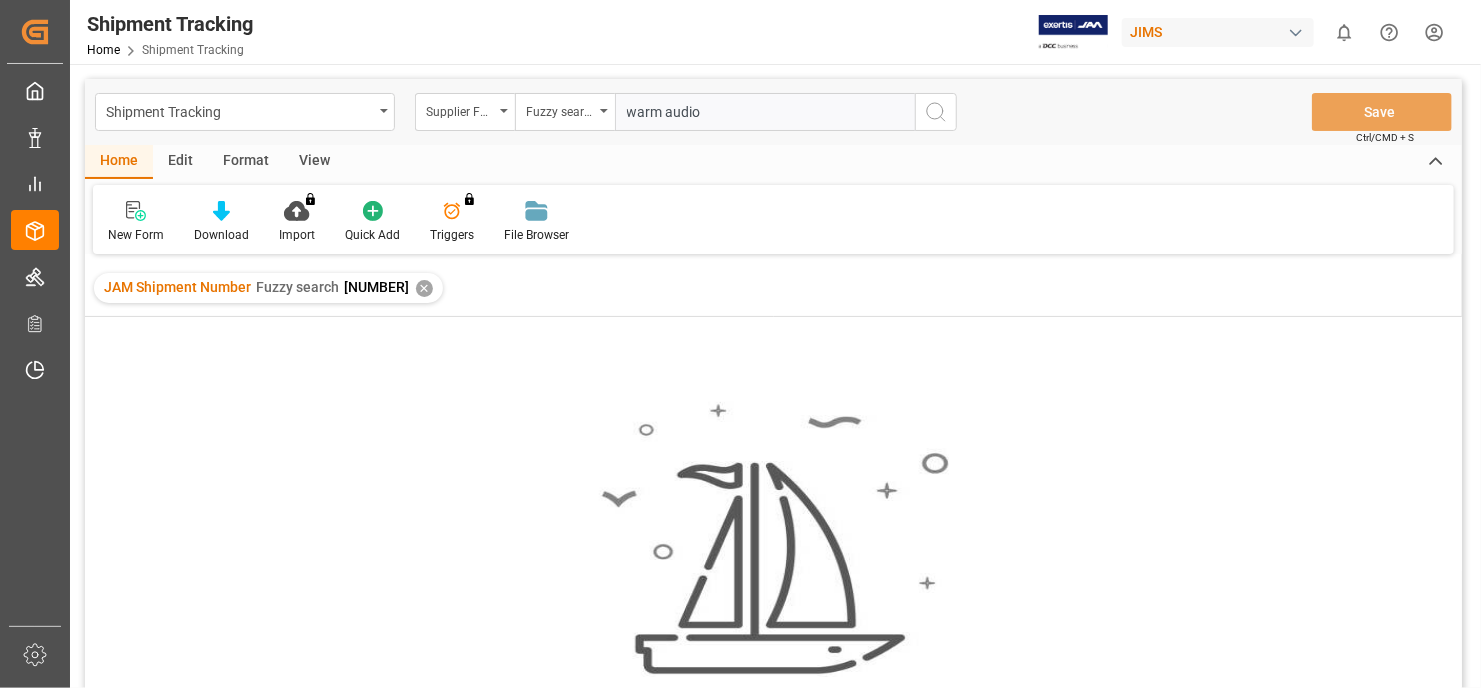 type on "warm audio" 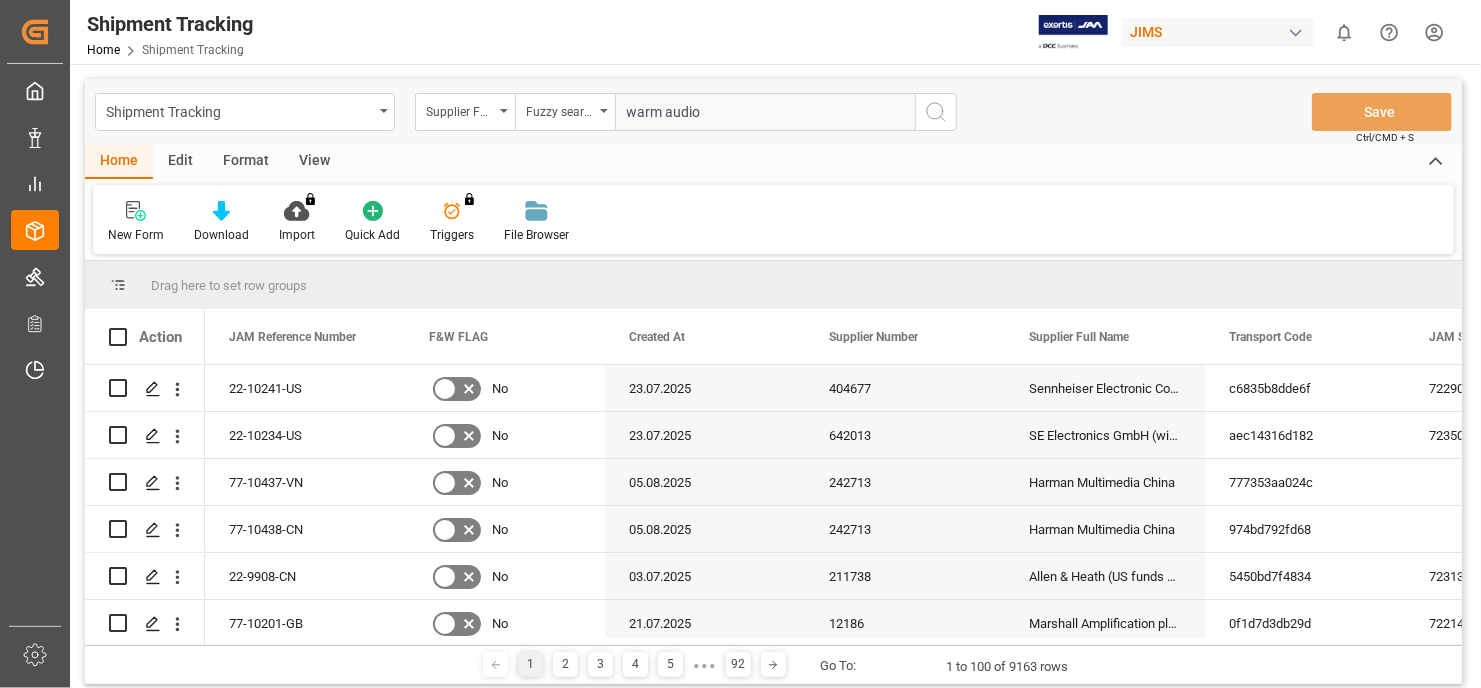 scroll, scrollTop: 200, scrollLeft: 0, axis: vertical 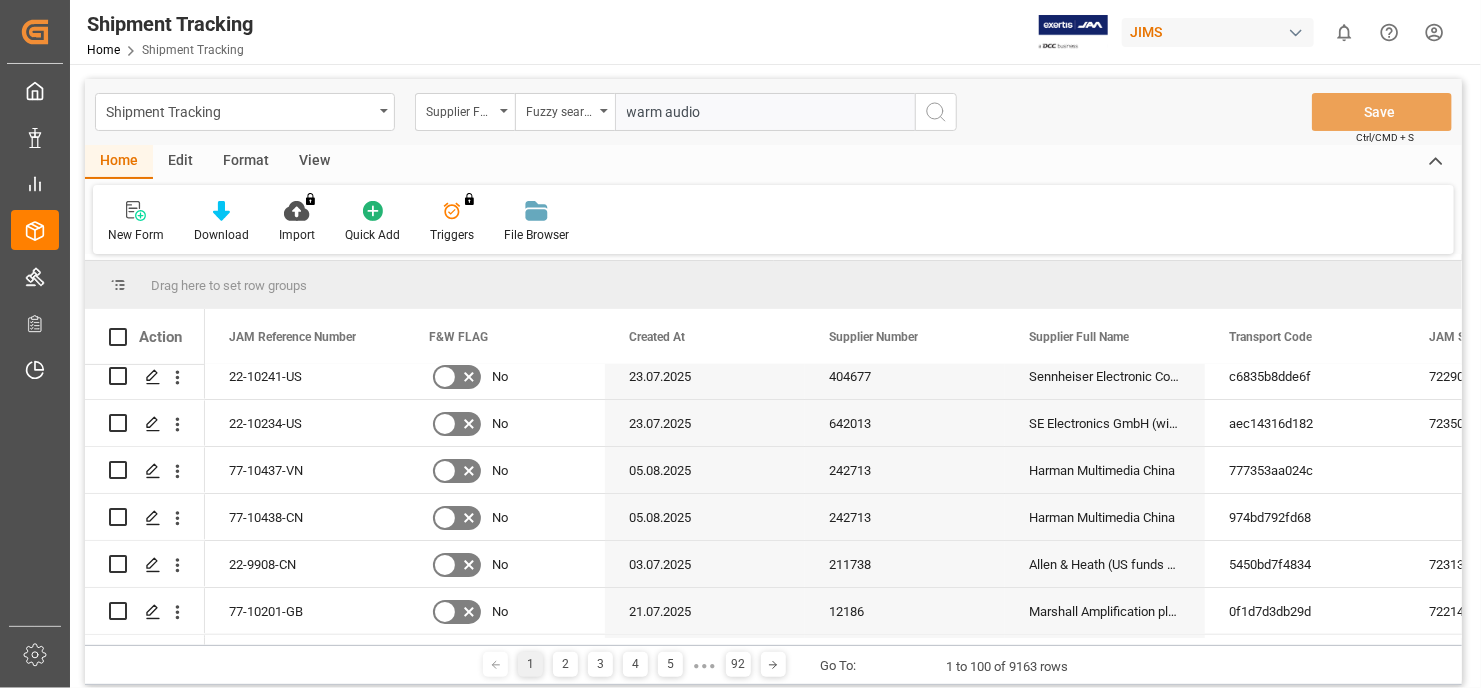 click on "warm audio" at bounding box center (765, 112) 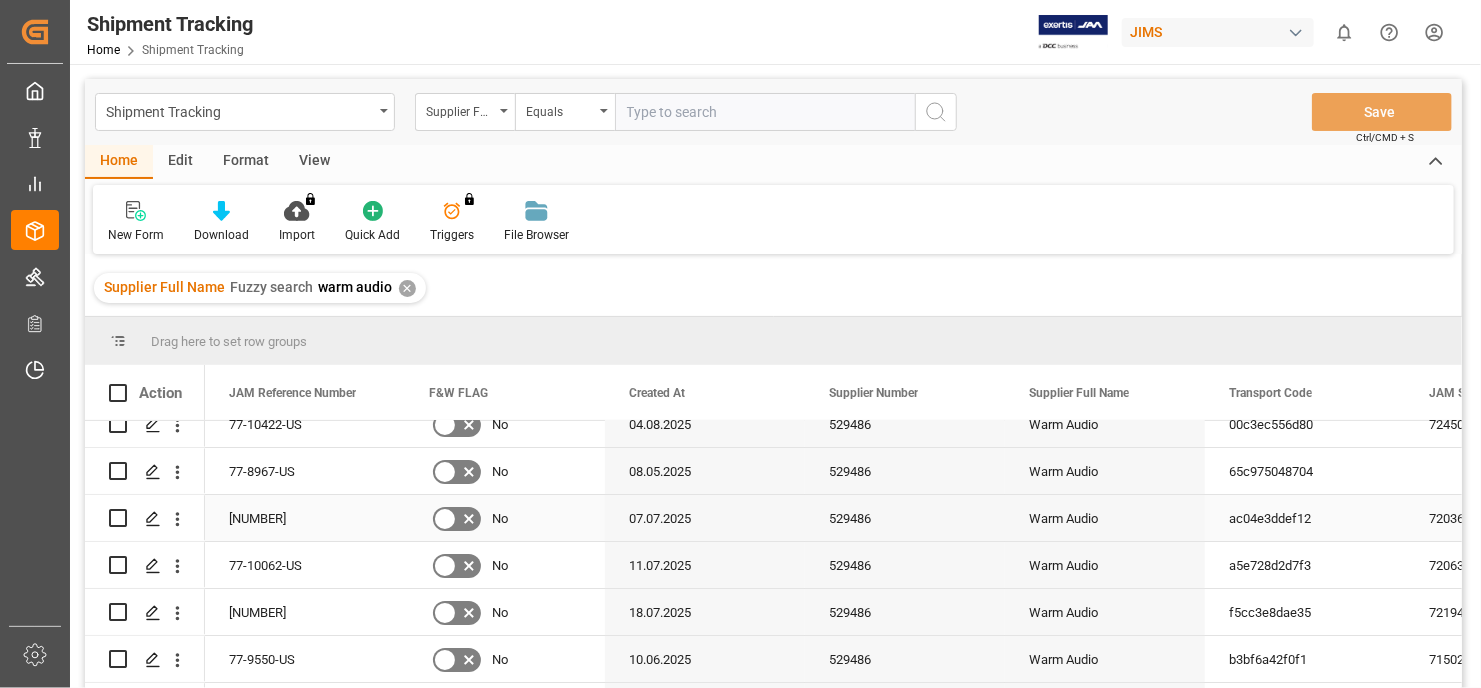 scroll, scrollTop: 100, scrollLeft: 0, axis: vertical 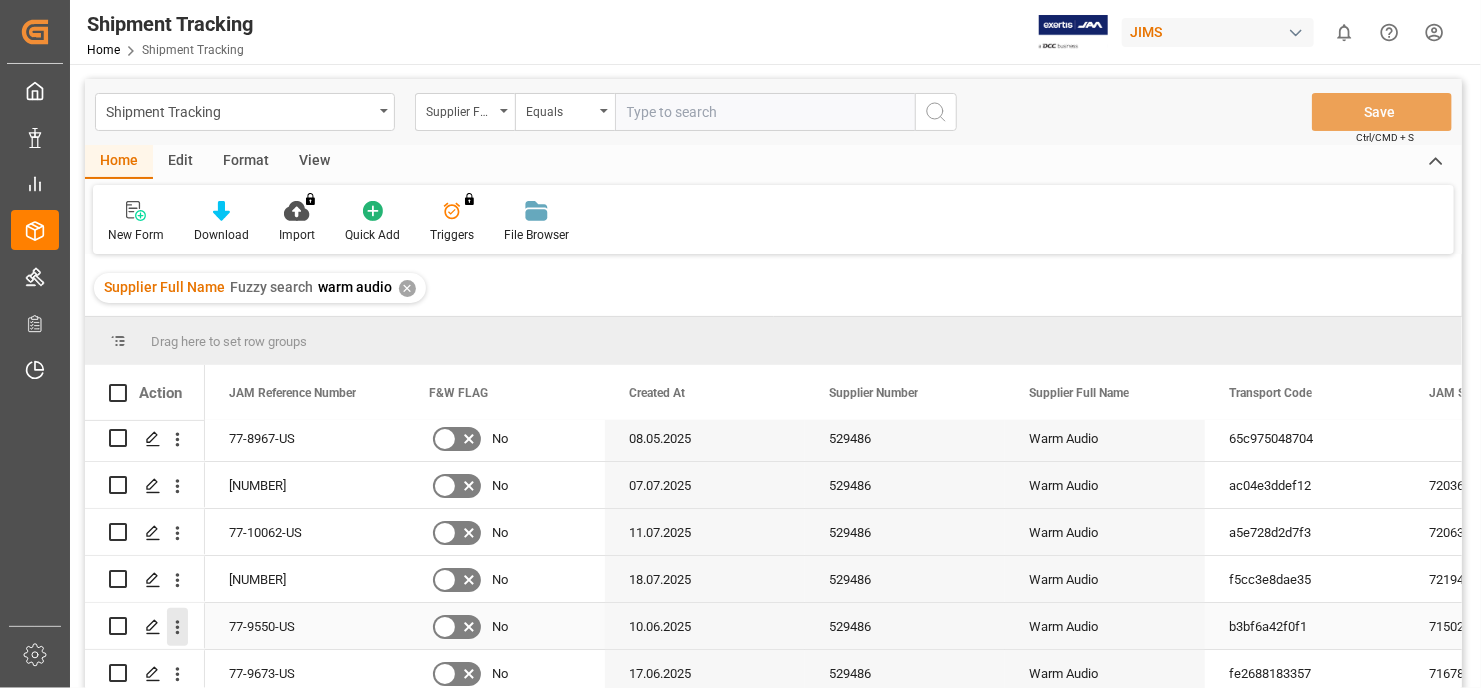 click 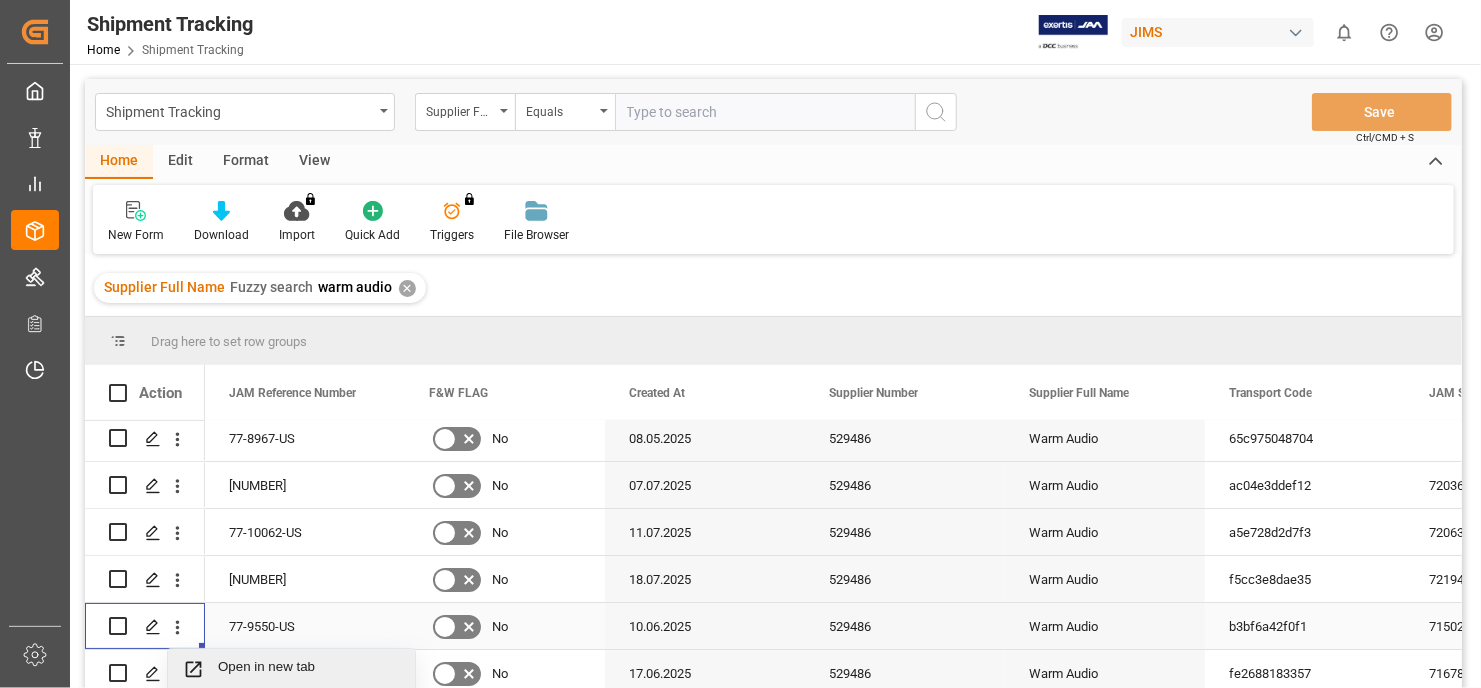 click on "Open in new tab" at bounding box center [309, 669] 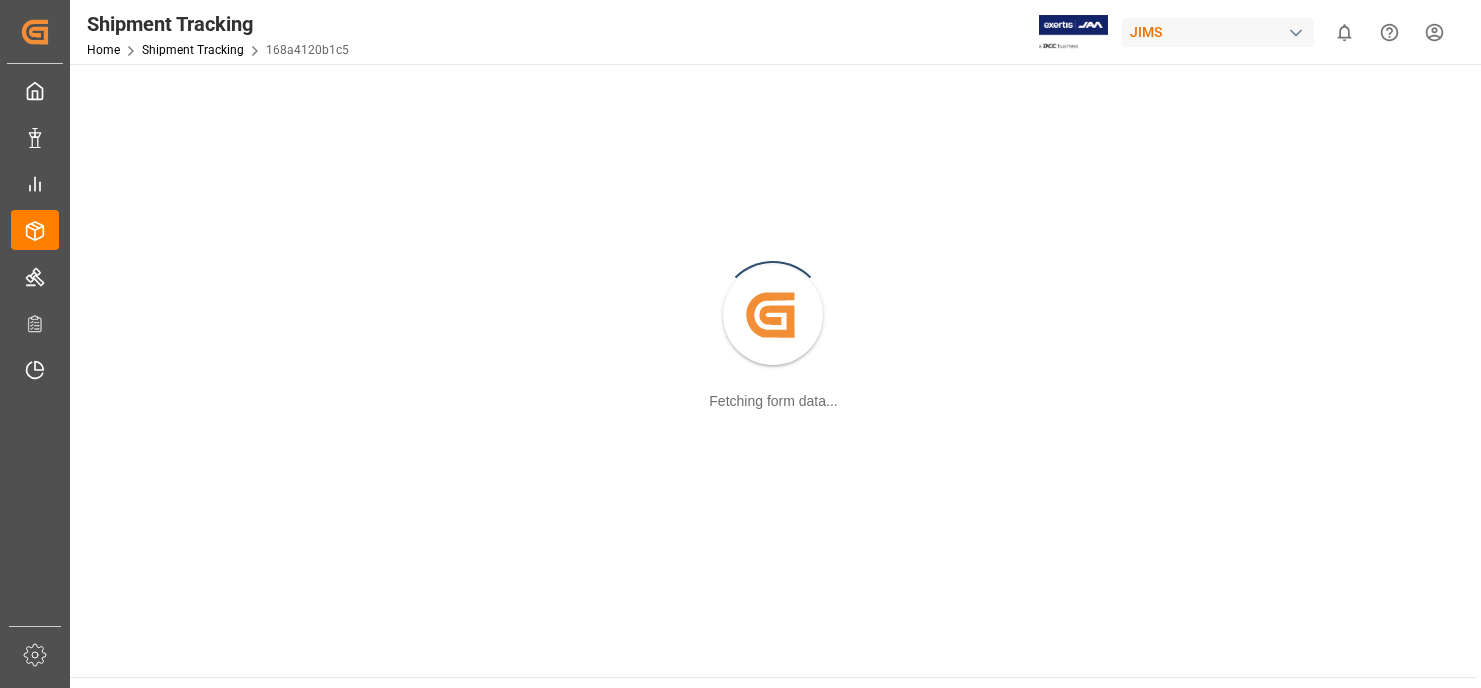 scroll, scrollTop: 0, scrollLeft: 0, axis: both 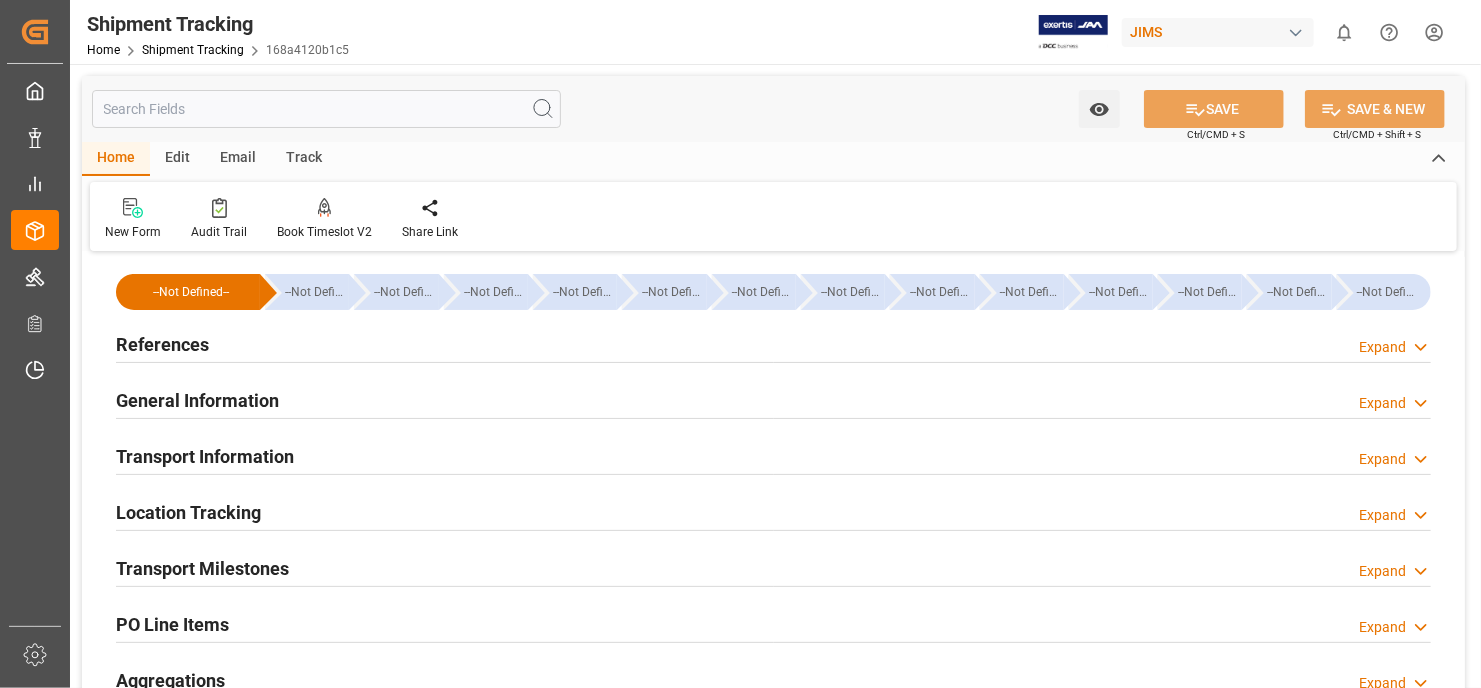 type on "09.06.2025" 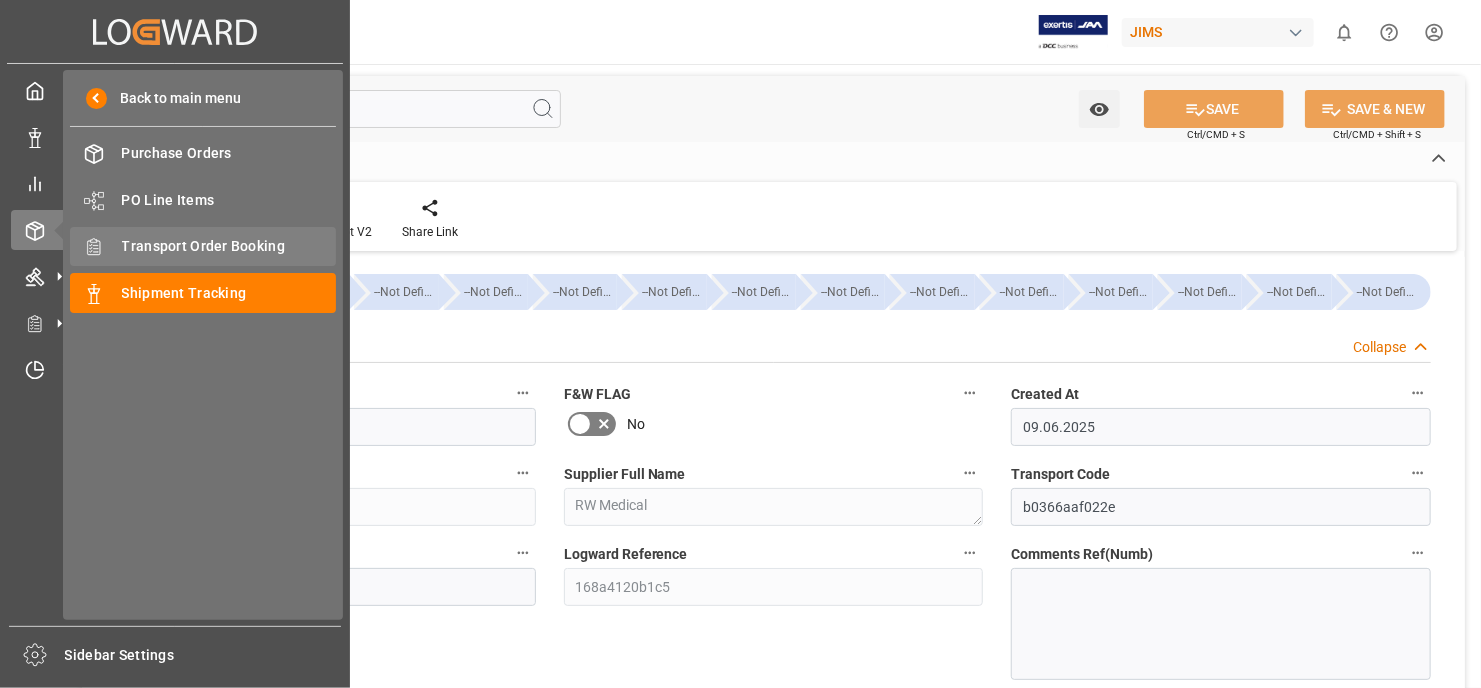 click on "Transport Order Booking" at bounding box center [229, 246] 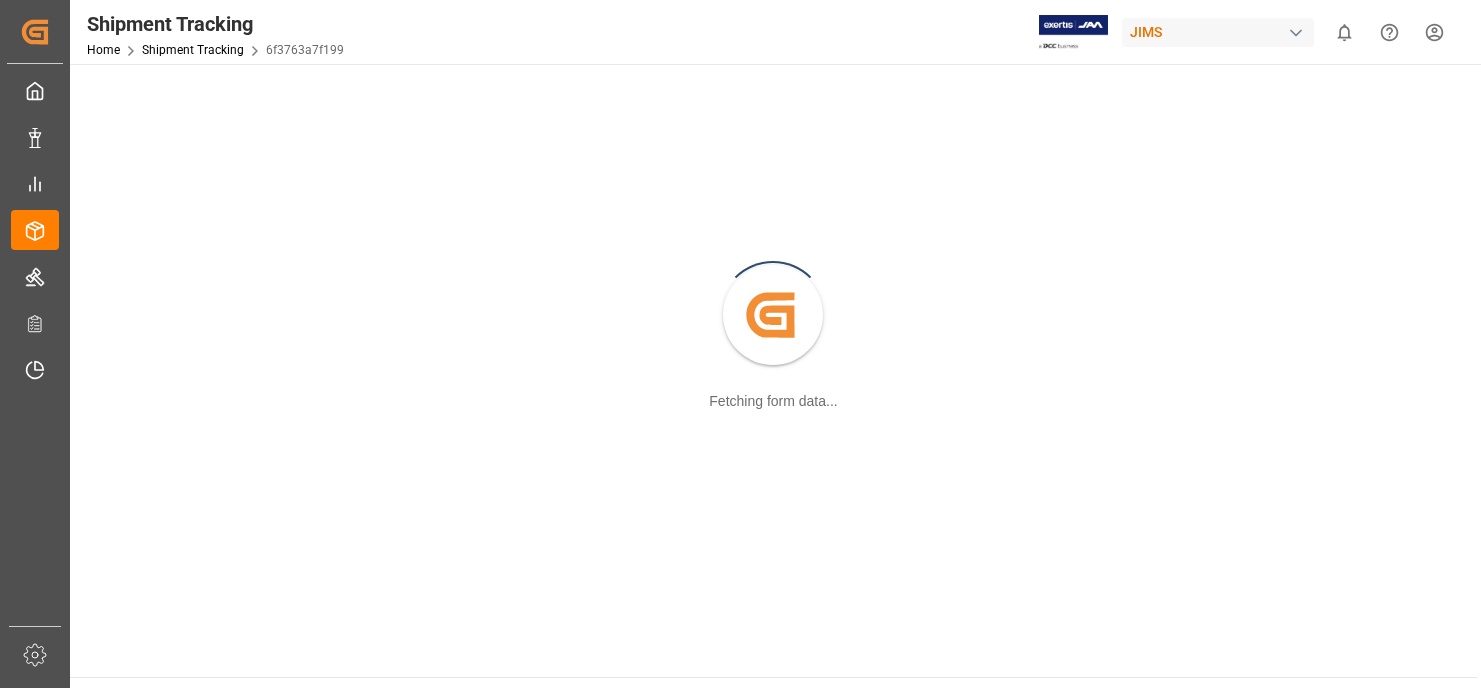 scroll, scrollTop: 0, scrollLeft: 0, axis: both 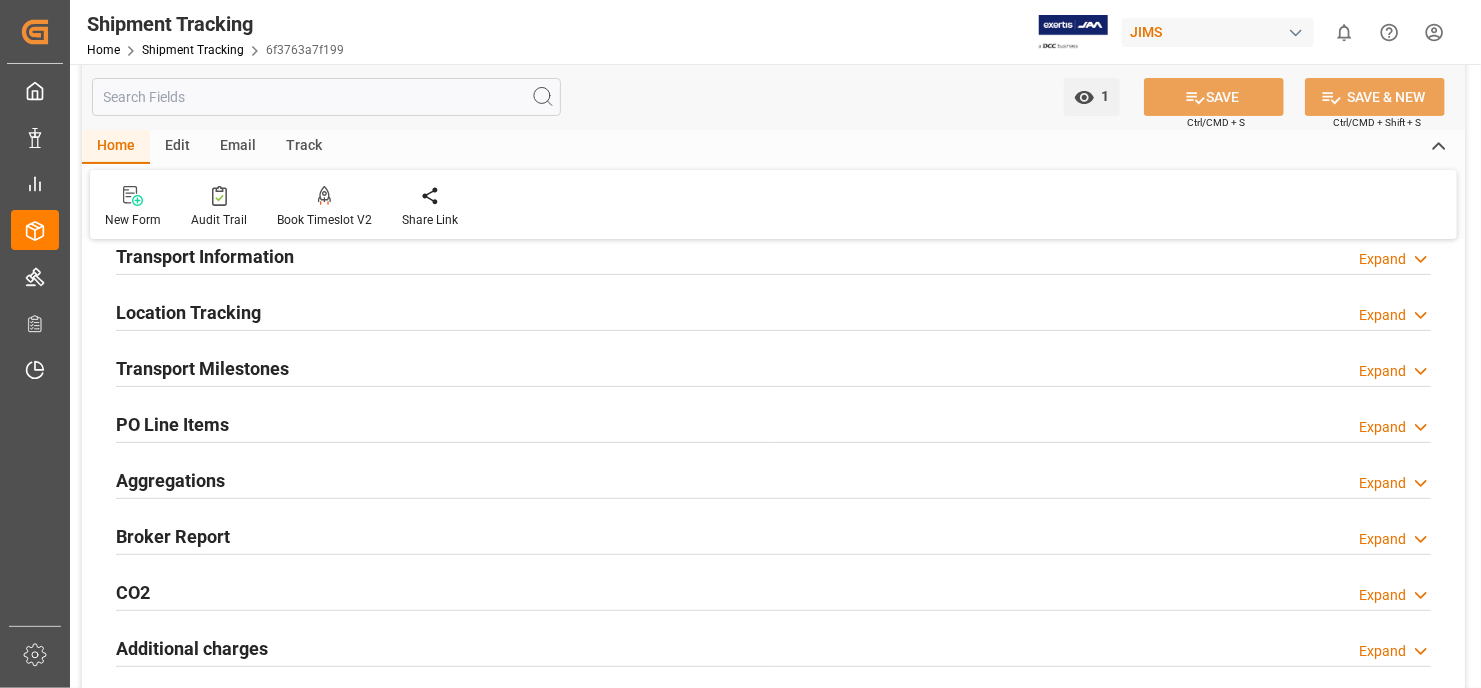 click on "PO Line Items" at bounding box center (172, 424) 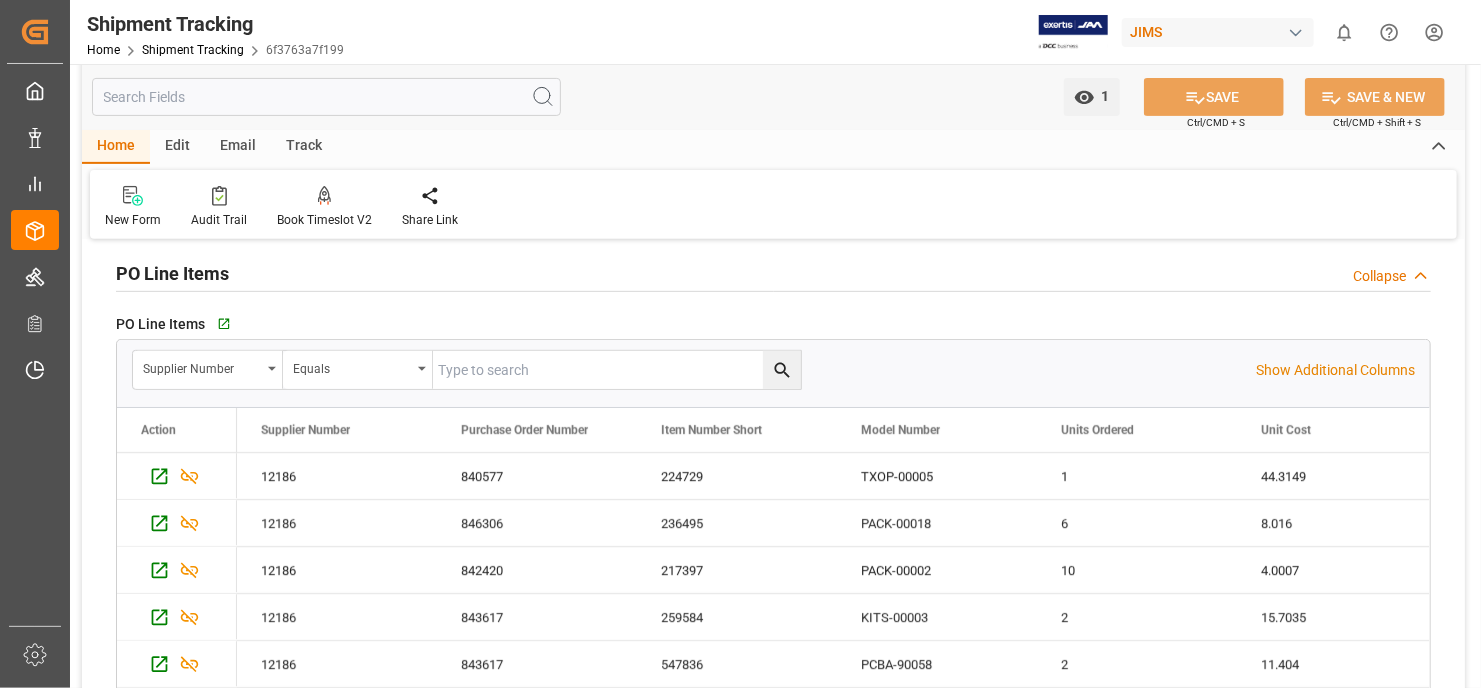 scroll, scrollTop: 400, scrollLeft: 0, axis: vertical 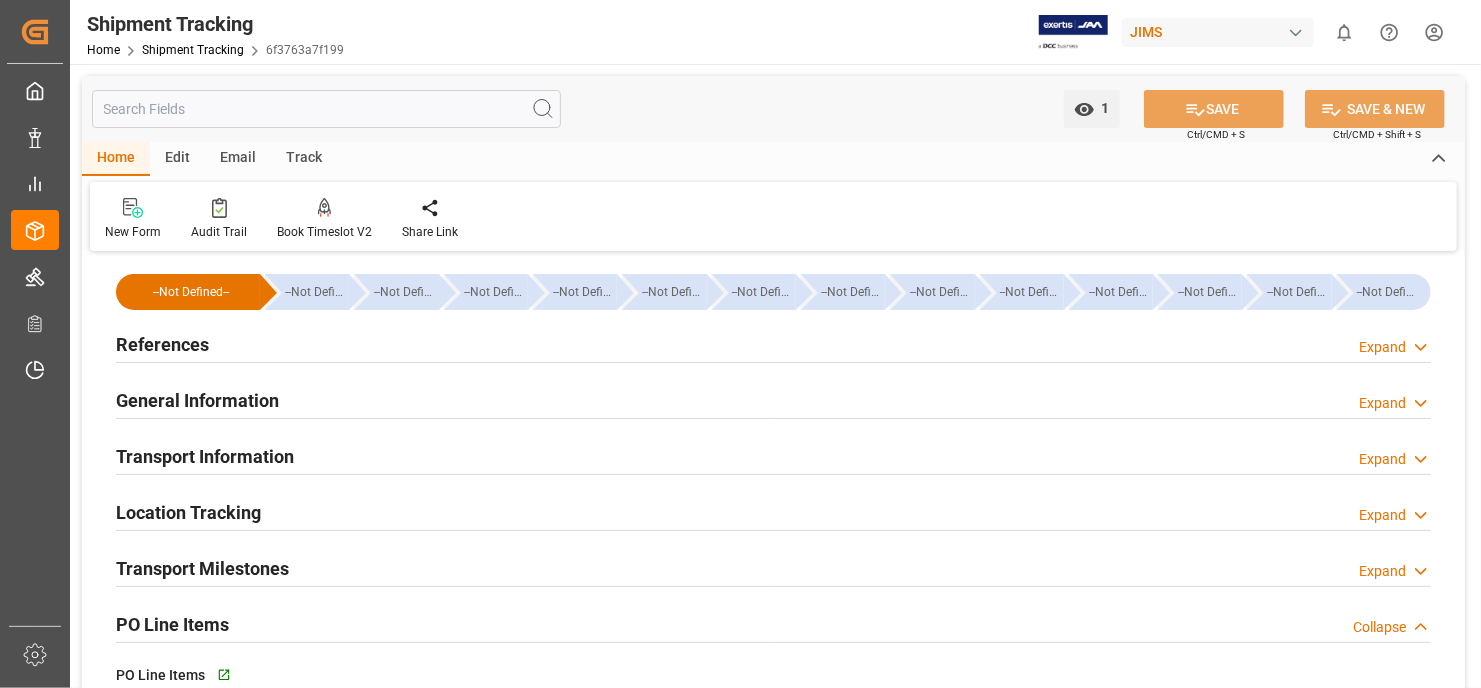 click on "General Information" at bounding box center (197, 400) 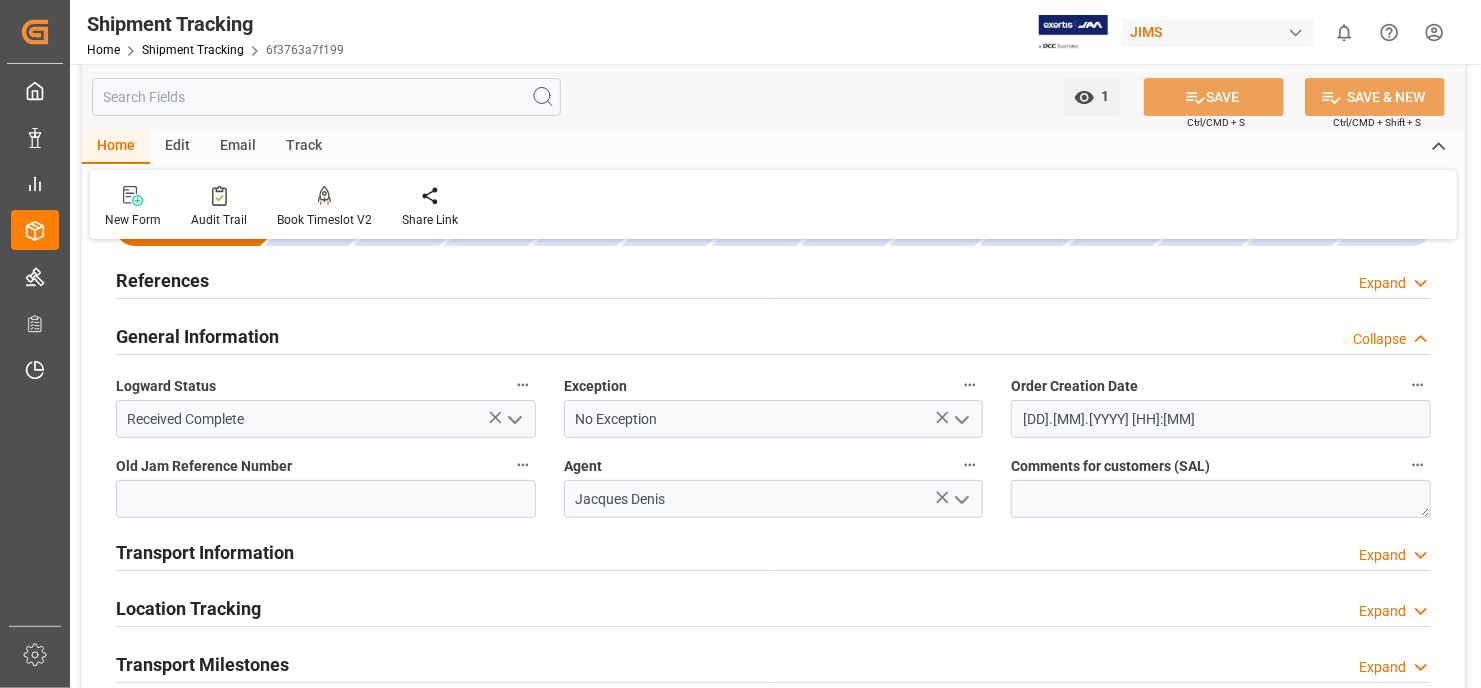 scroll, scrollTop: 0, scrollLeft: 0, axis: both 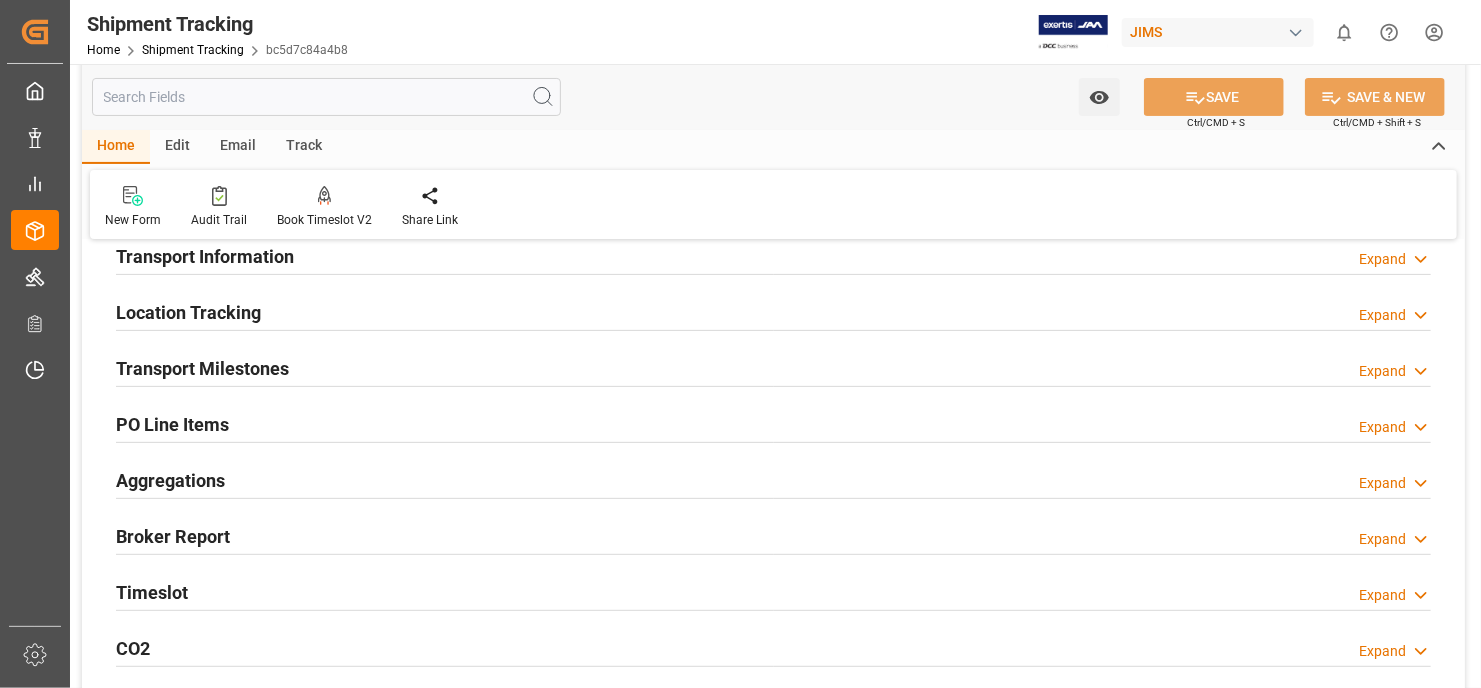 click on "PO Line Items" at bounding box center [172, 424] 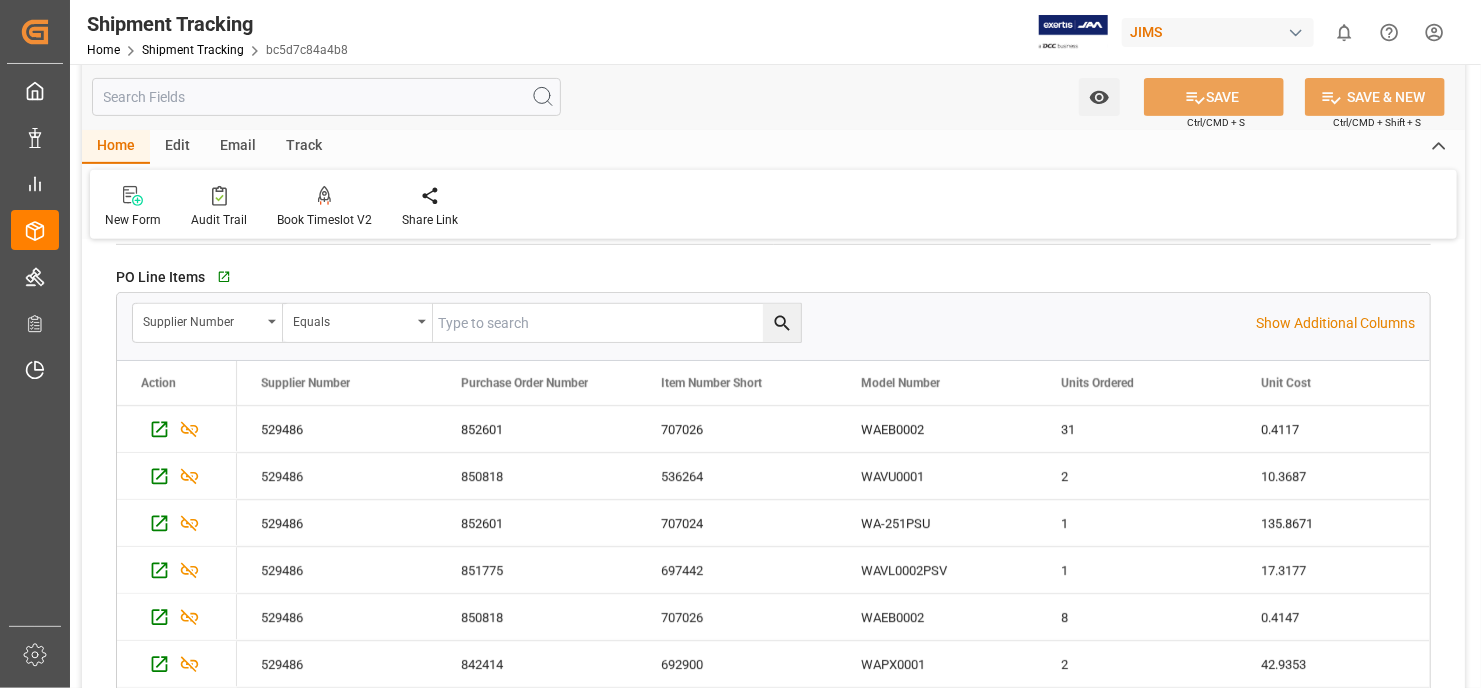 scroll, scrollTop: 500, scrollLeft: 0, axis: vertical 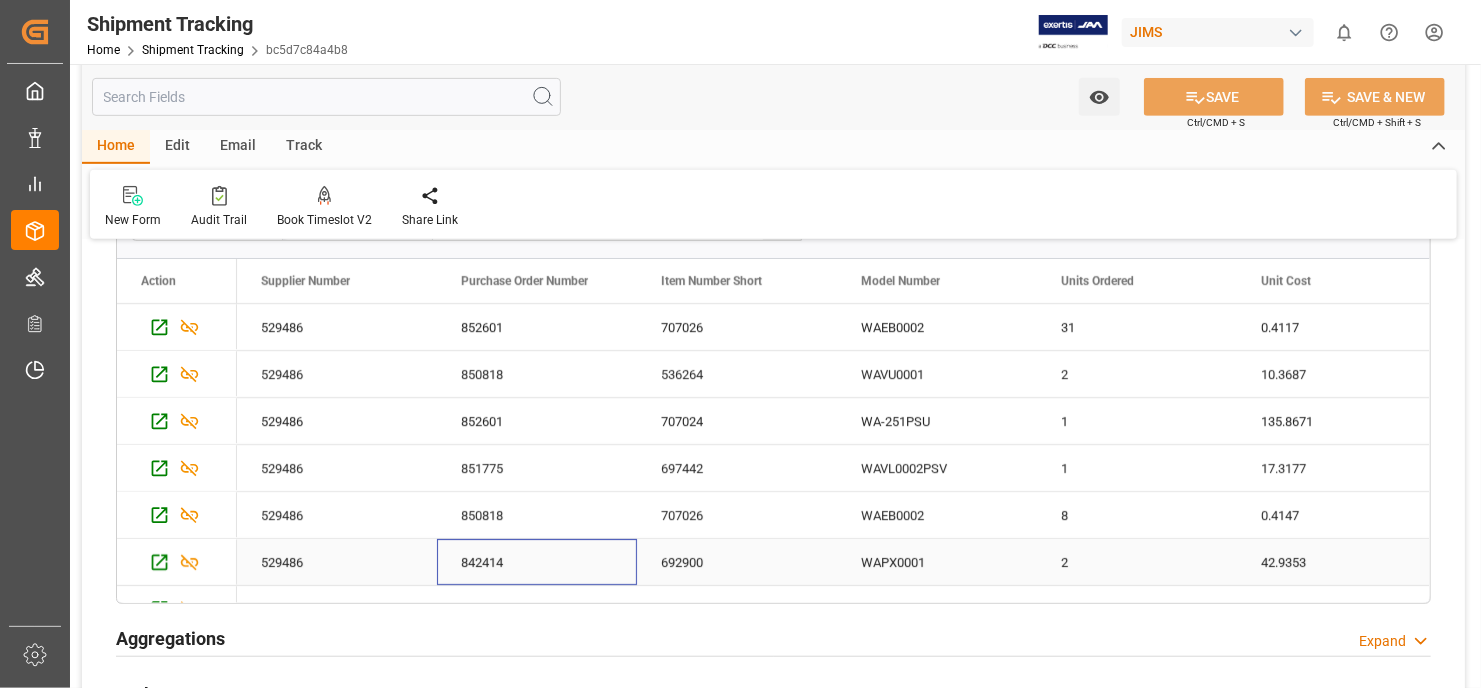 click on "842414" at bounding box center (537, 562) 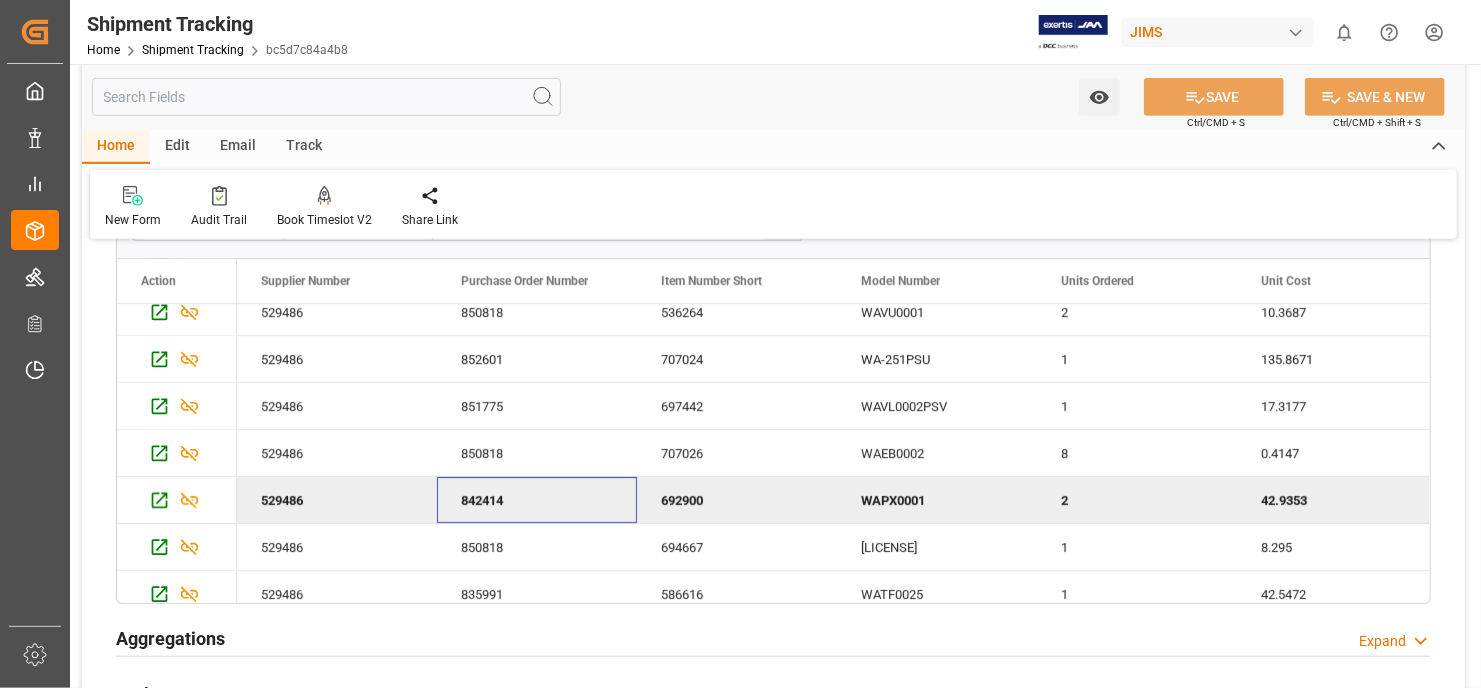 scroll, scrollTop: 76, scrollLeft: 0, axis: vertical 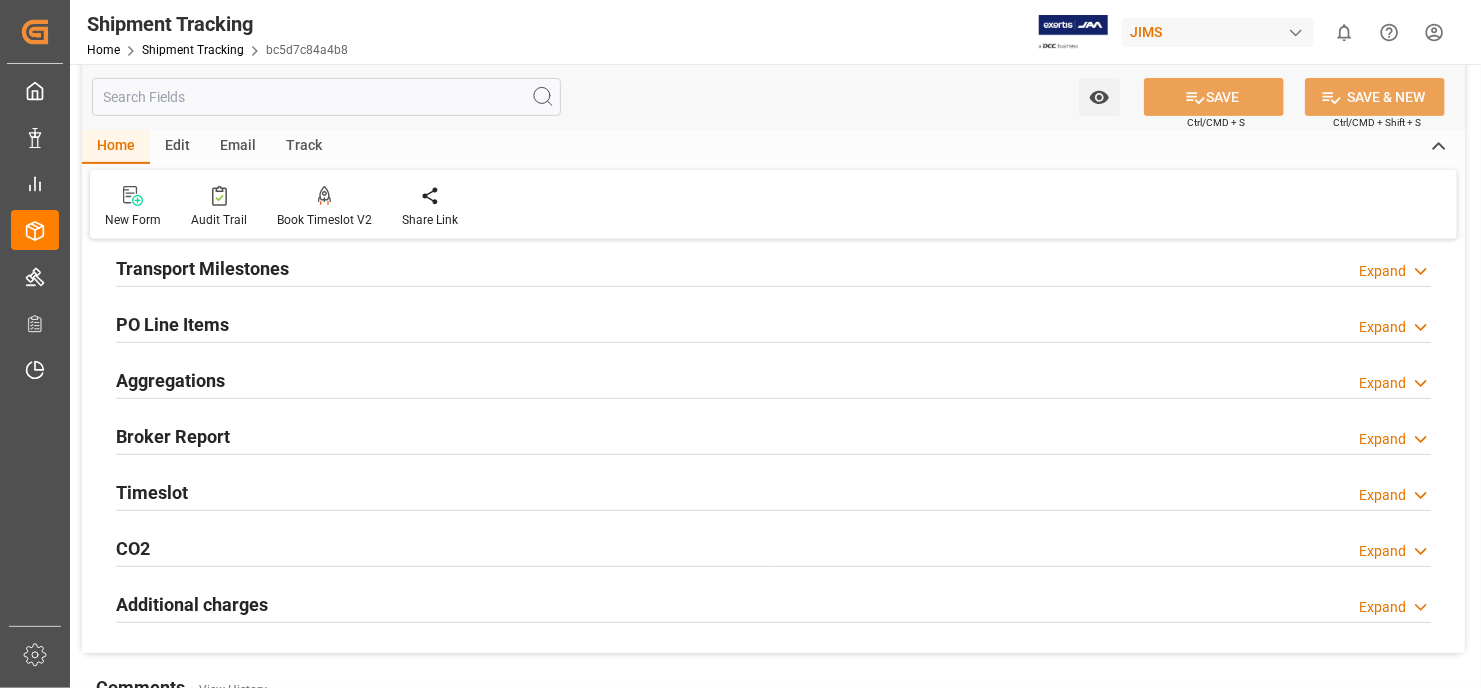 click on "PO Line Items" at bounding box center (172, 324) 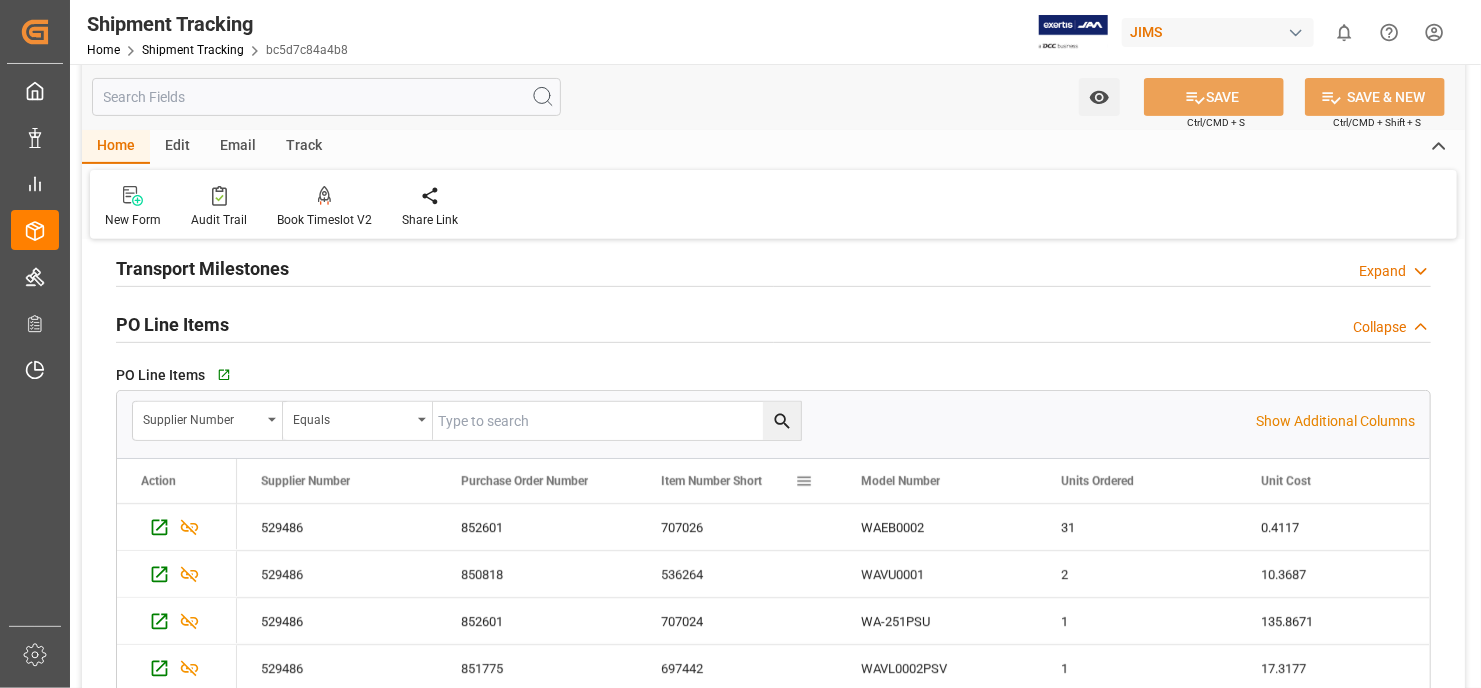 scroll, scrollTop: 76, scrollLeft: 0, axis: vertical 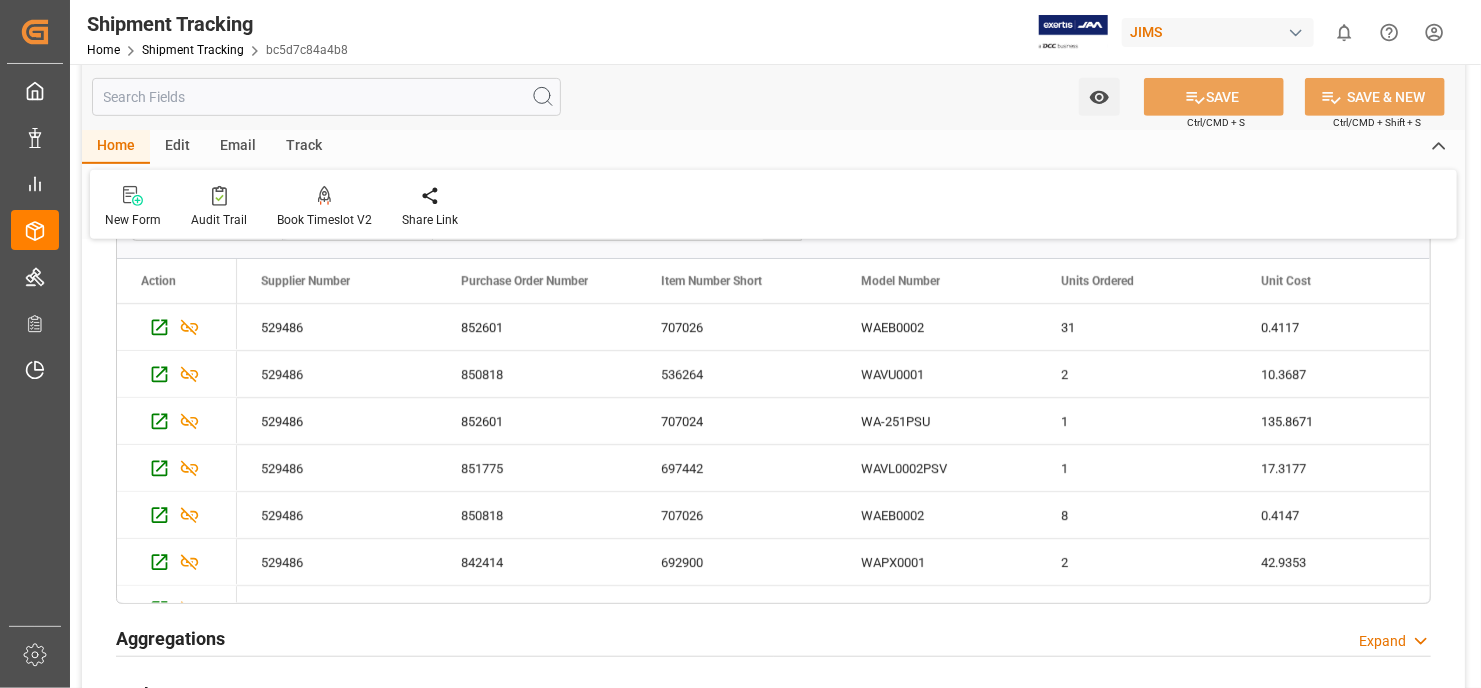 click at bounding box center [326, 97] 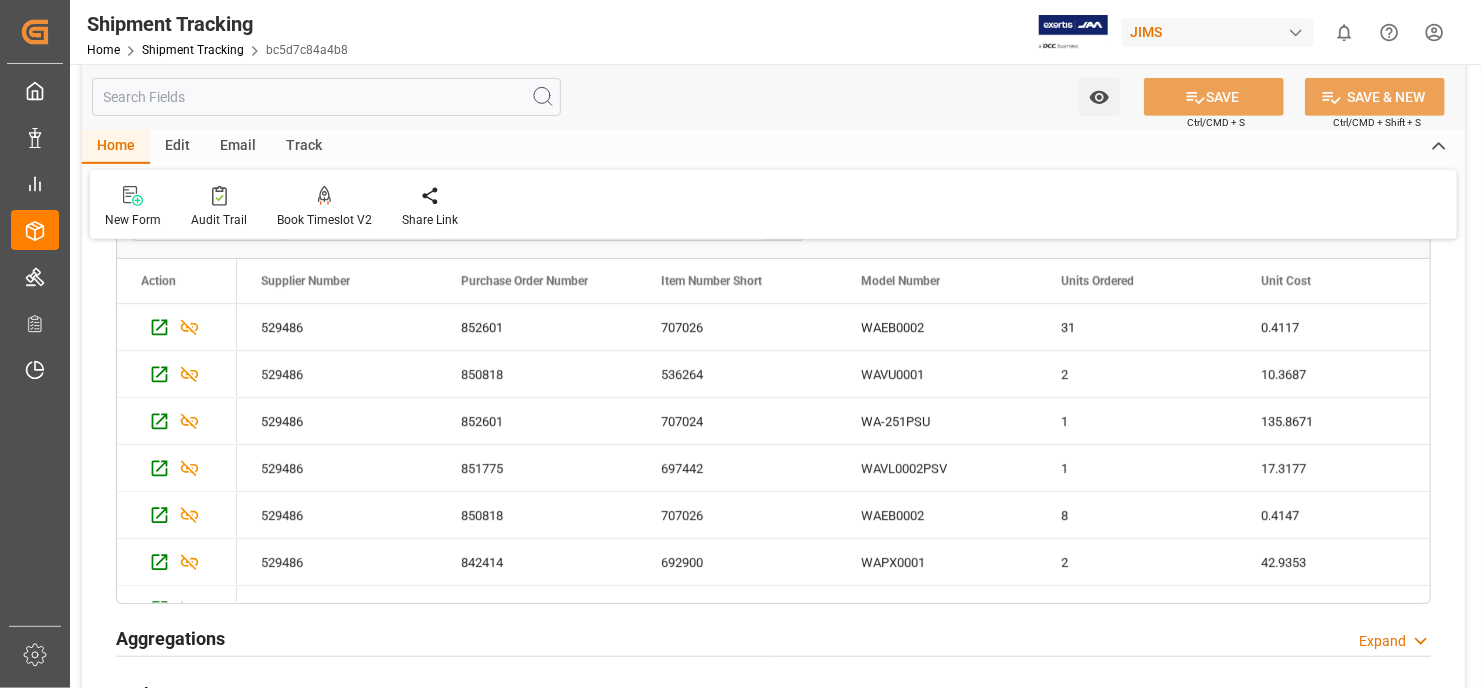 click at bounding box center (326, 97) 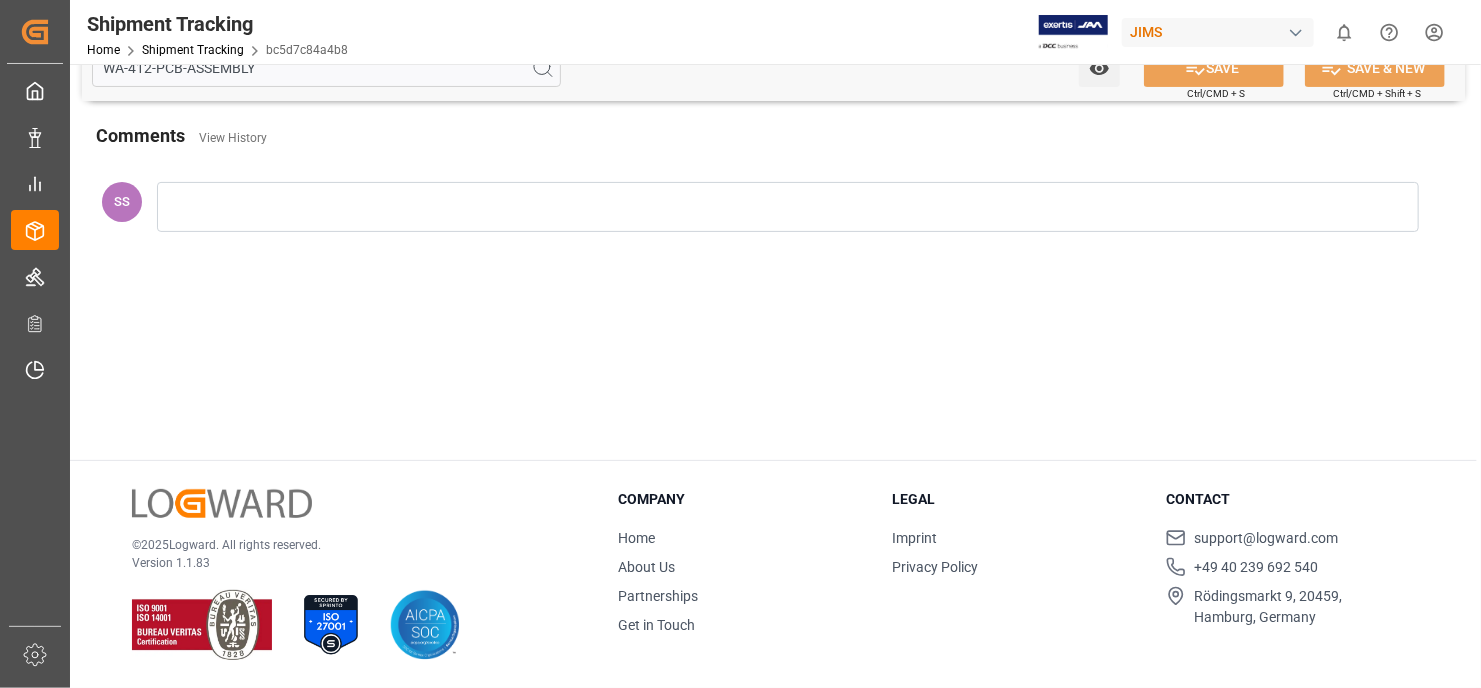 scroll, scrollTop: 212, scrollLeft: 0, axis: vertical 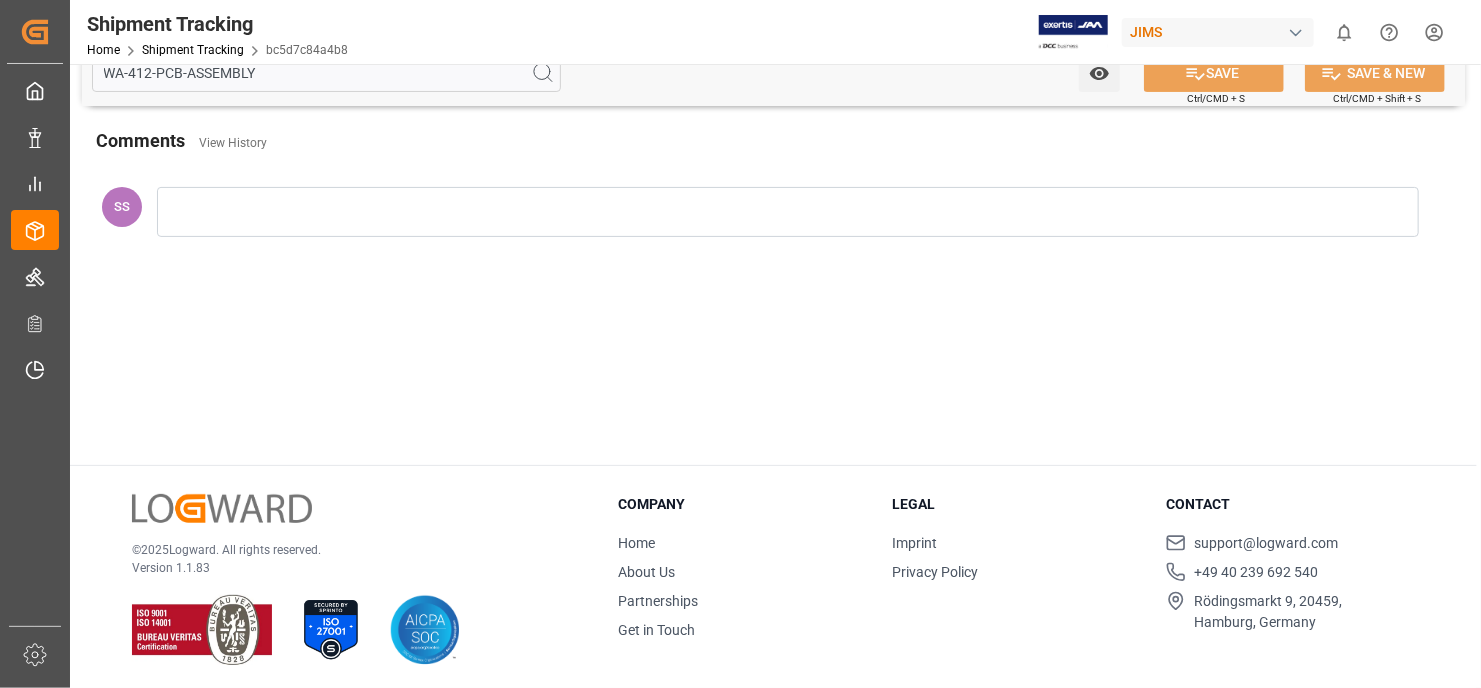 click 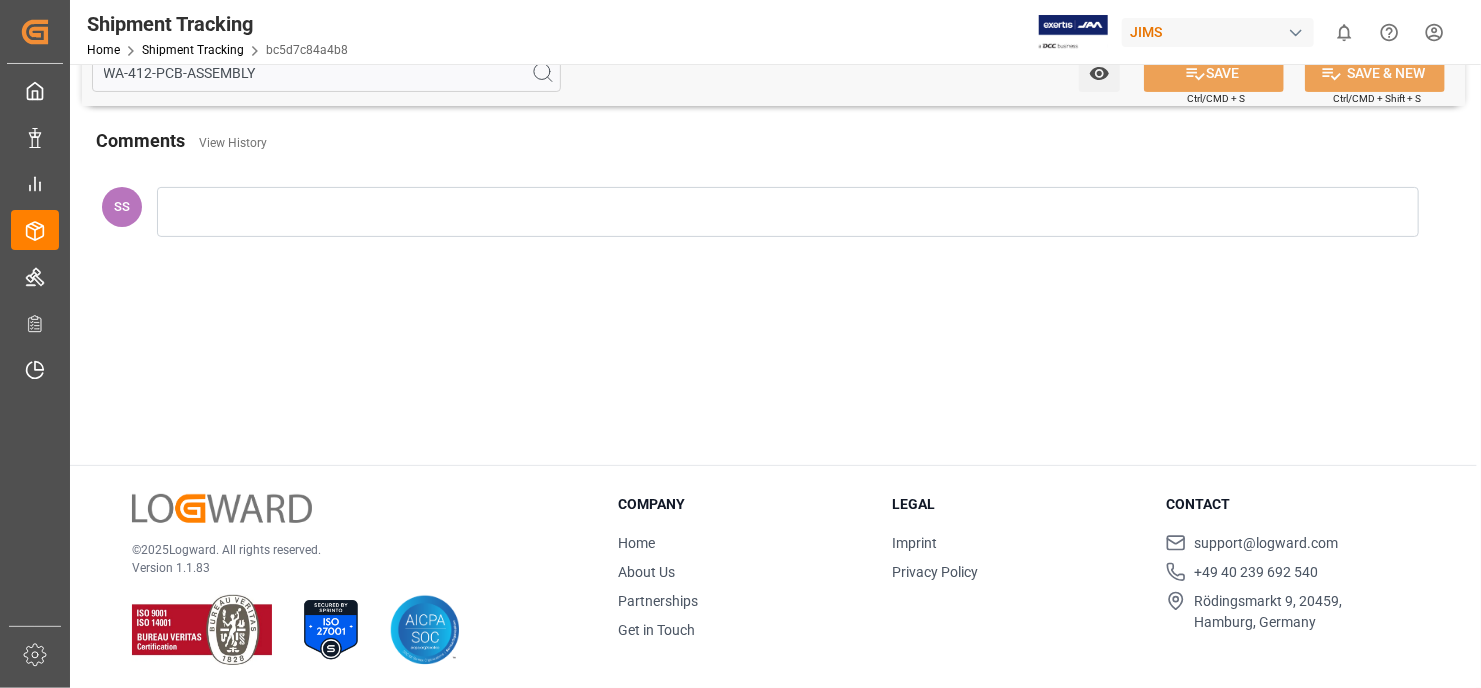 click on "WA-412-PCB-ASSEMBLY" at bounding box center (326, 73) 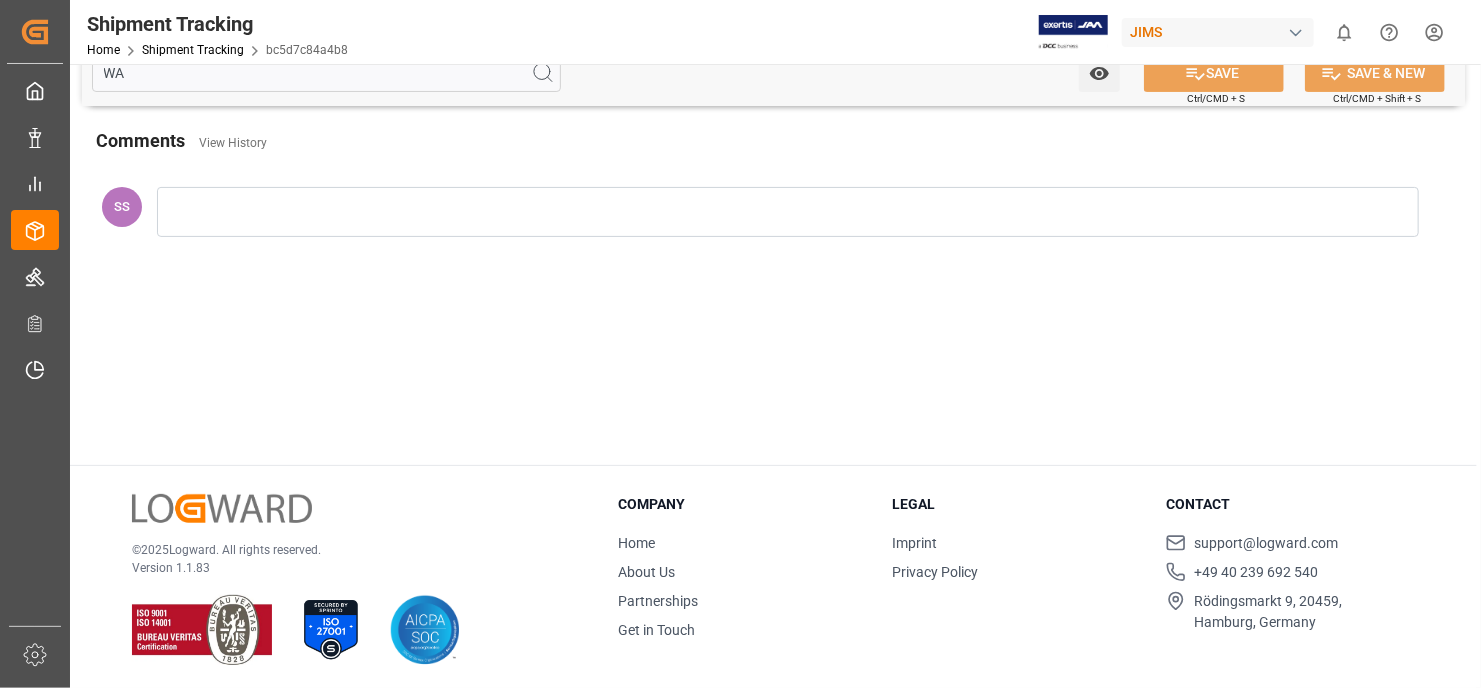 type on "W" 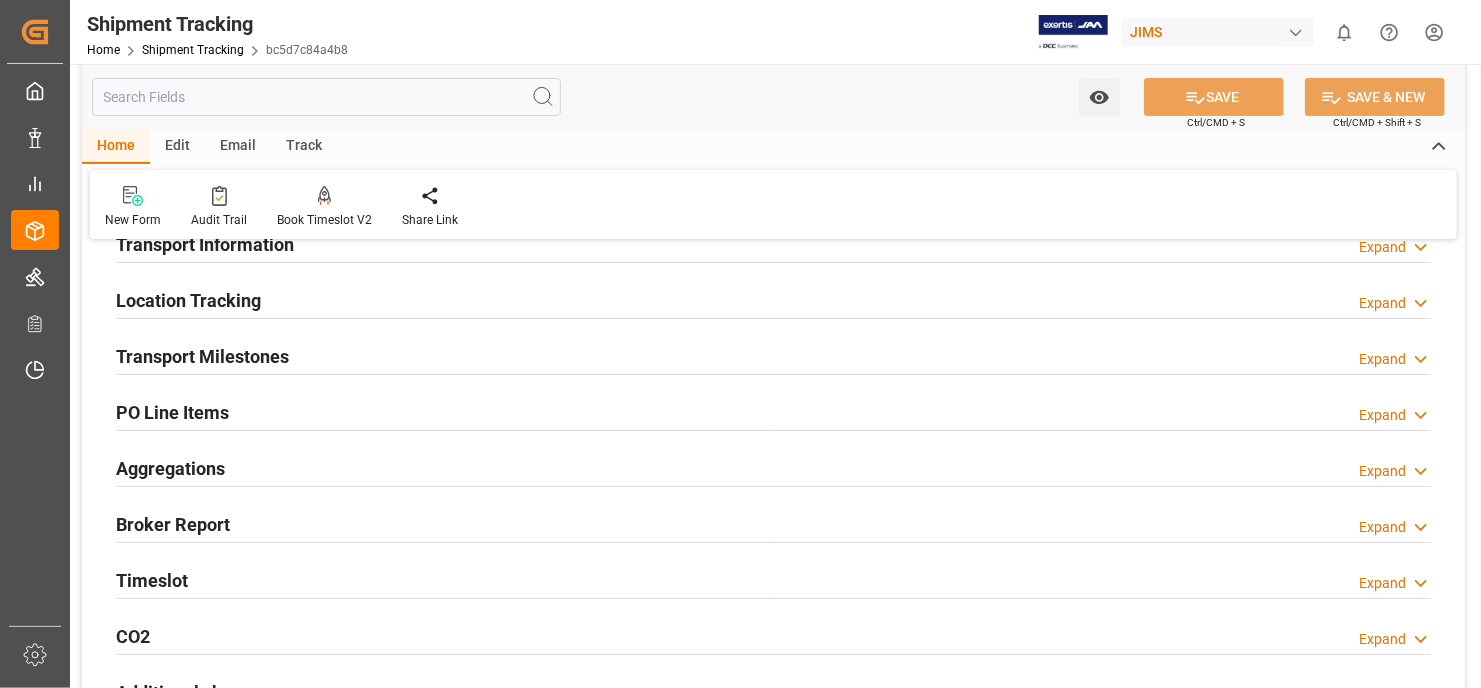 paste on "WAPX0001" 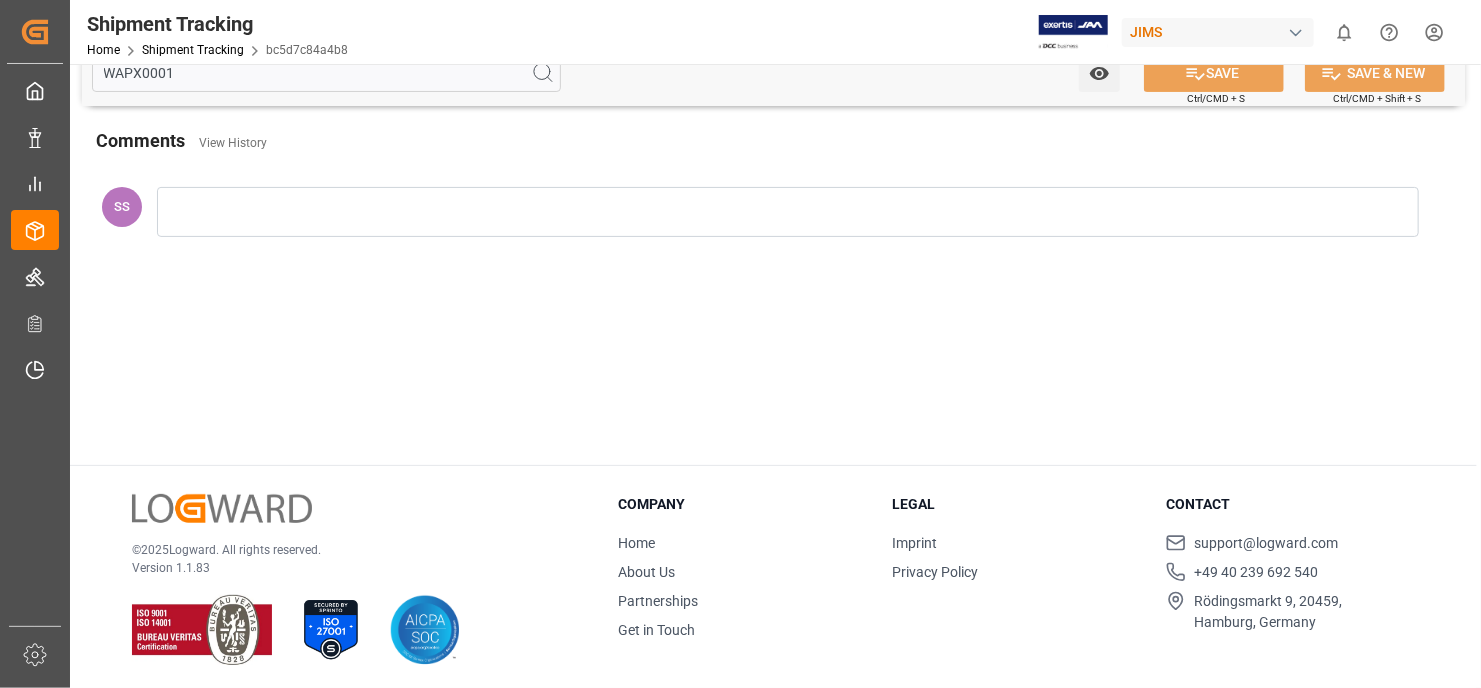 type on "WAPX0001" 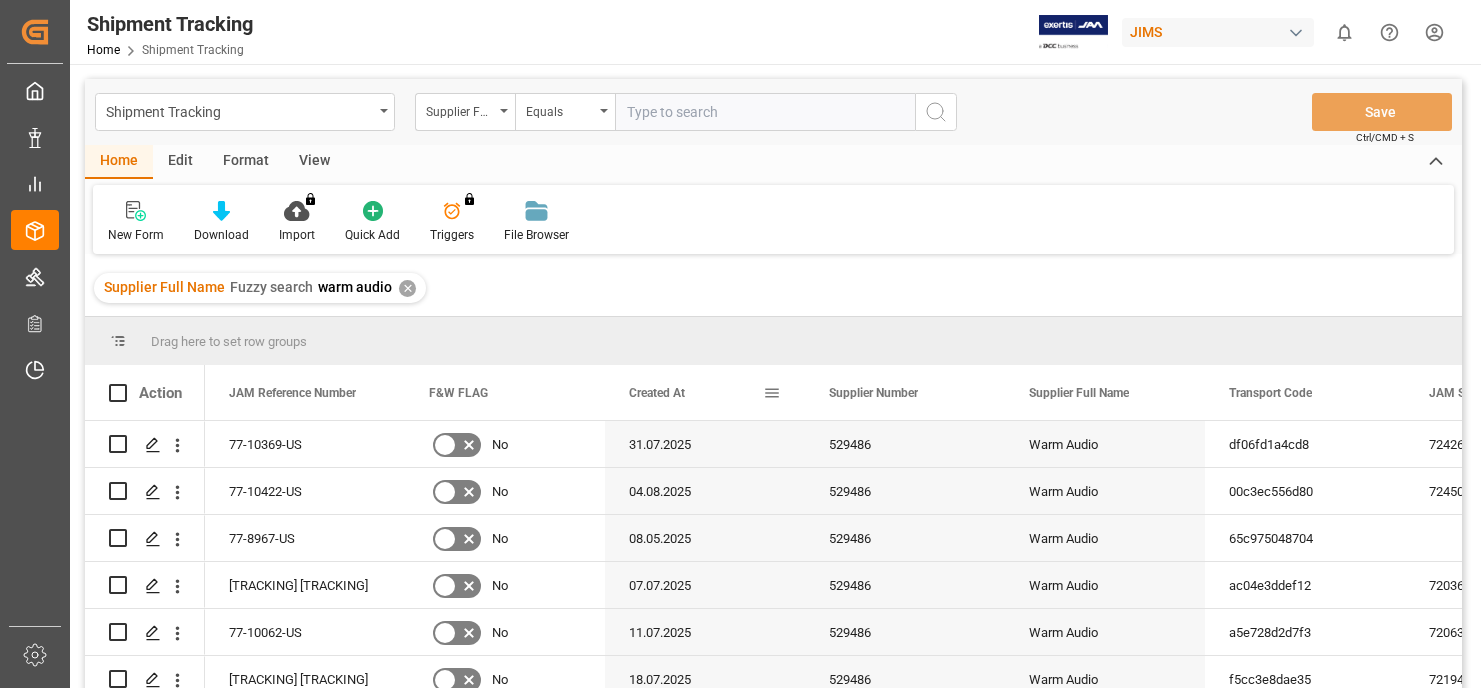 scroll, scrollTop: 0, scrollLeft: 0, axis: both 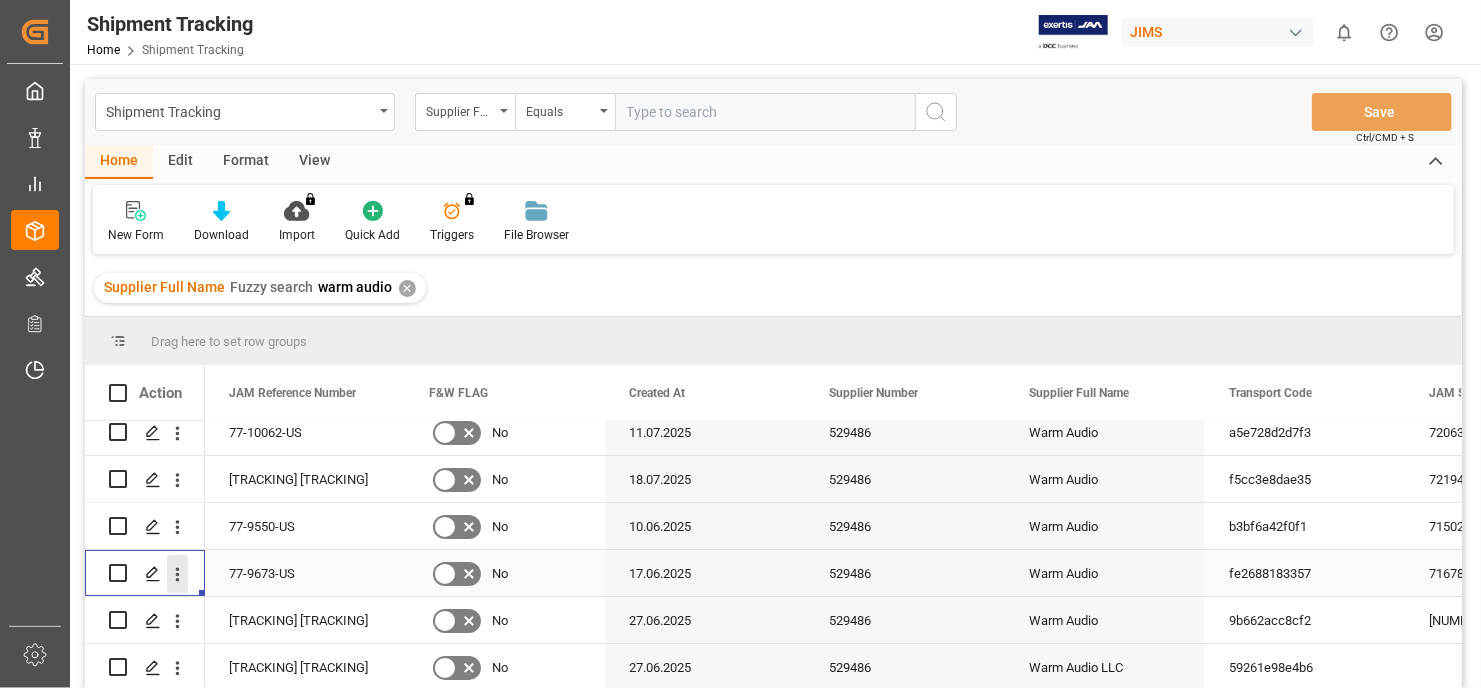 click 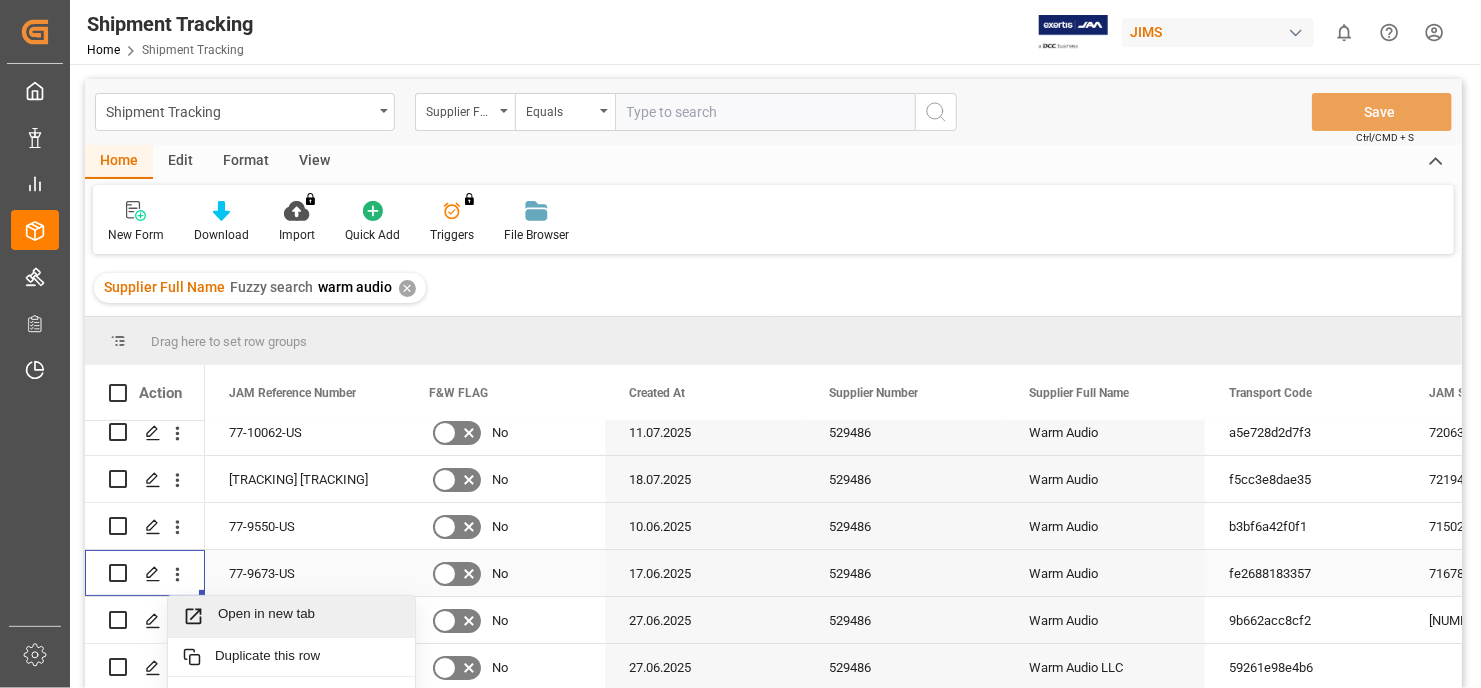 click on "Open in new tab" at bounding box center [309, 616] 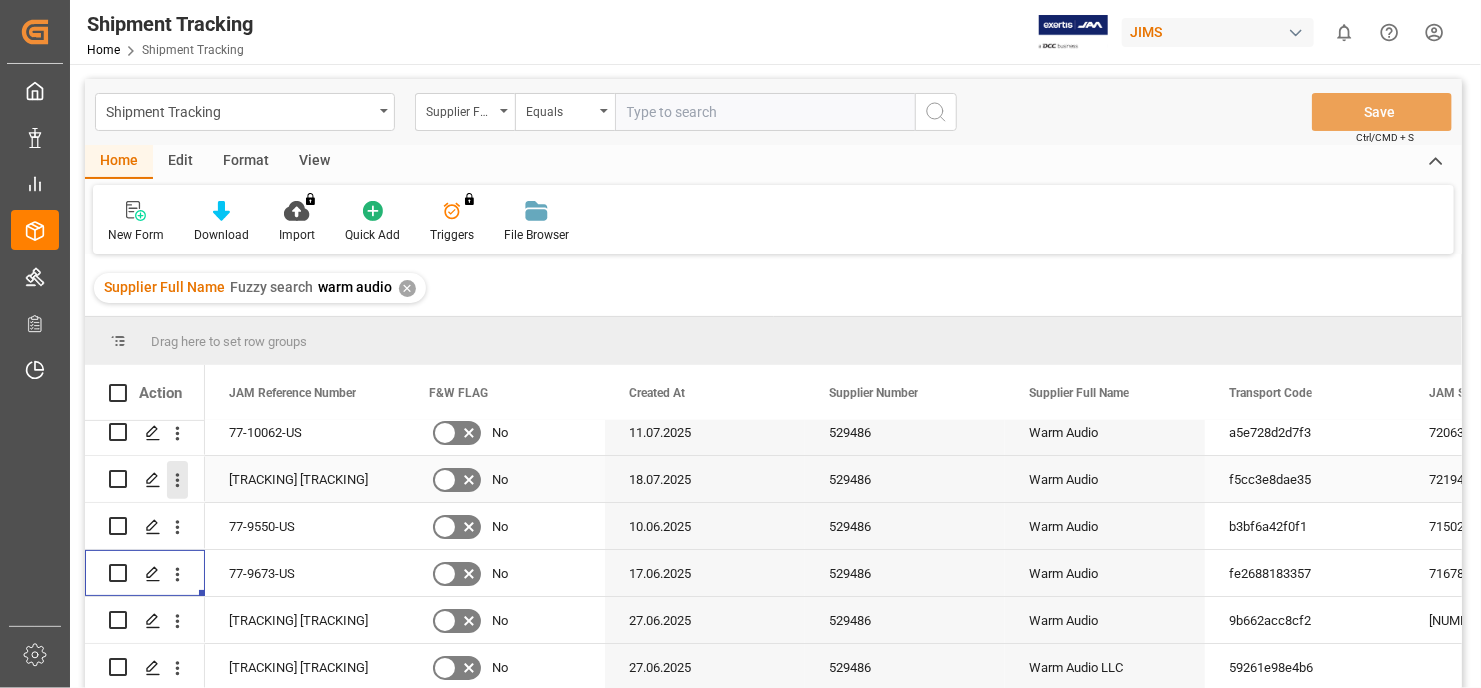 click 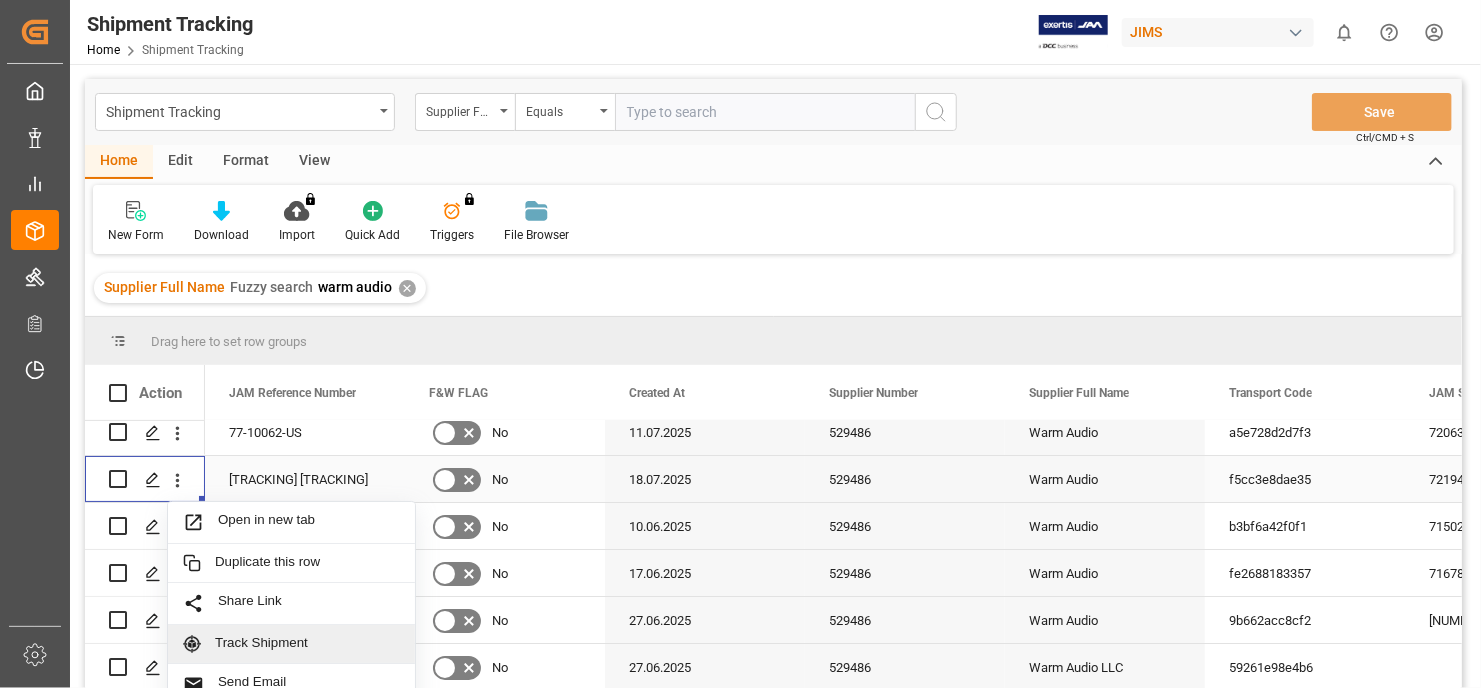 scroll, scrollTop: 12, scrollLeft: 0, axis: vertical 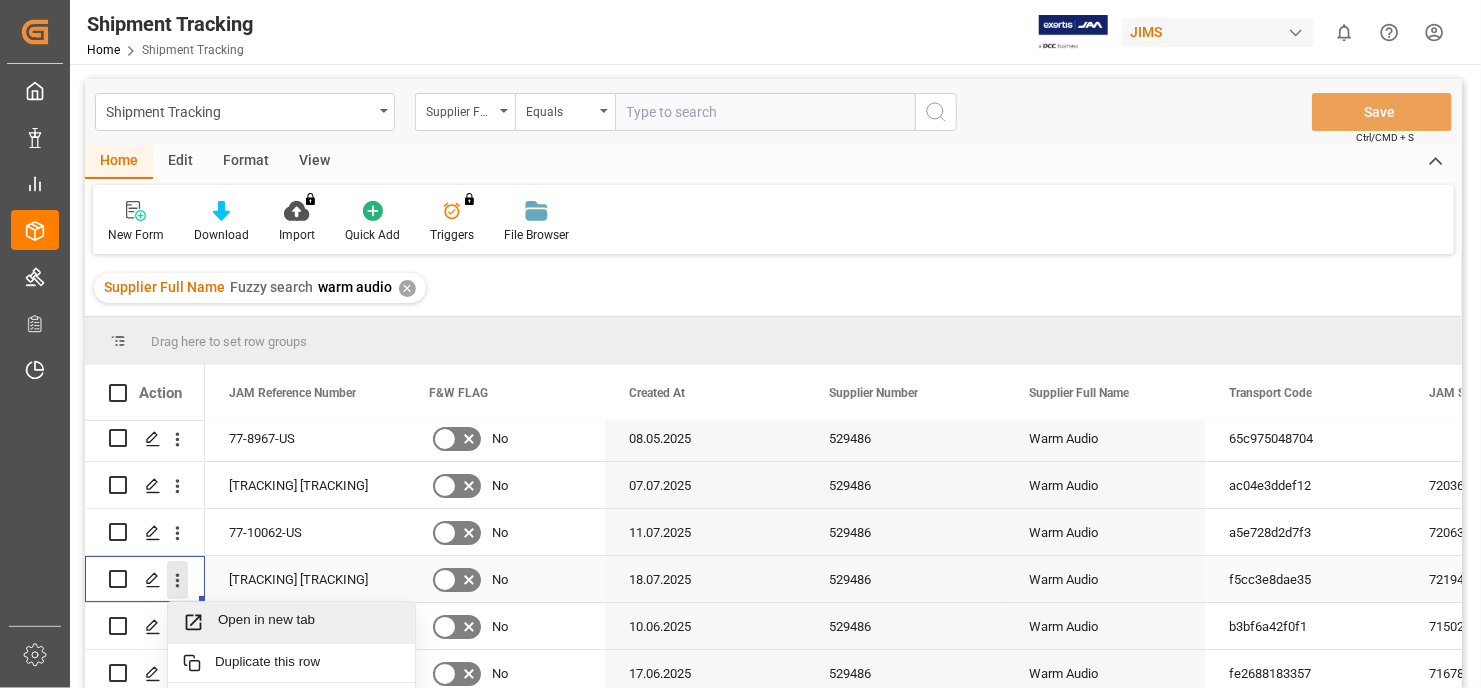 click 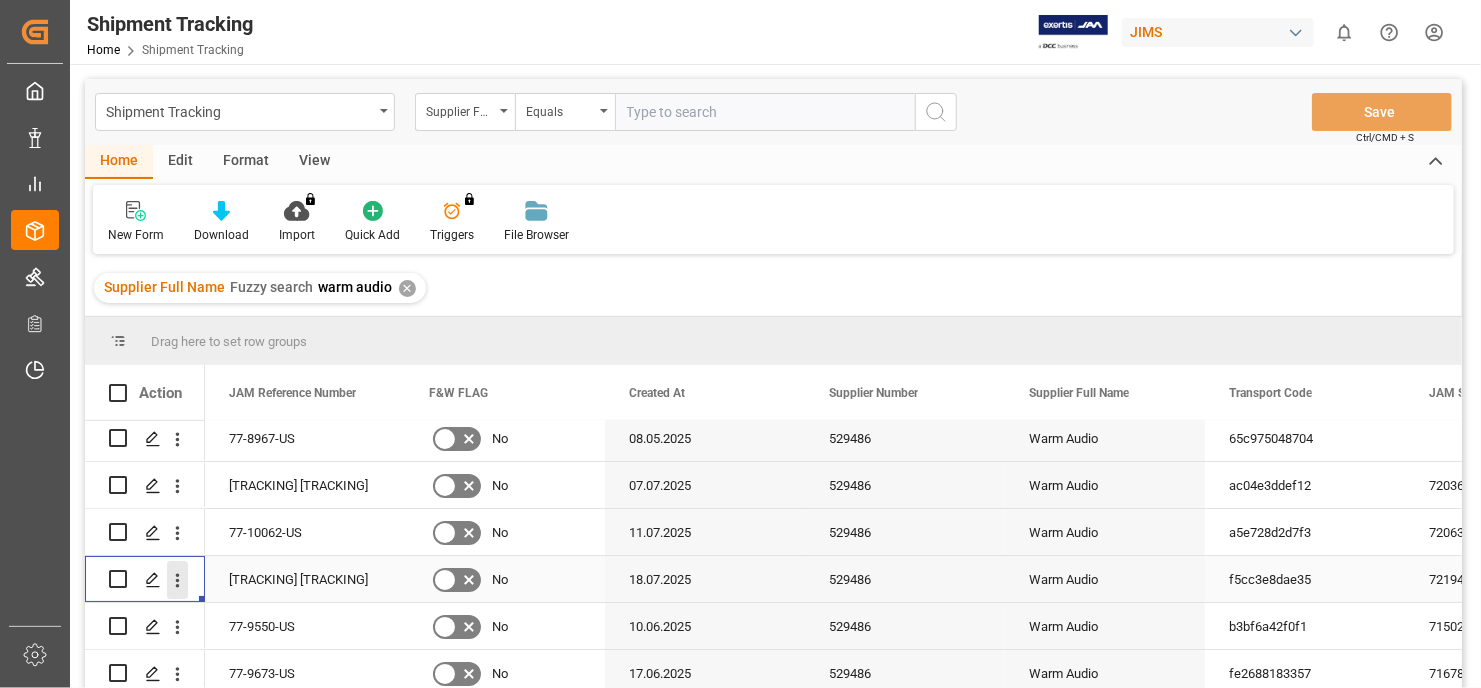 click 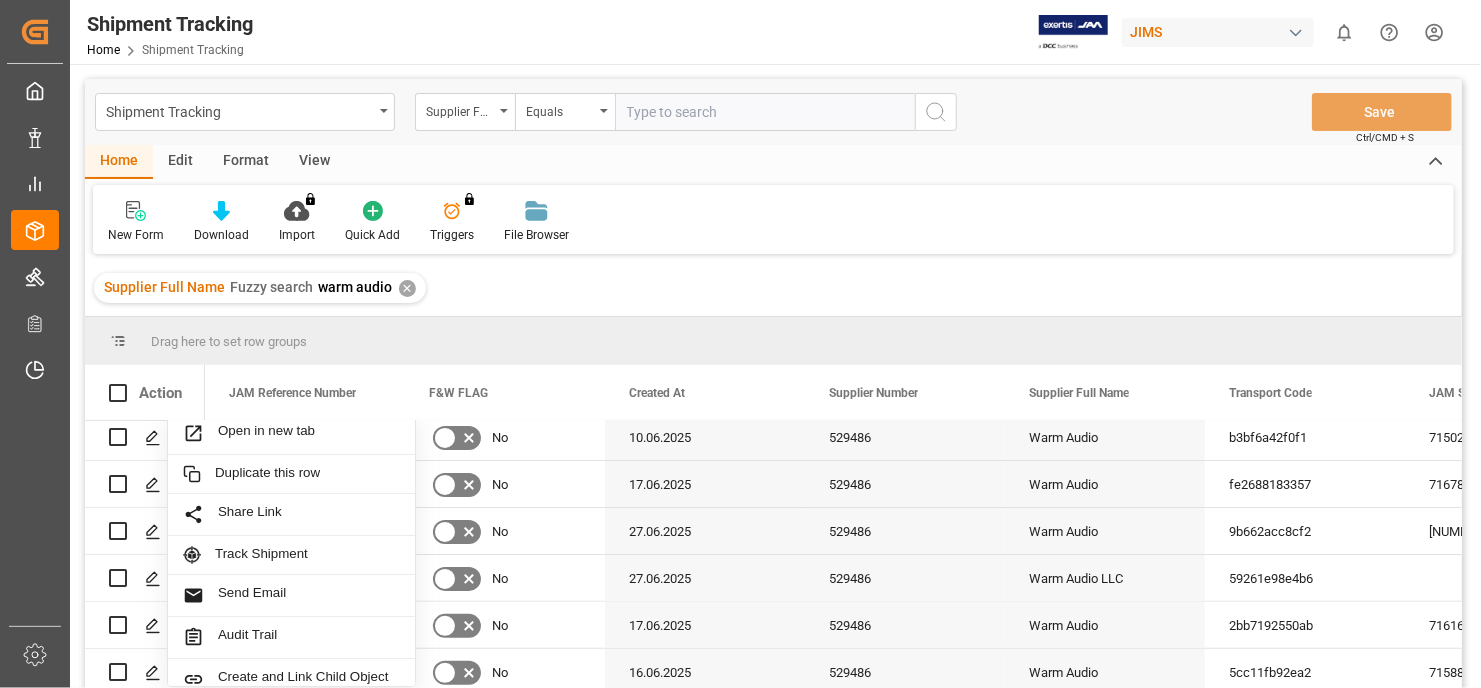 scroll, scrollTop: 300, scrollLeft: 0, axis: vertical 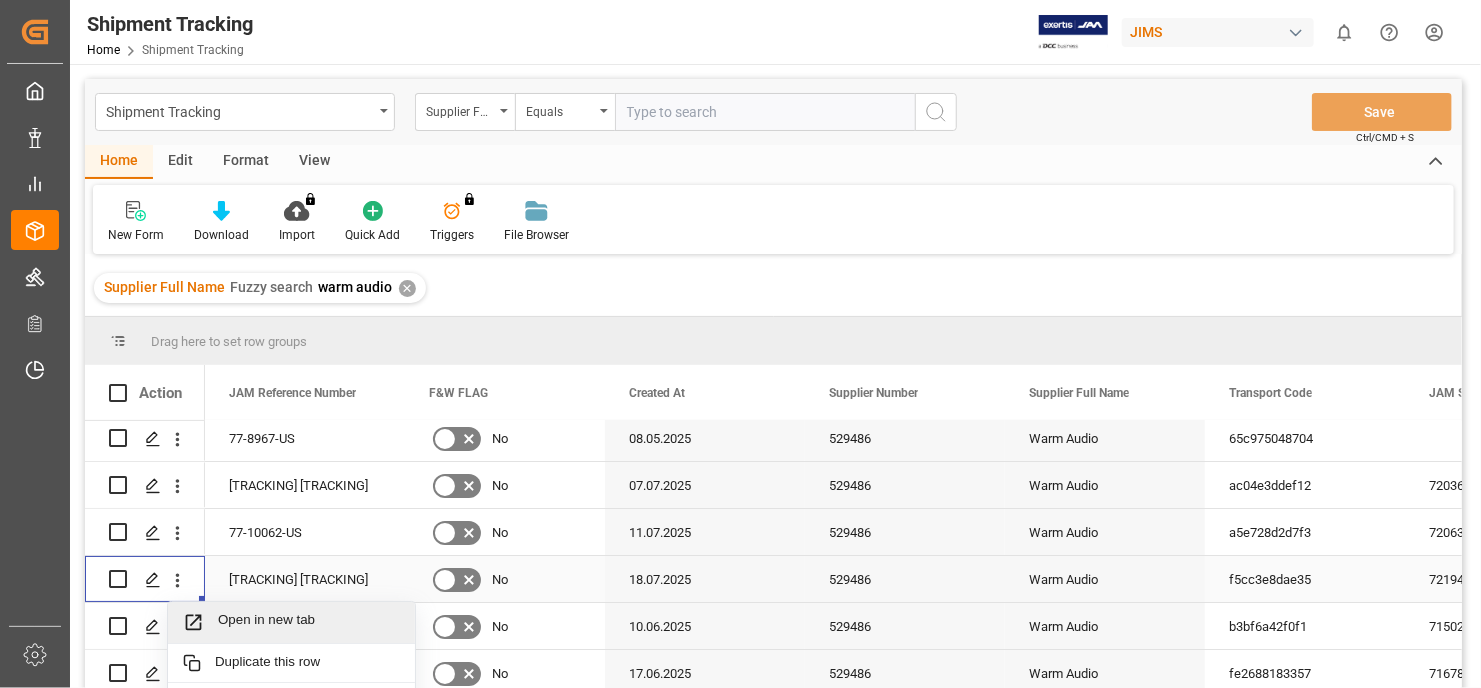 click on "Open in new tab" at bounding box center (309, 622) 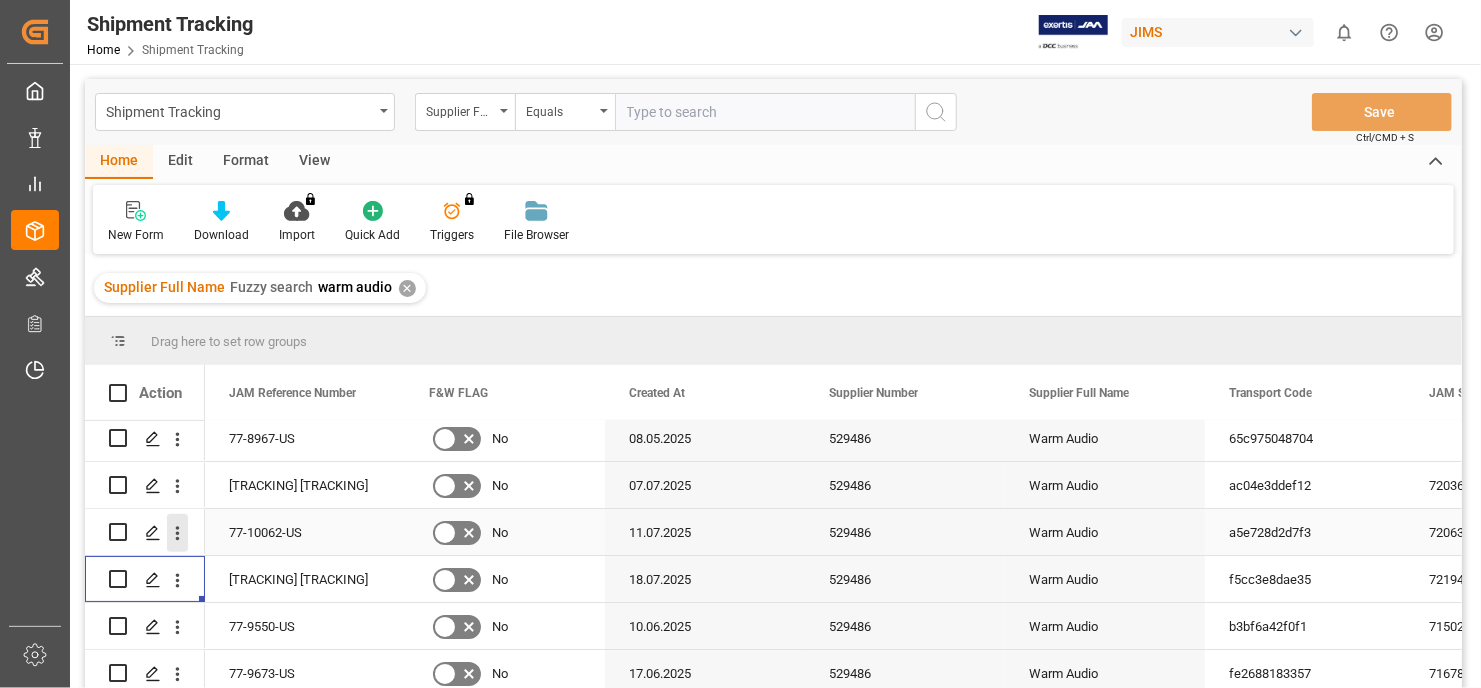 click 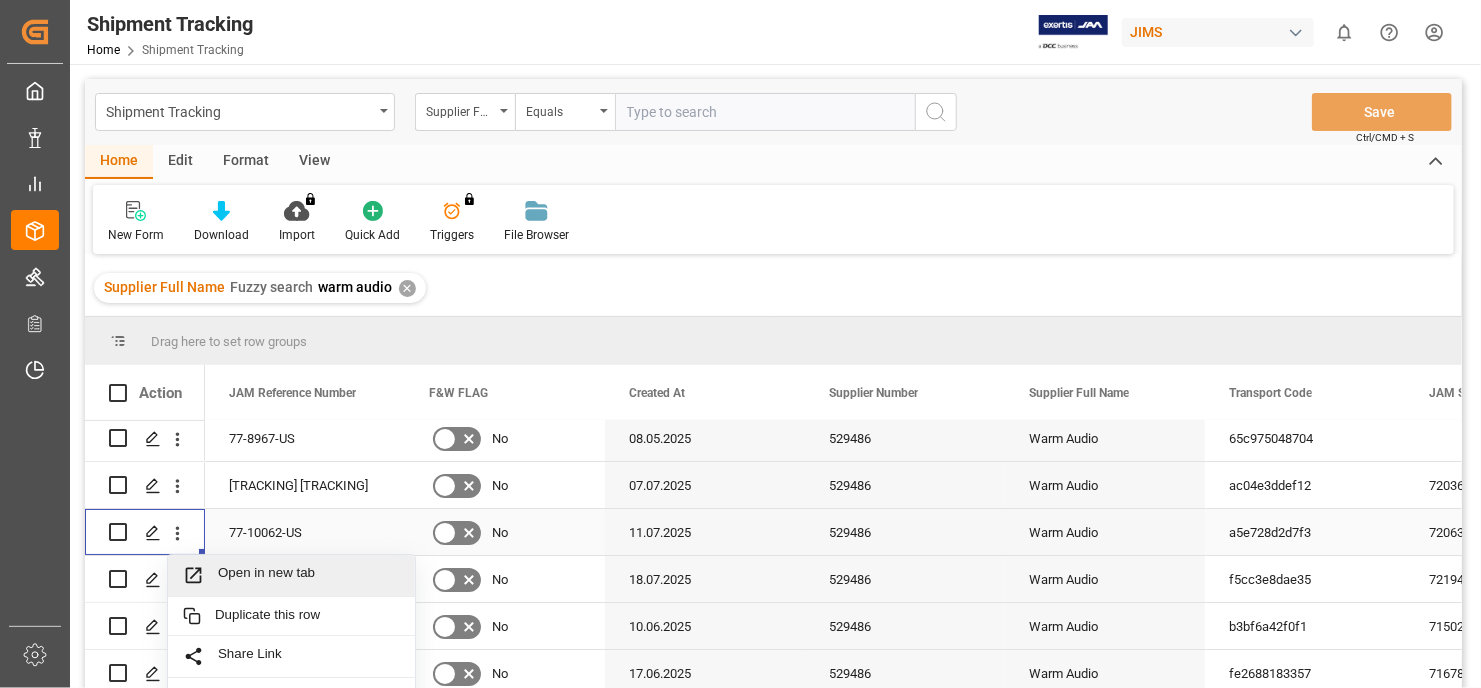 click on "Open in new tab" at bounding box center [309, 575] 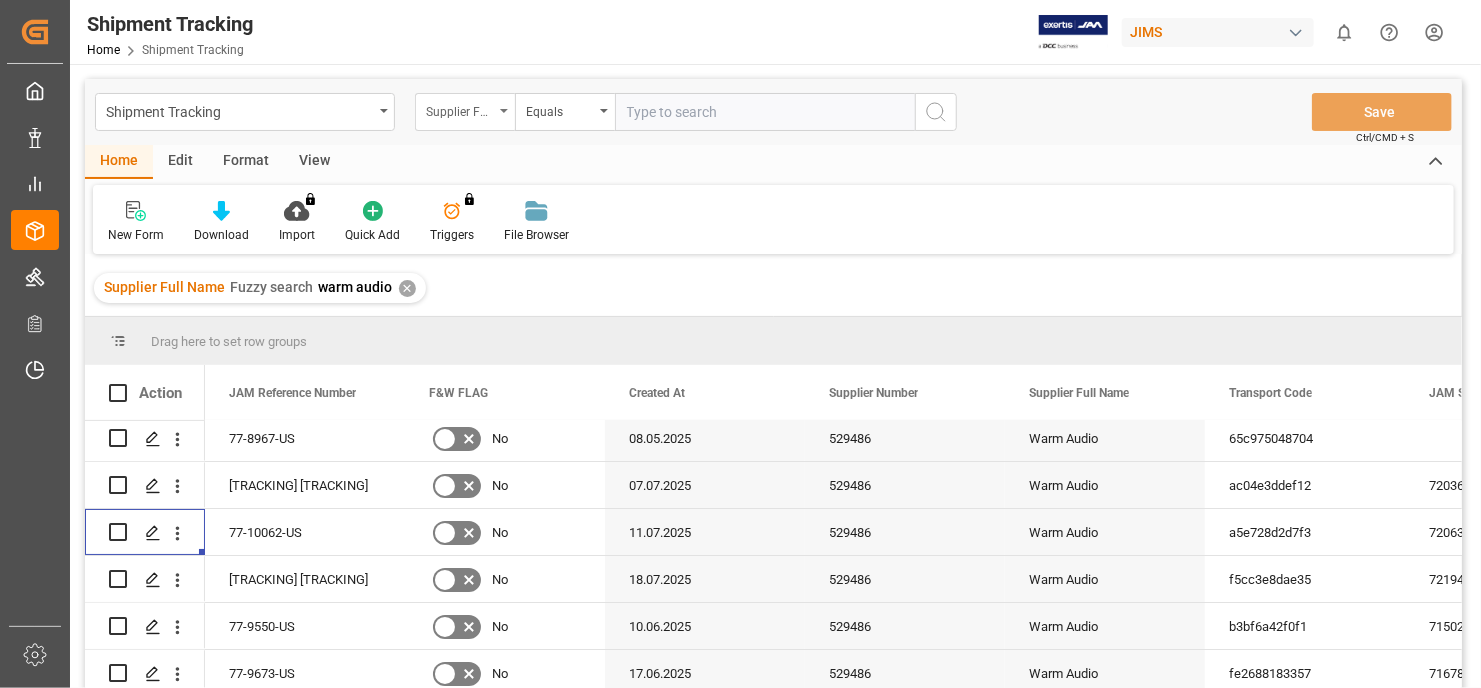 click on "Supplier Full Name" at bounding box center (465, 112) 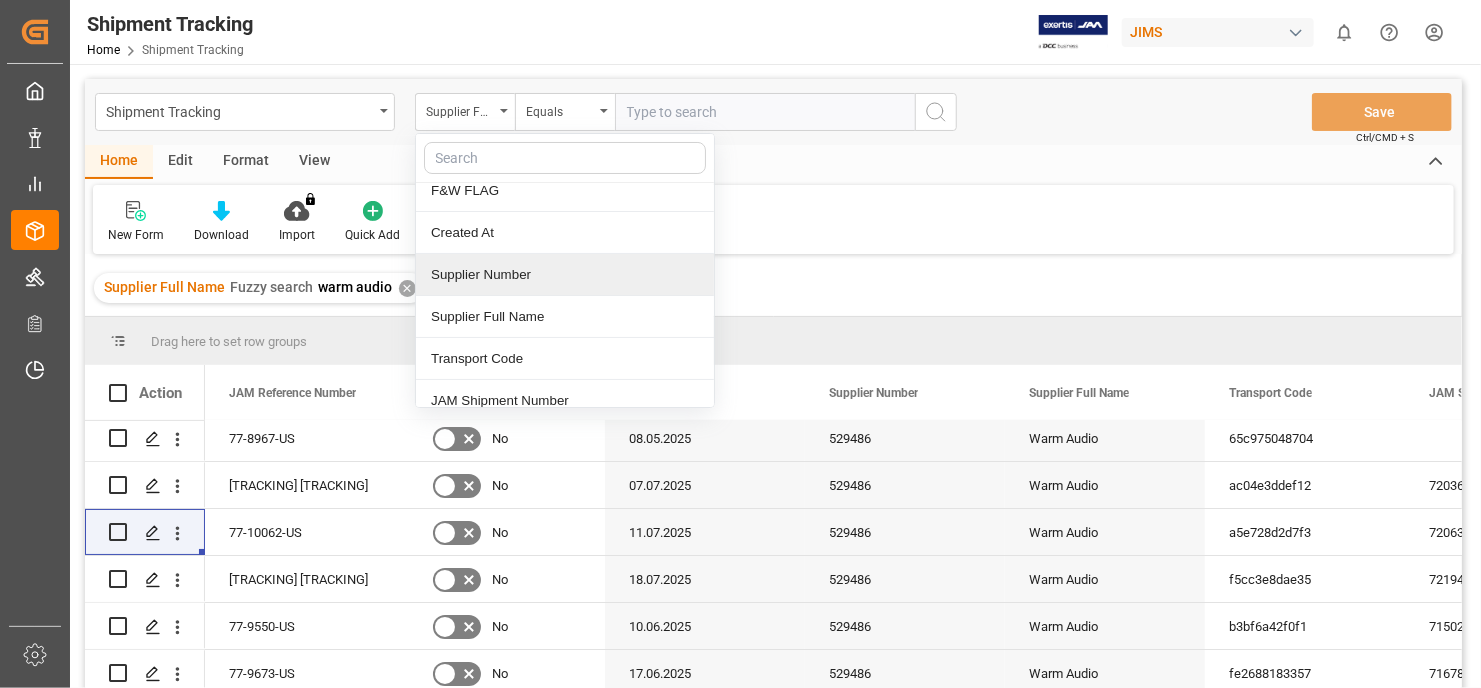 scroll, scrollTop: 100, scrollLeft: 0, axis: vertical 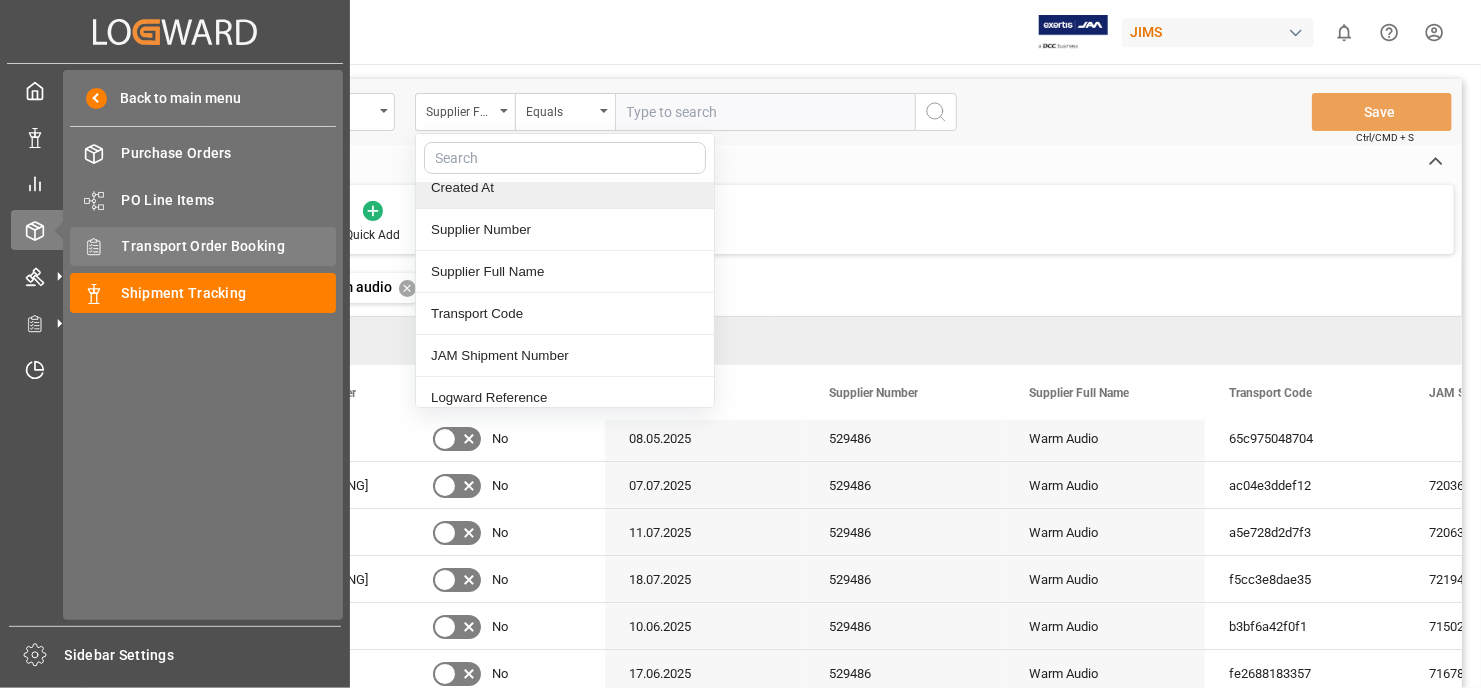 click on "Transport Order Booking" at bounding box center (229, 246) 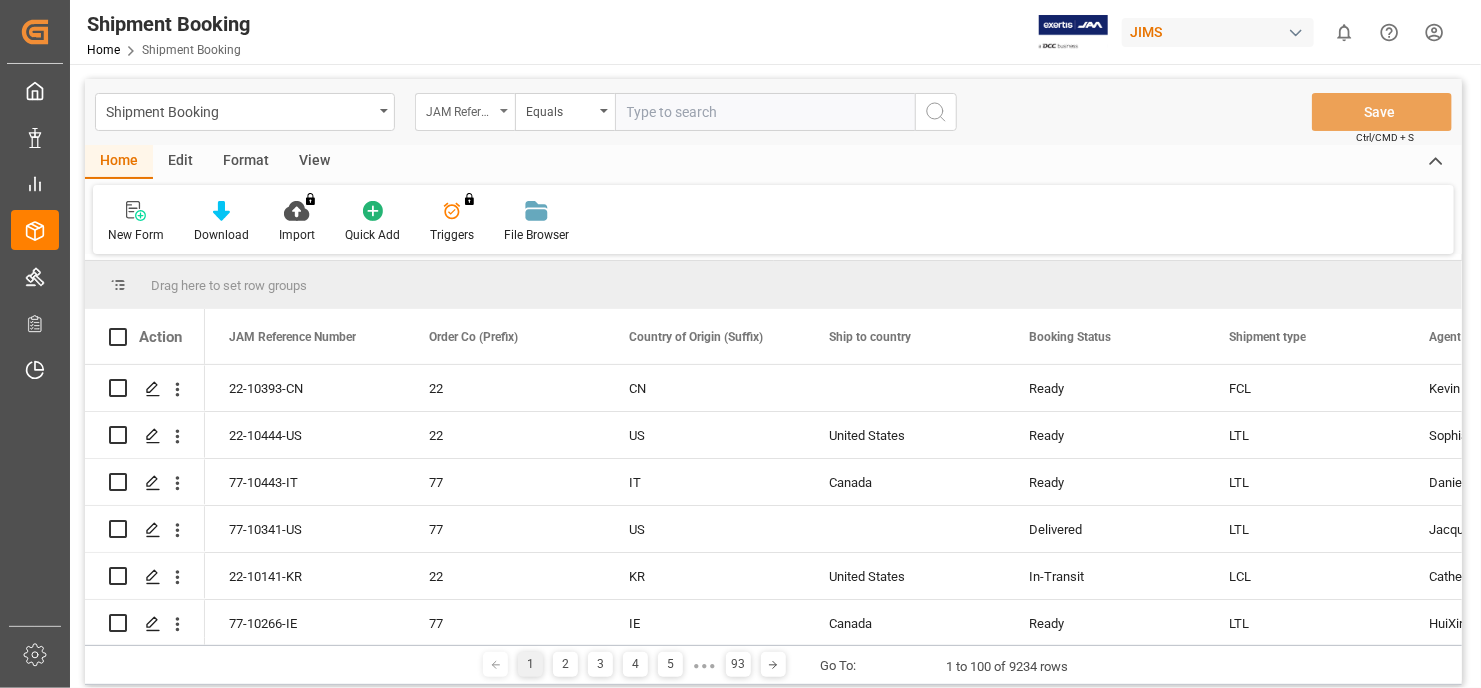 click on "JAM Reference Number" at bounding box center (465, 112) 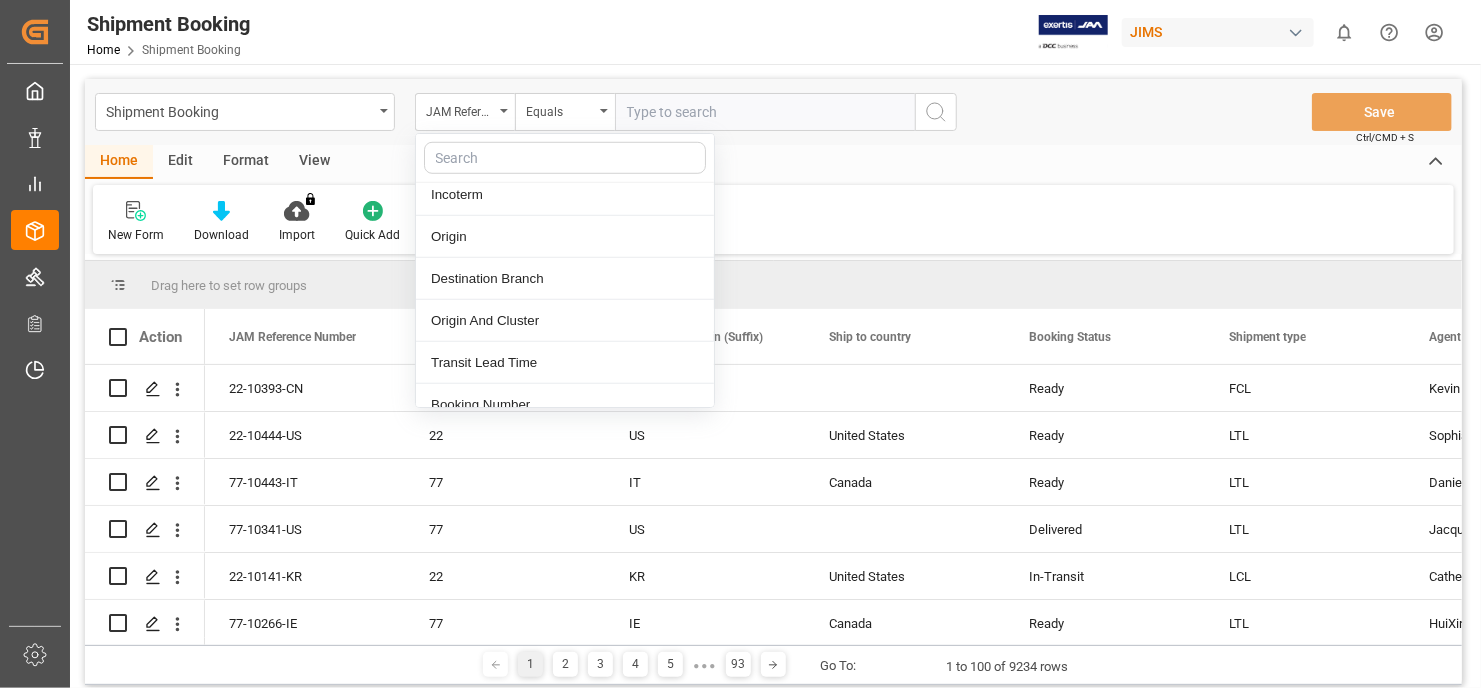 scroll, scrollTop: 800, scrollLeft: 0, axis: vertical 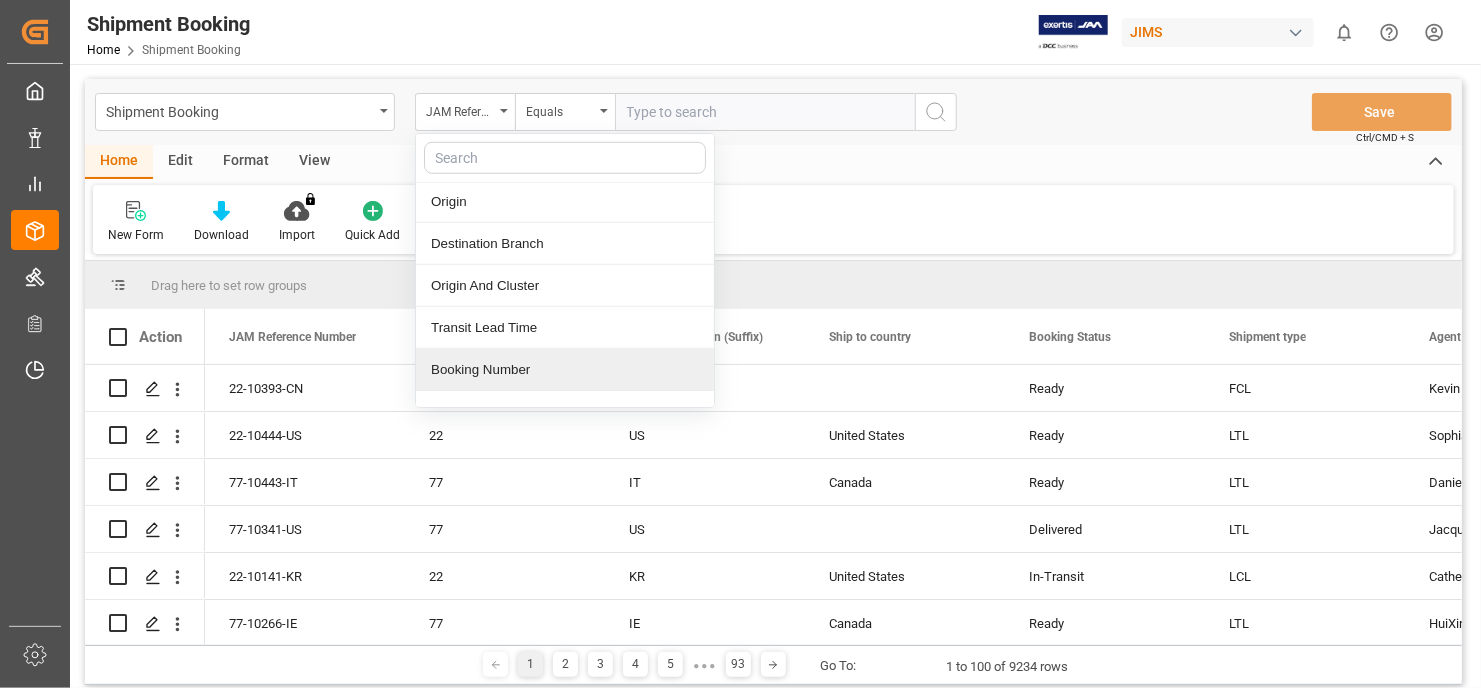 click on "Booking Number" at bounding box center (565, 370) 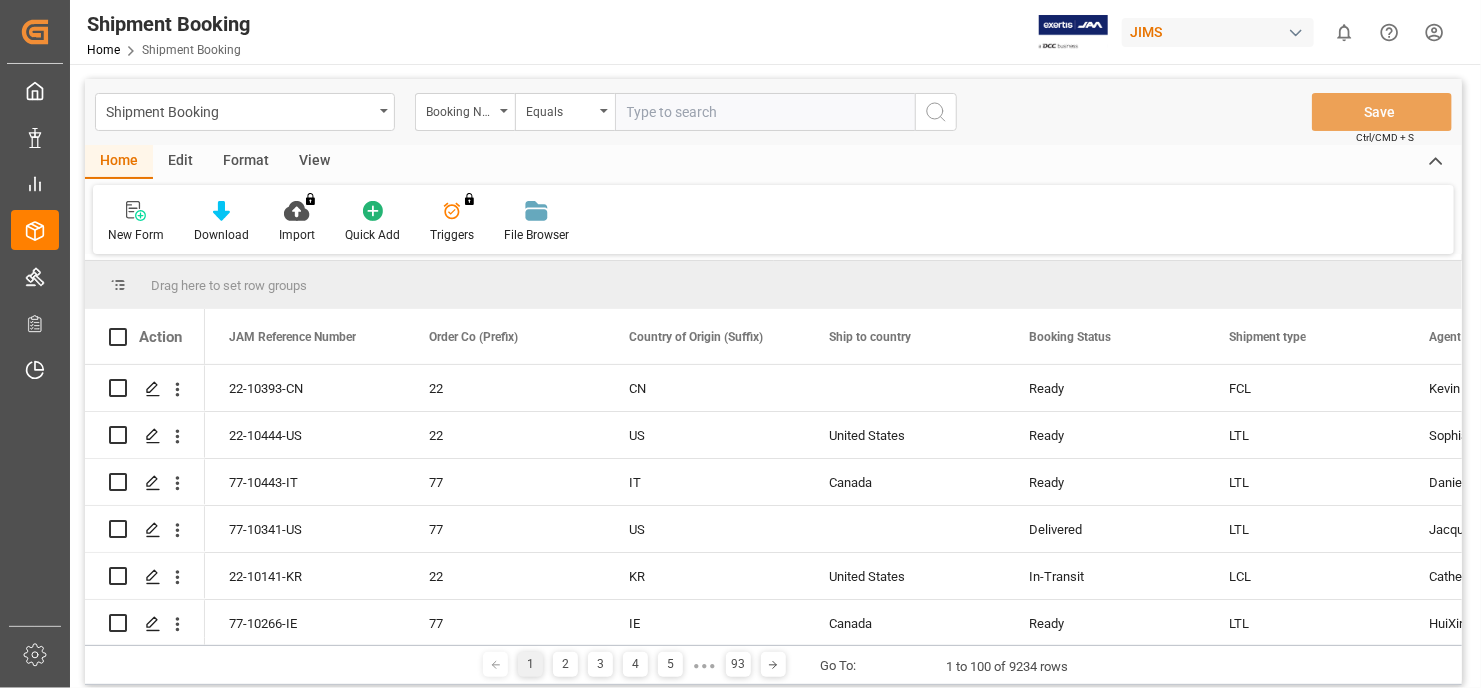 click at bounding box center [765, 112] 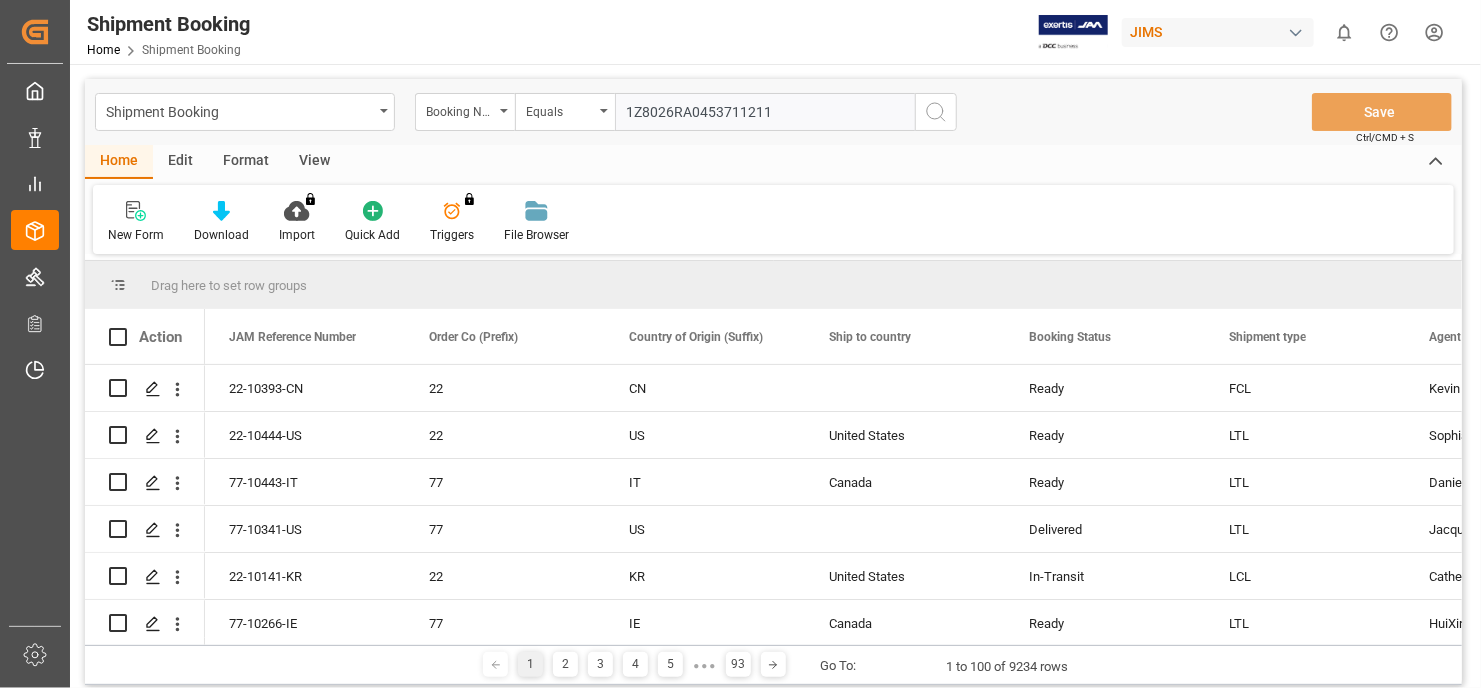 type on "1Z8026RA0453711211" 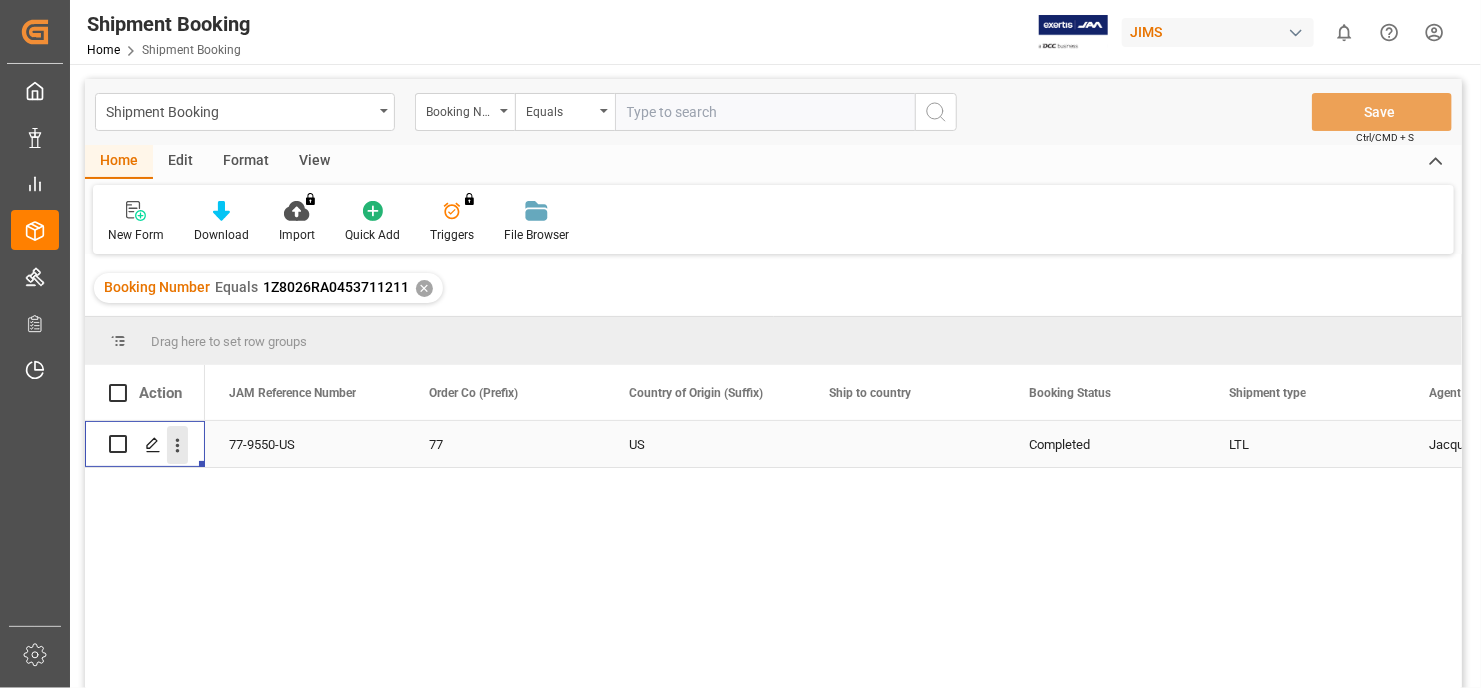 click 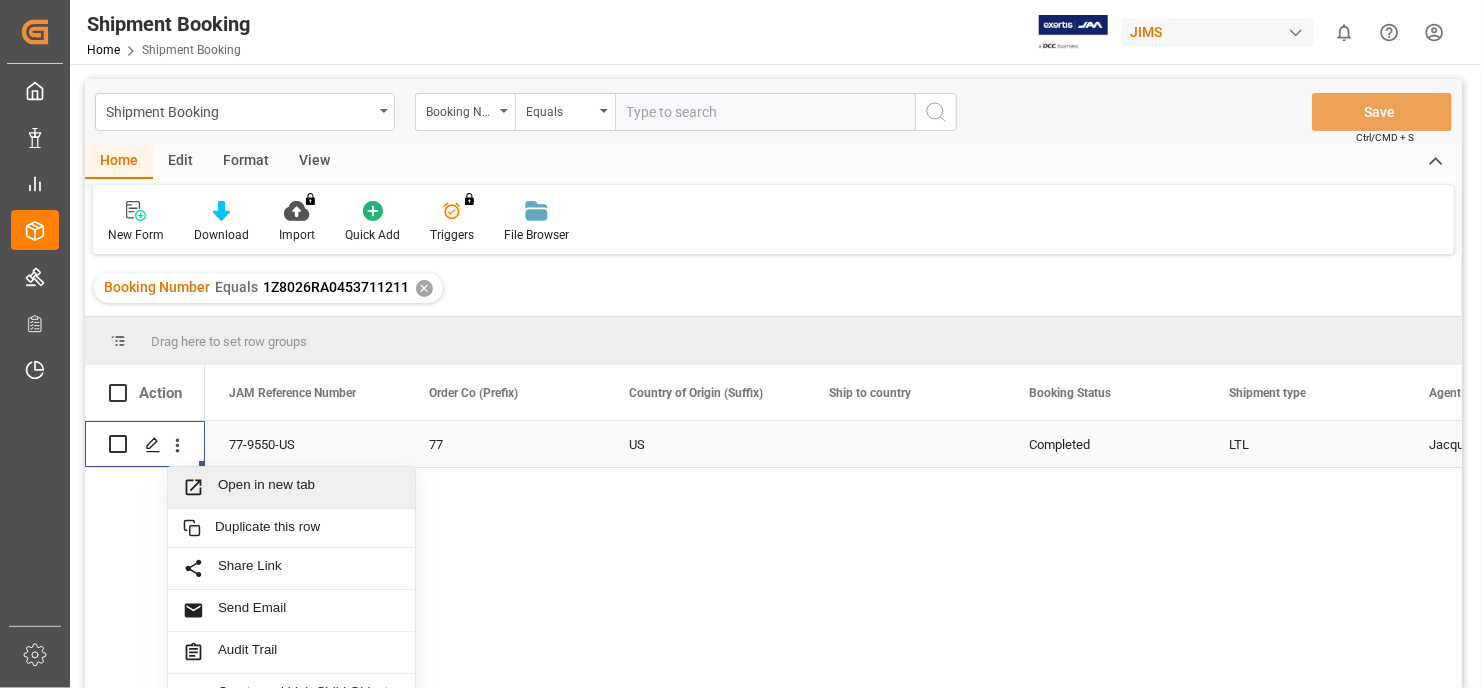 click on "Open in new tab" at bounding box center (309, 487) 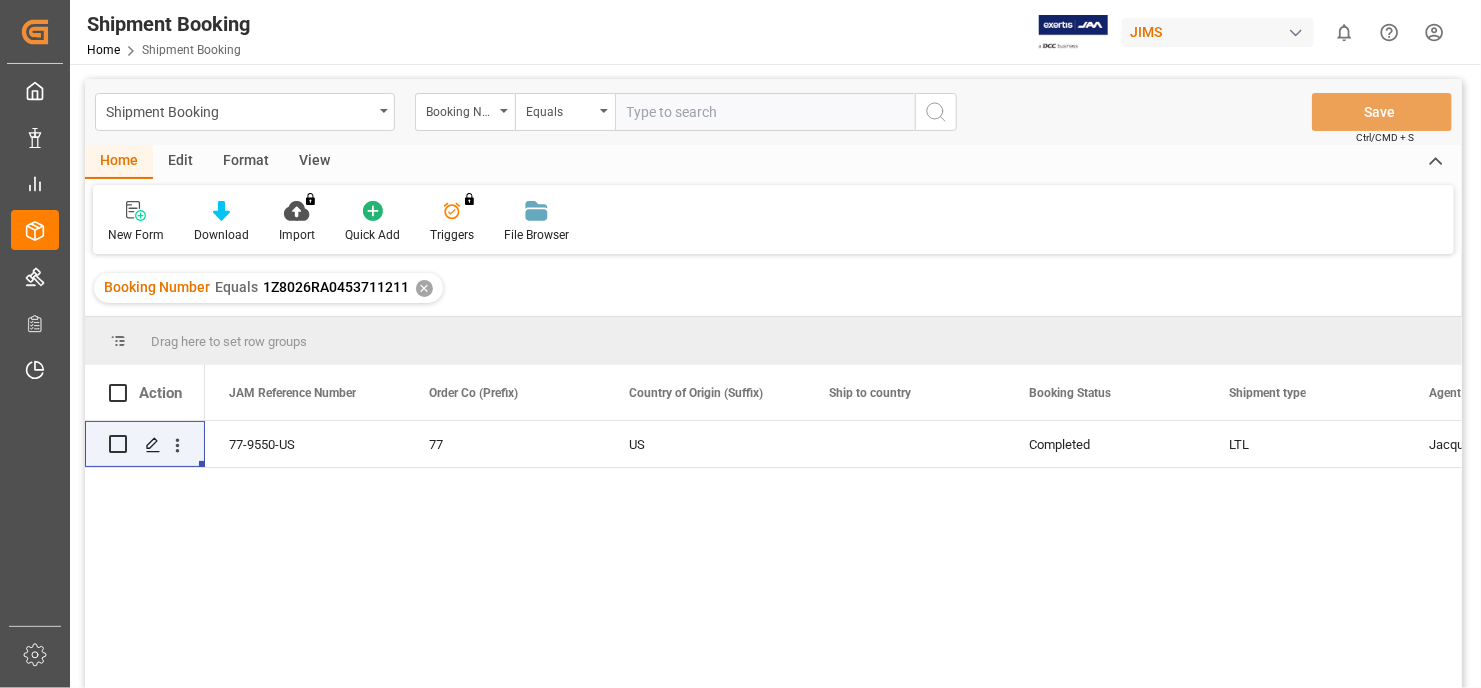 click on "✕" at bounding box center (424, 288) 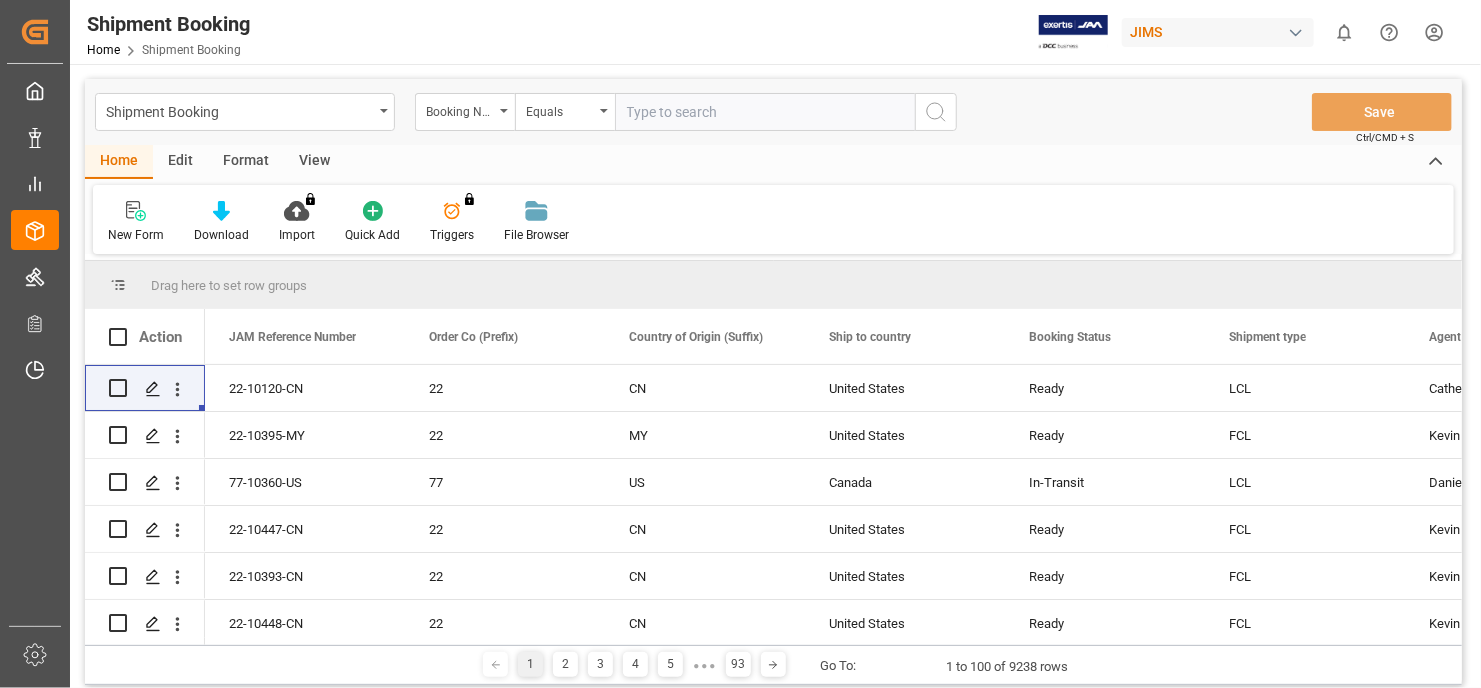 click at bounding box center [765, 112] 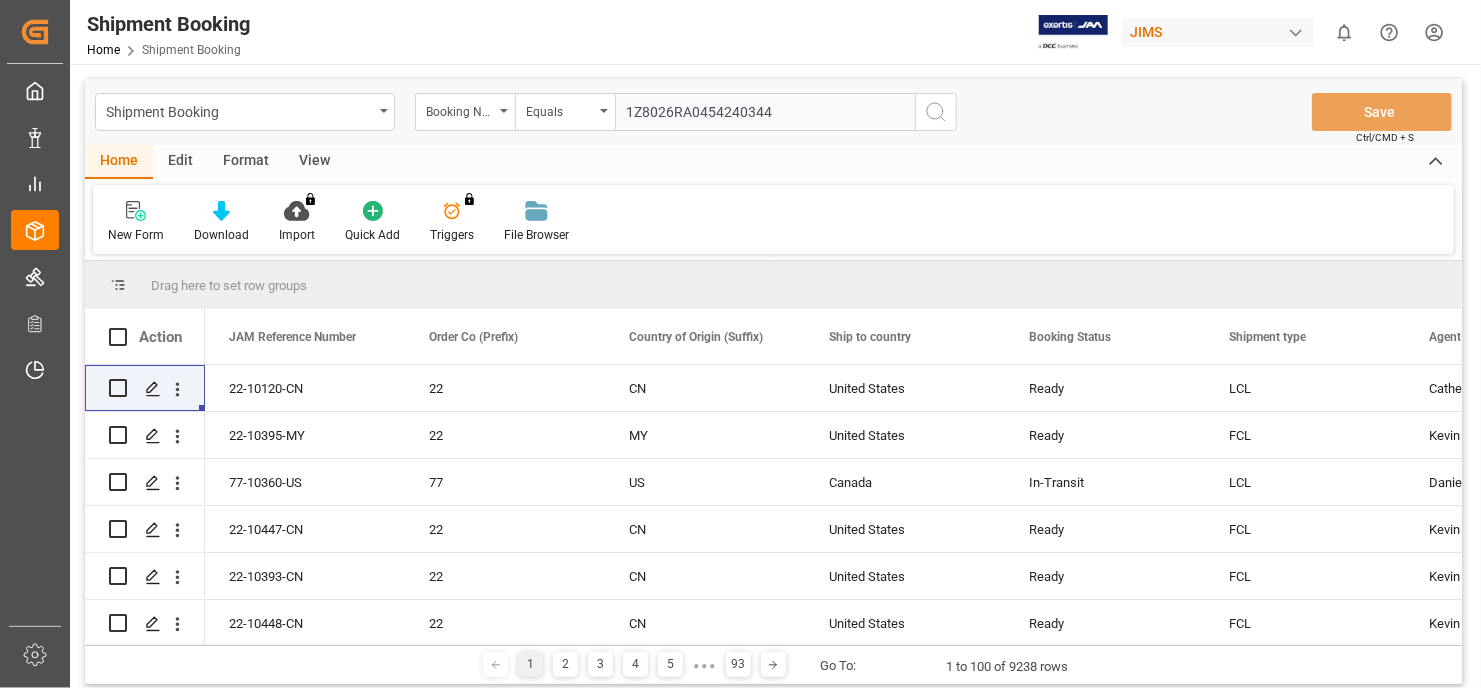 type on "1Z8026RA0454240344" 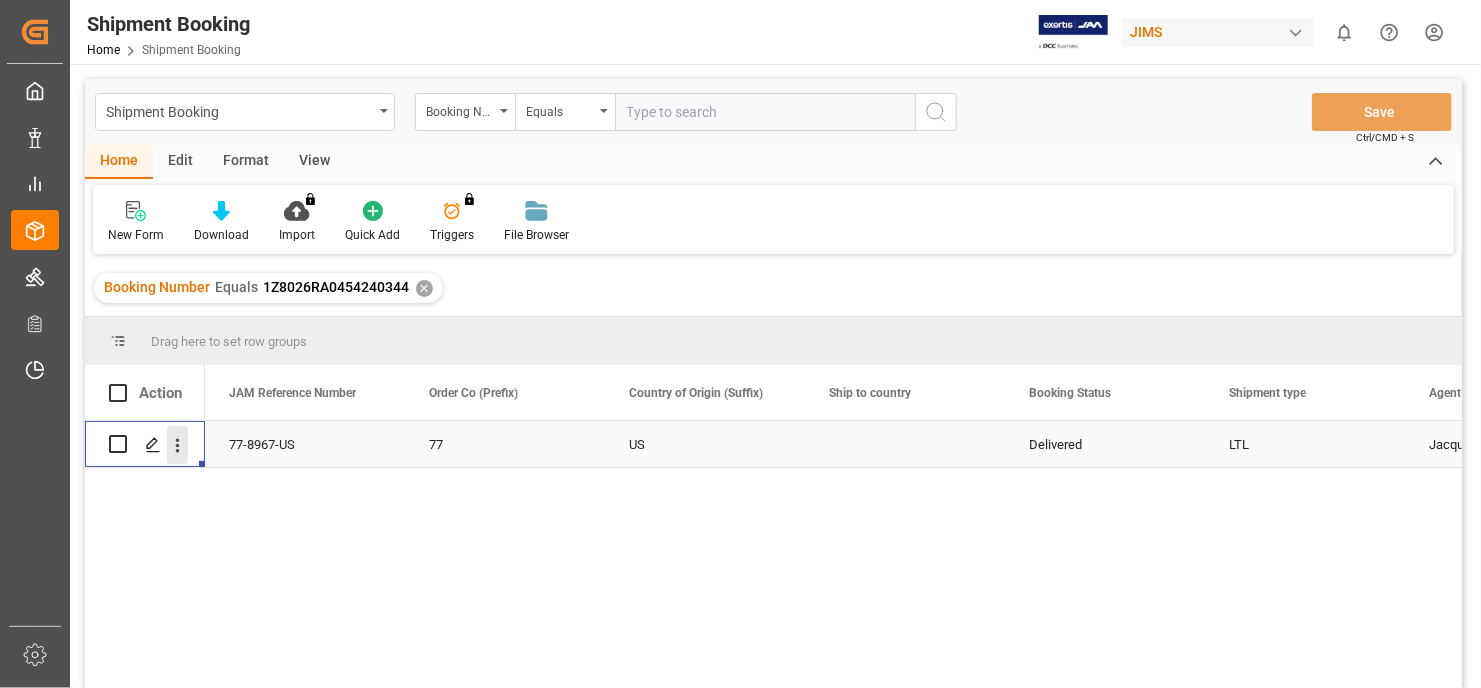click 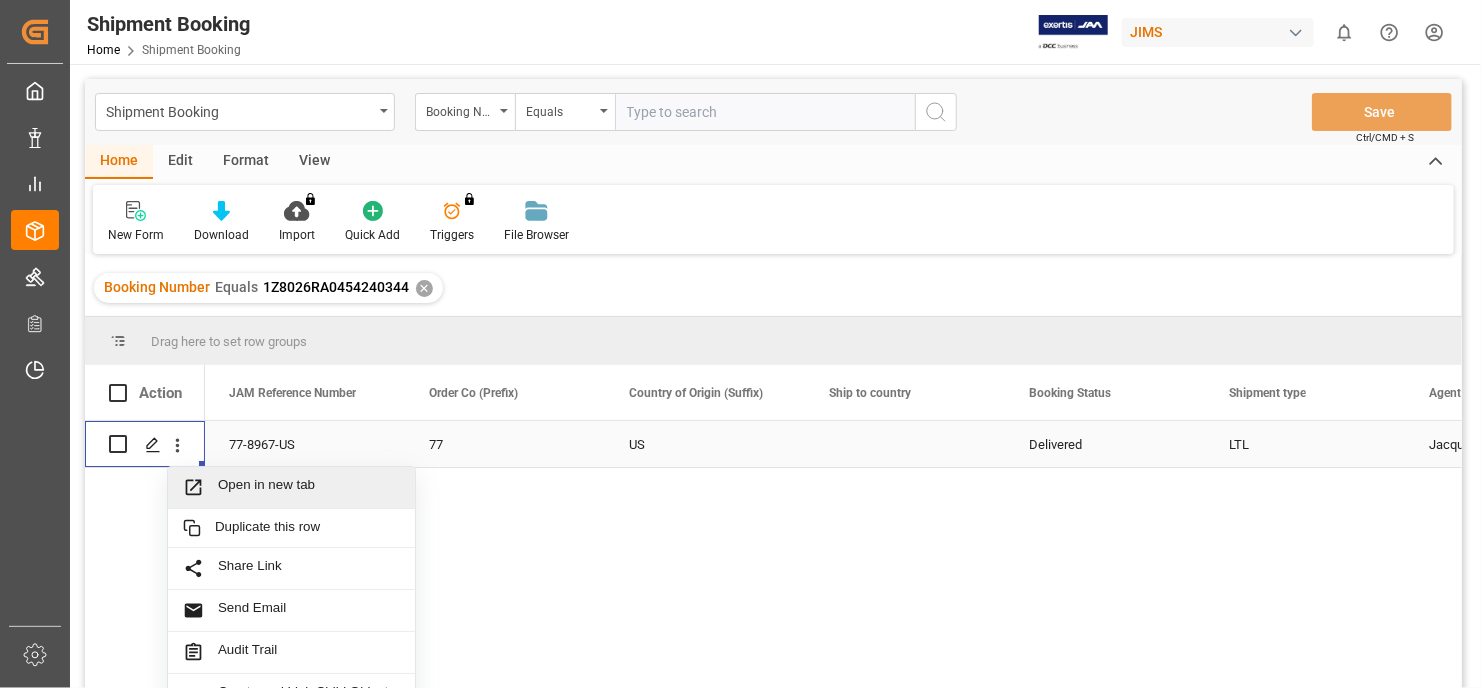 click on "Open in new tab" at bounding box center [309, 487] 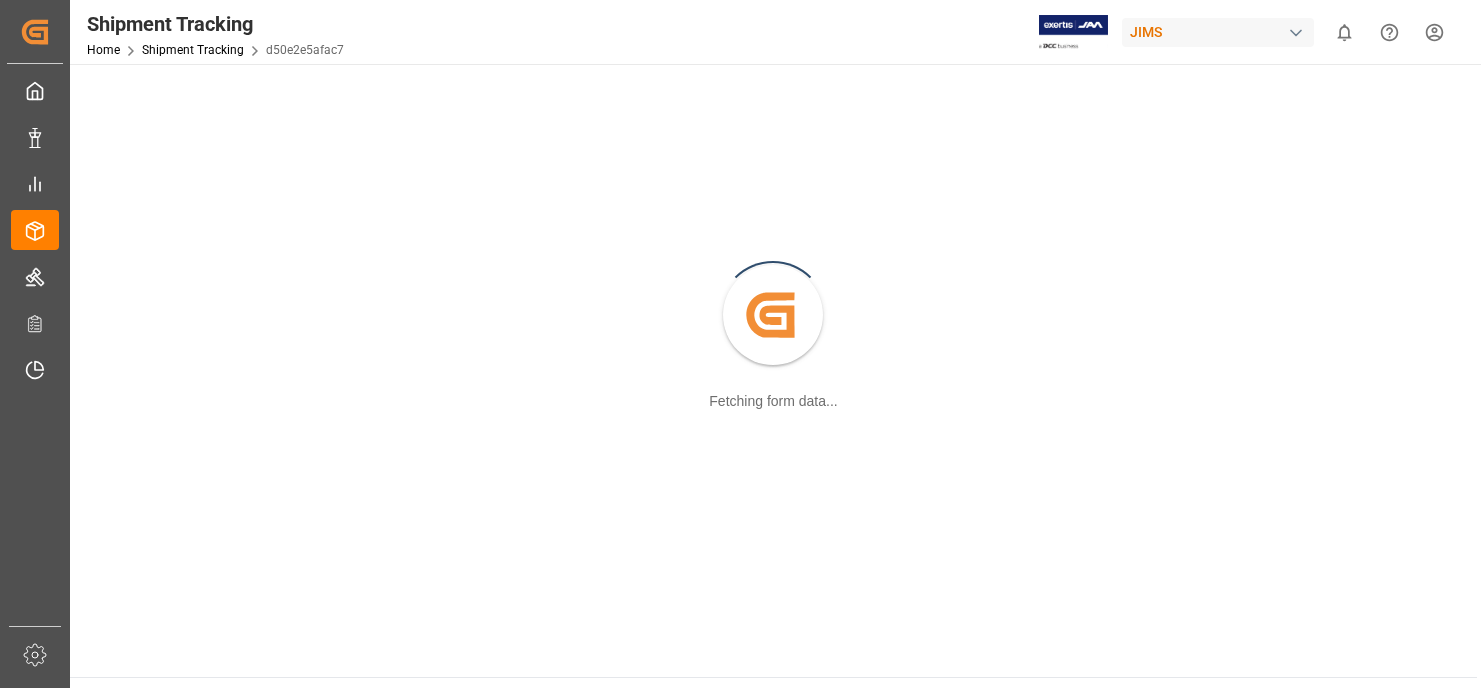 scroll, scrollTop: 0, scrollLeft: 0, axis: both 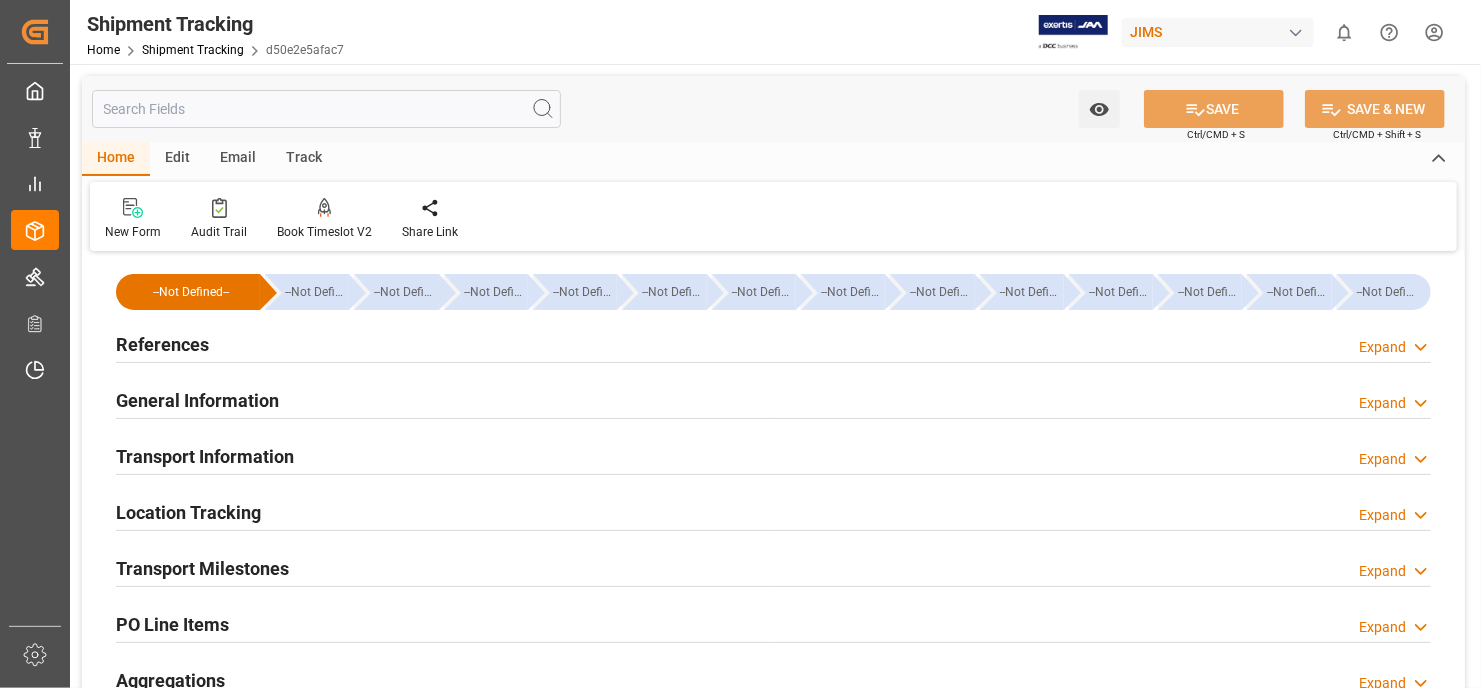 click on "PO Line Items" at bounding box center (172, 624) 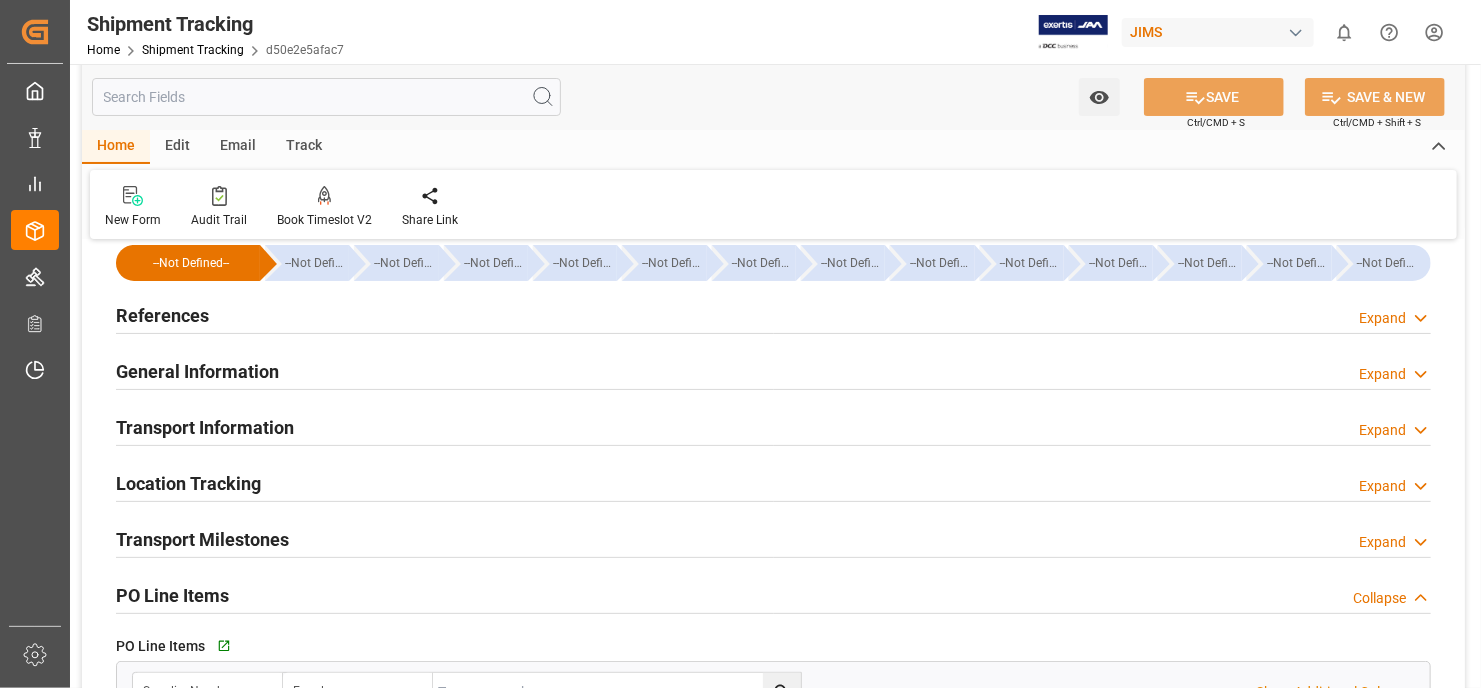 scroll, scrollTop: 0, scrollLeft: 0, axis: both 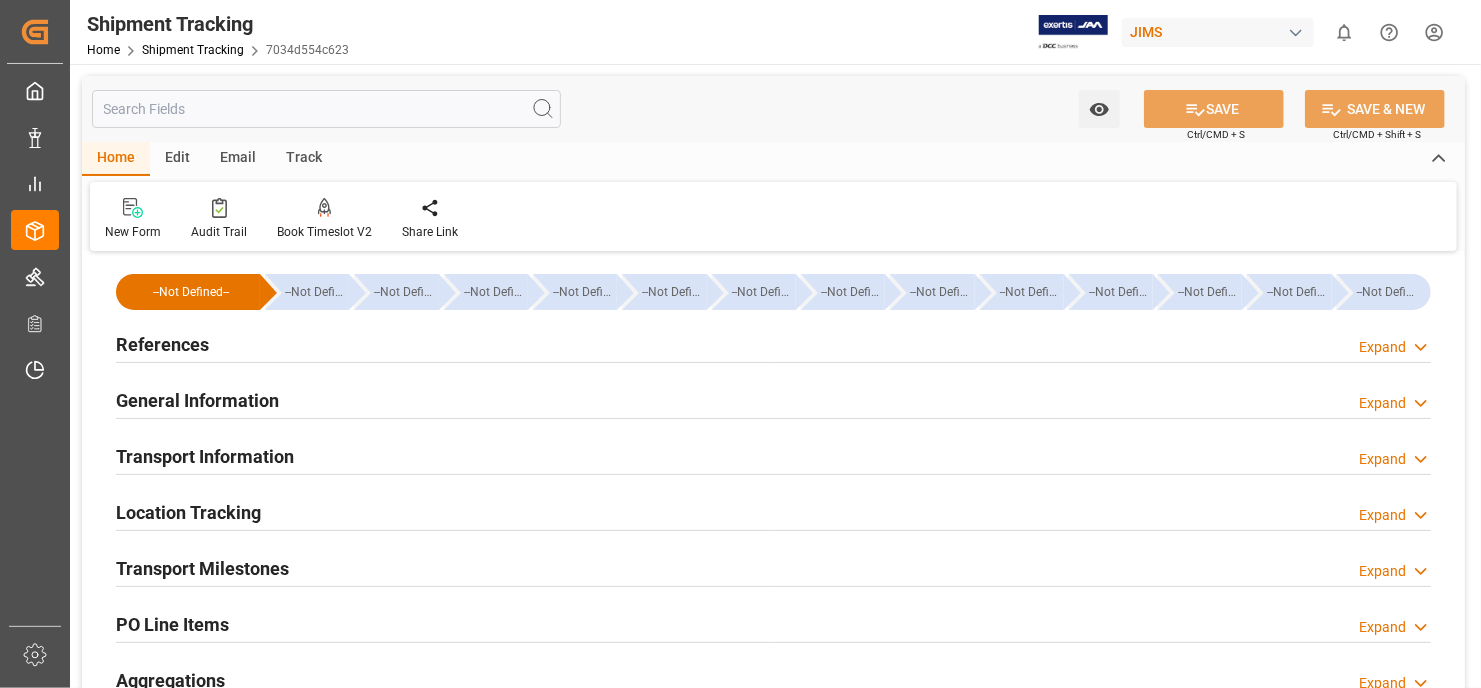 click on "PO Line Items" at bounding box center [172, 624] 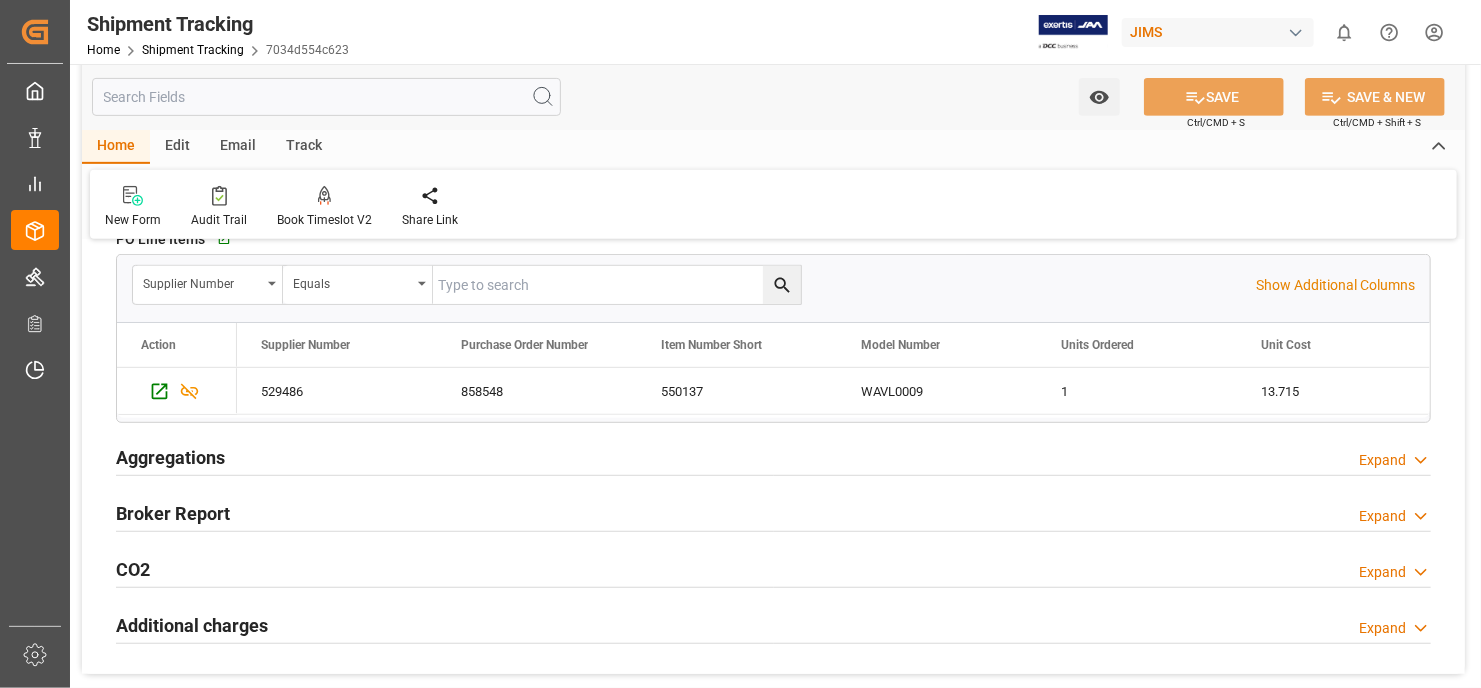 scroll, scrollTop: 500, scrollLeft: 0, axis: vertical 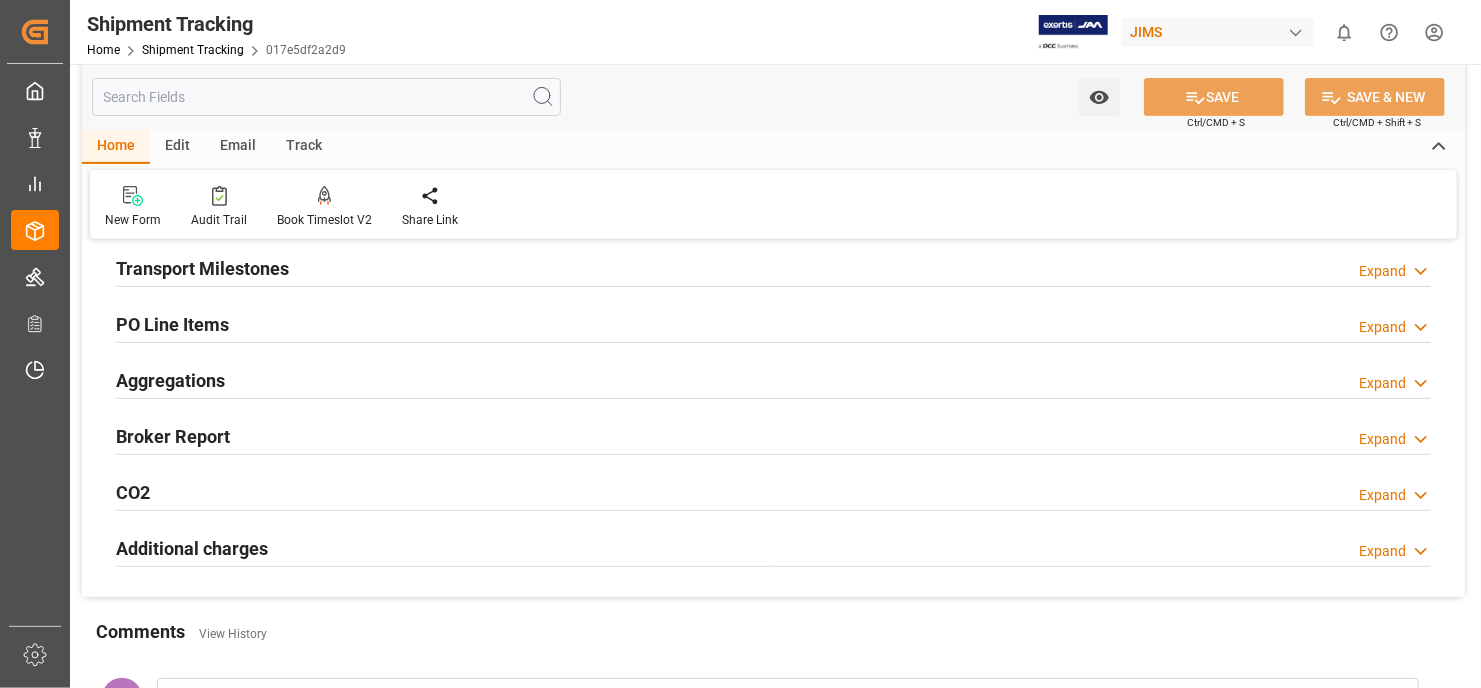 click on "PO Line Items" at bounding box center (172, 324) 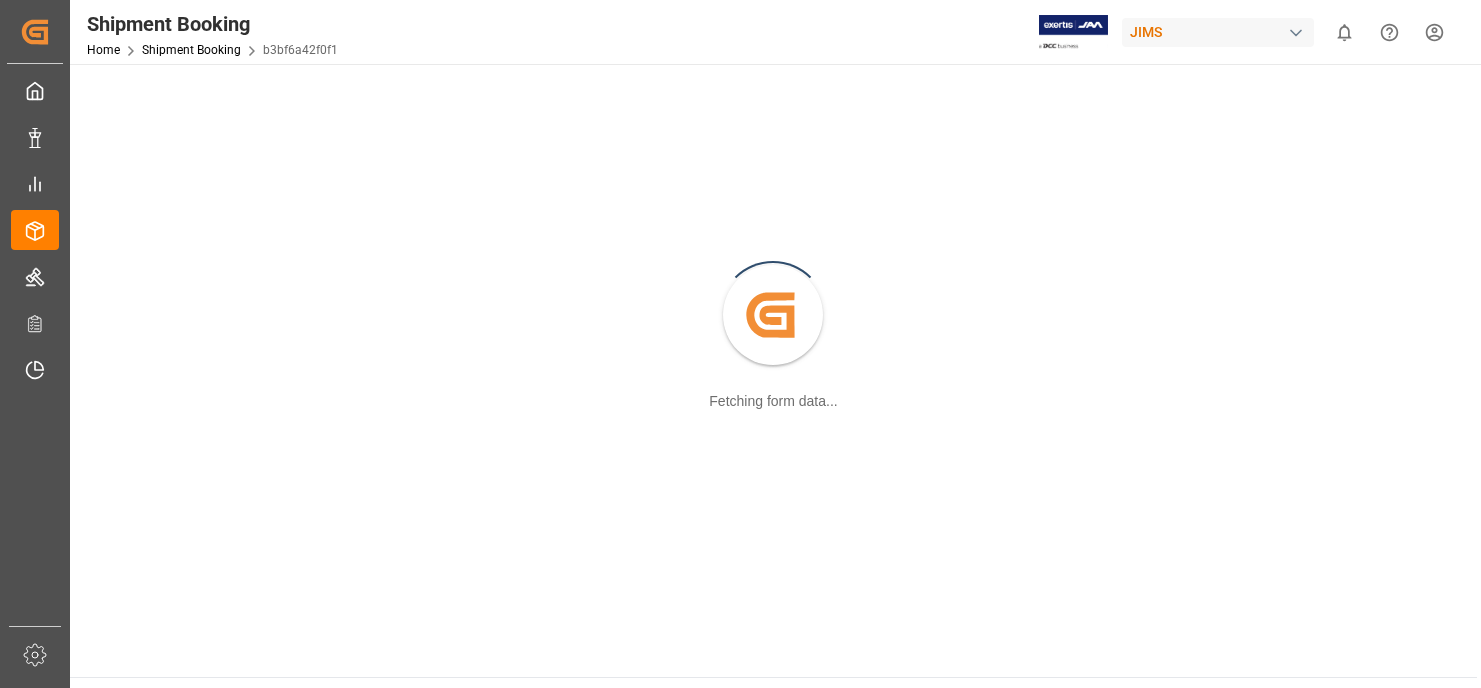 scroll, scrollTop: 0, scrollLeft: 0, axis: both 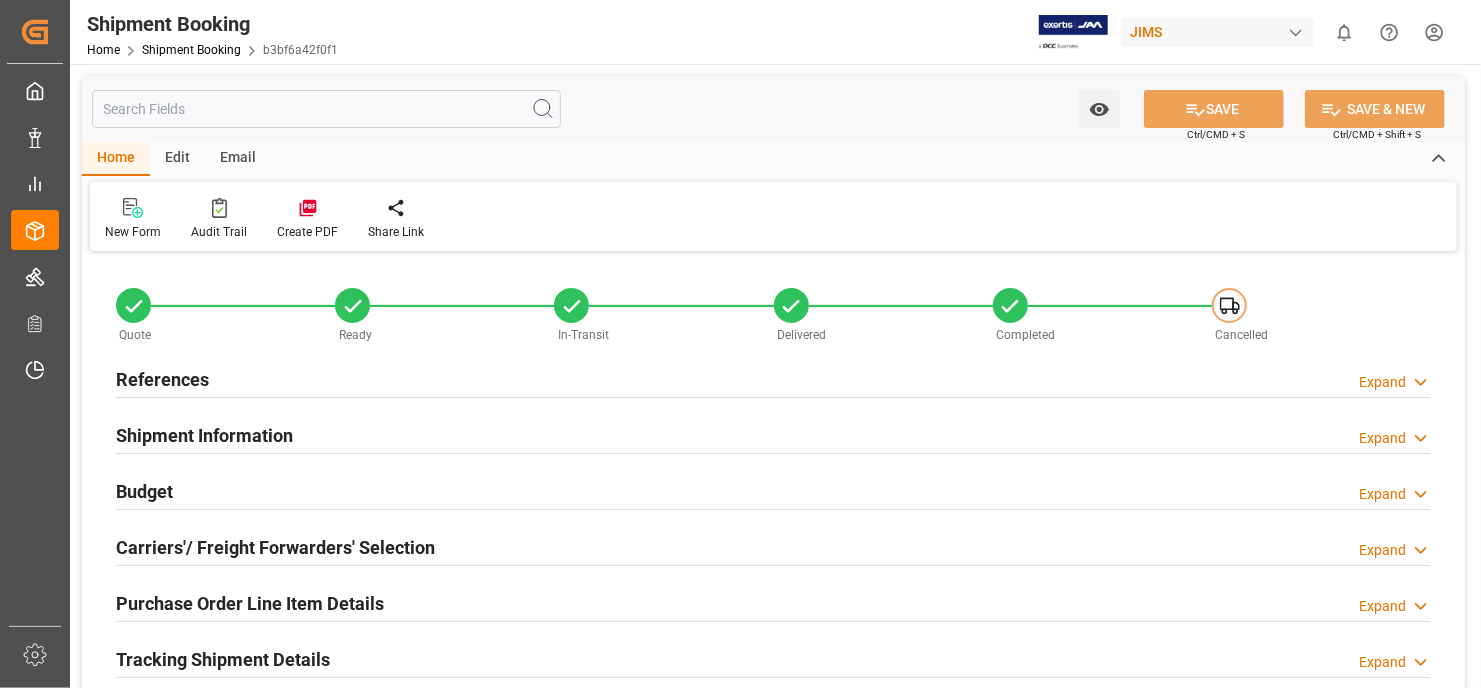 type on "10" 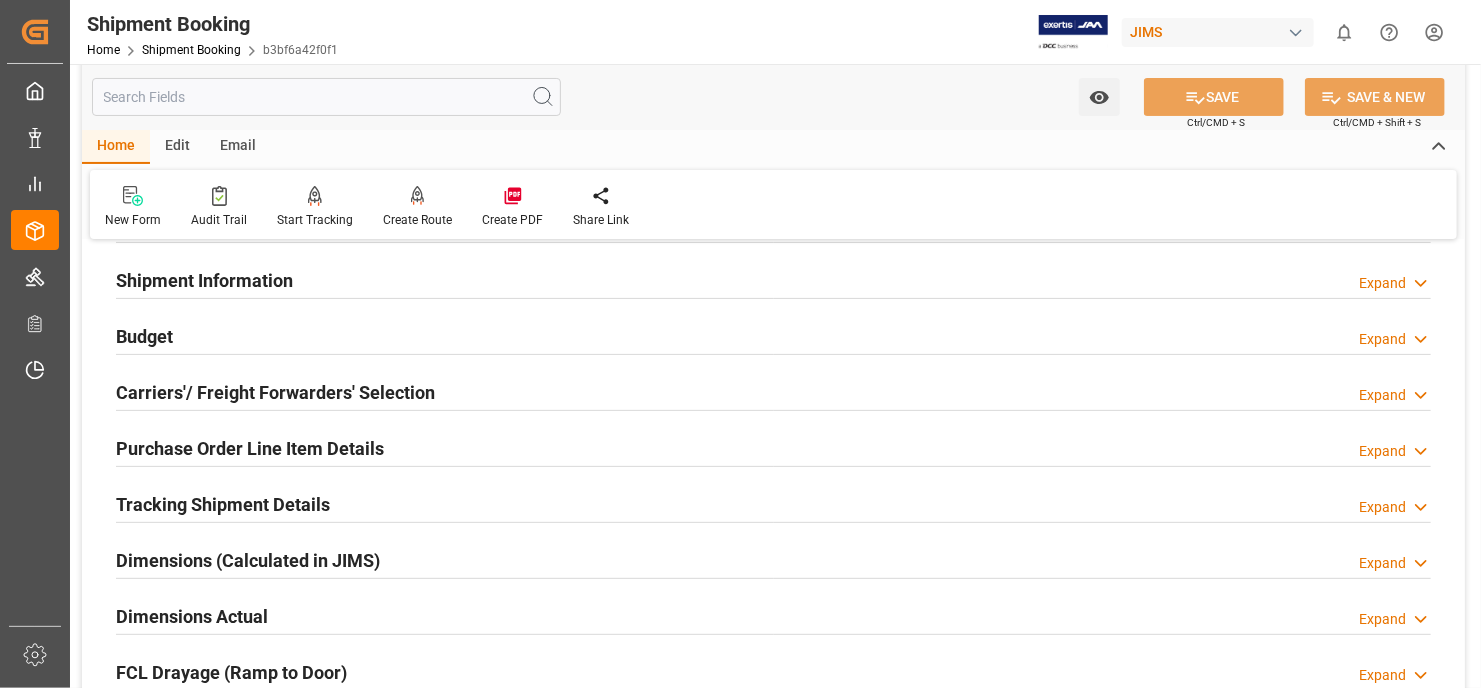 scroll, scrollTop: 200, scrollLeft: 0, axis: vertical 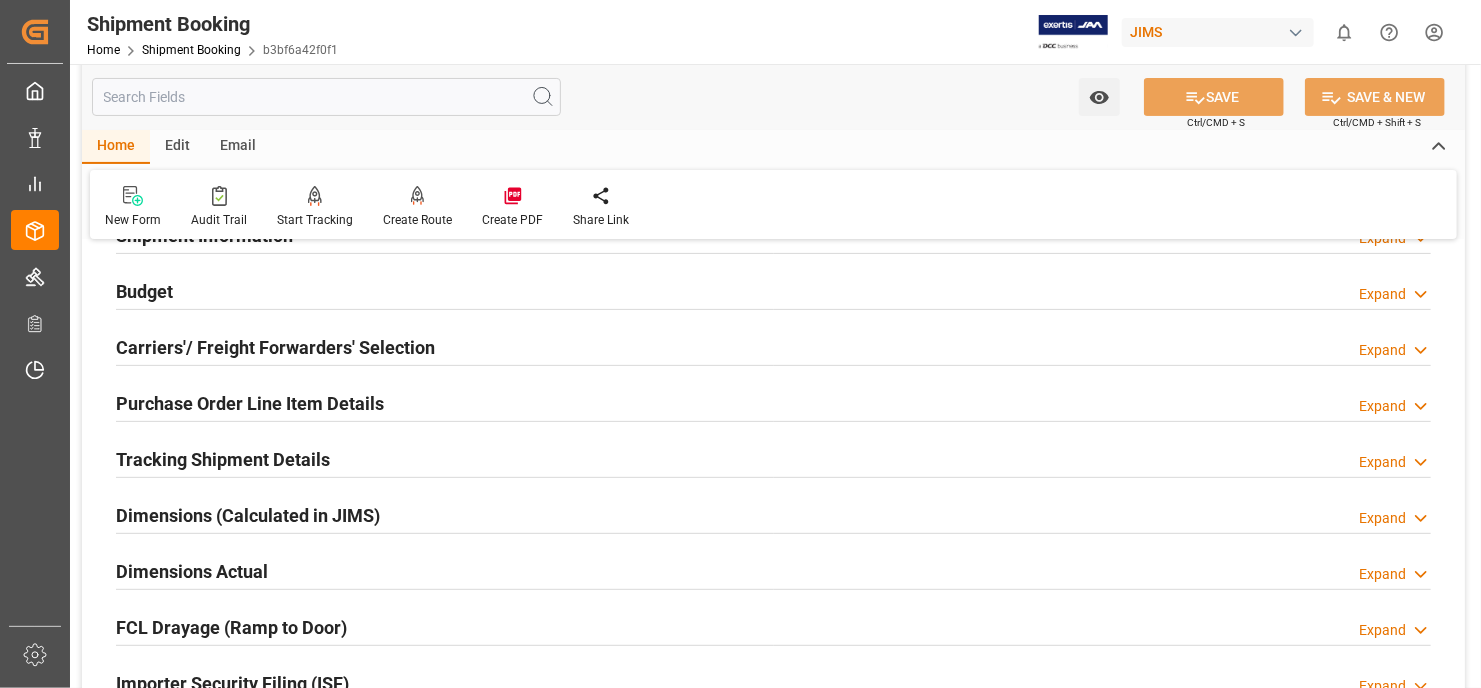 click on "Purchase Order Line Item Details" at bounding box center [250, 403] 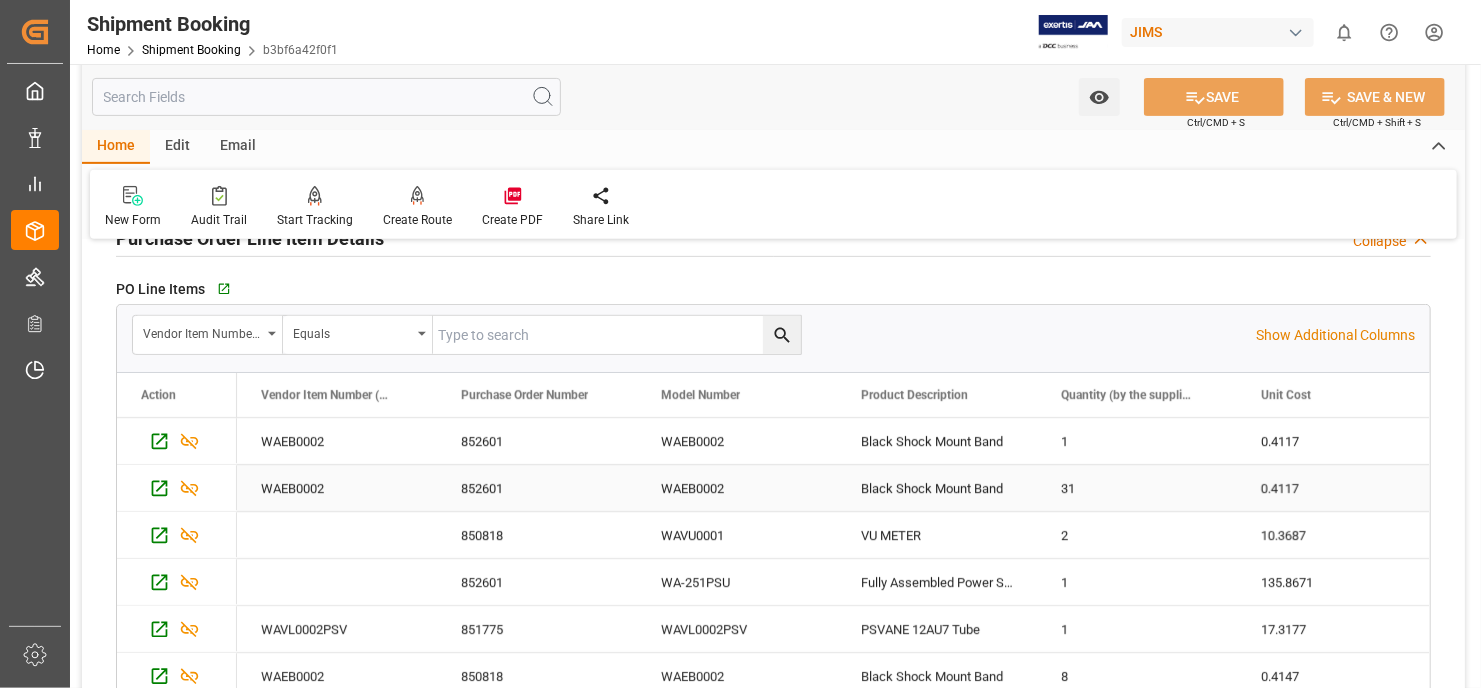scroll, scrollTop: 400, scrollLeft: 0, axis: vertical 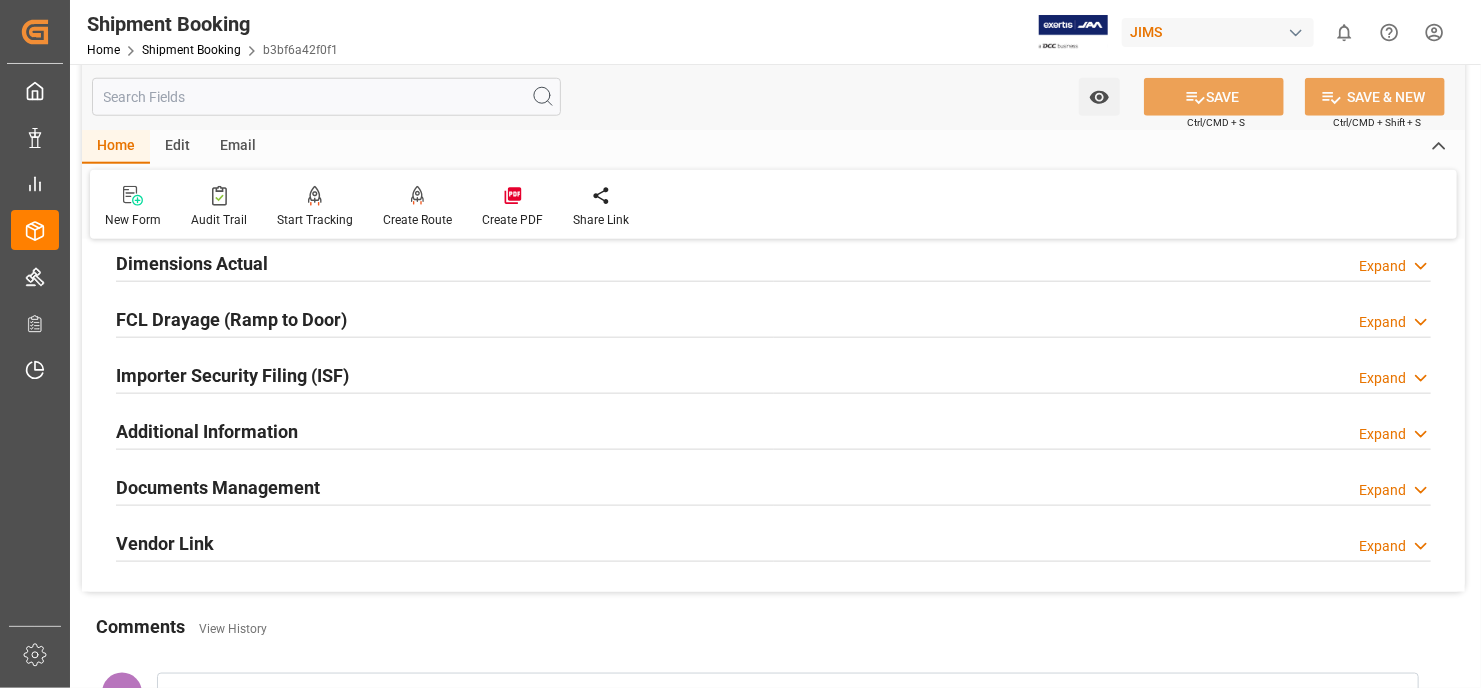 click on "Documents Management" at bounding box center [218, 486] 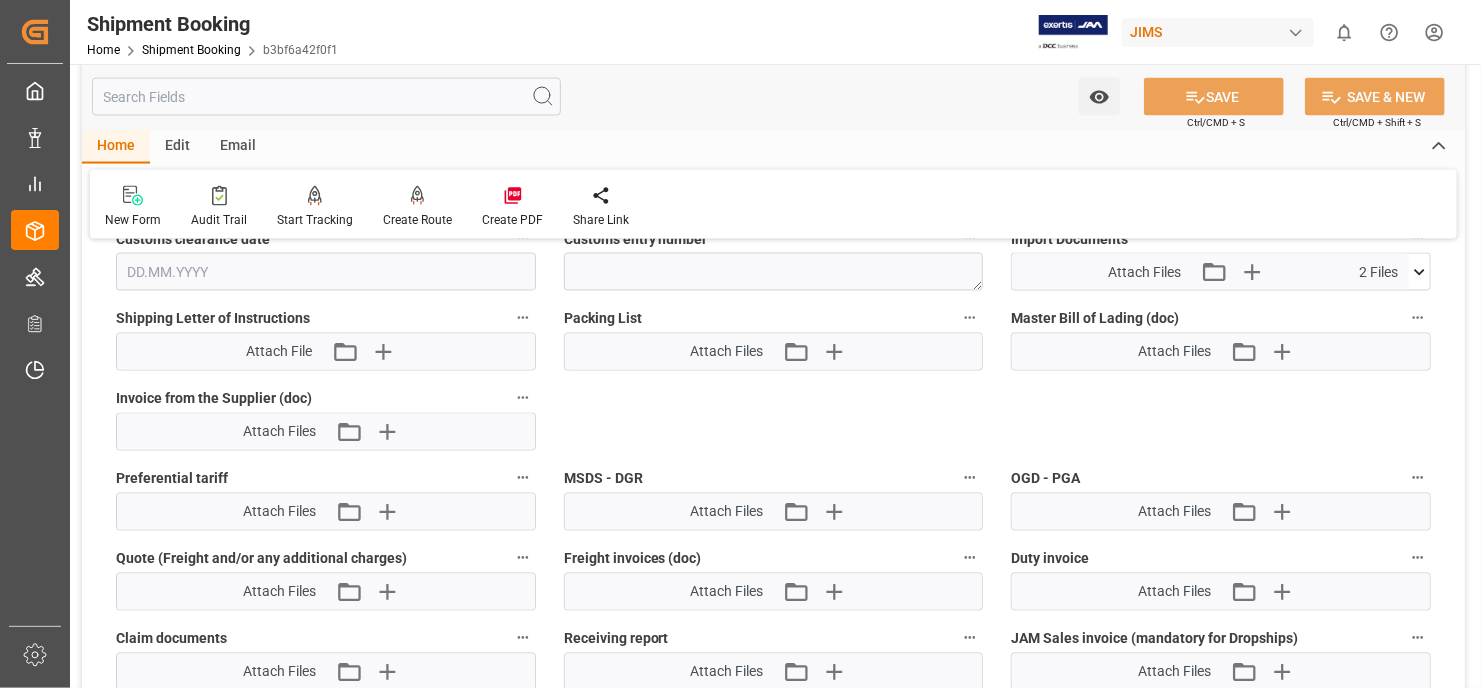 scroll, scrollTop: 1546, scrollLeft: 0, axis: vertical 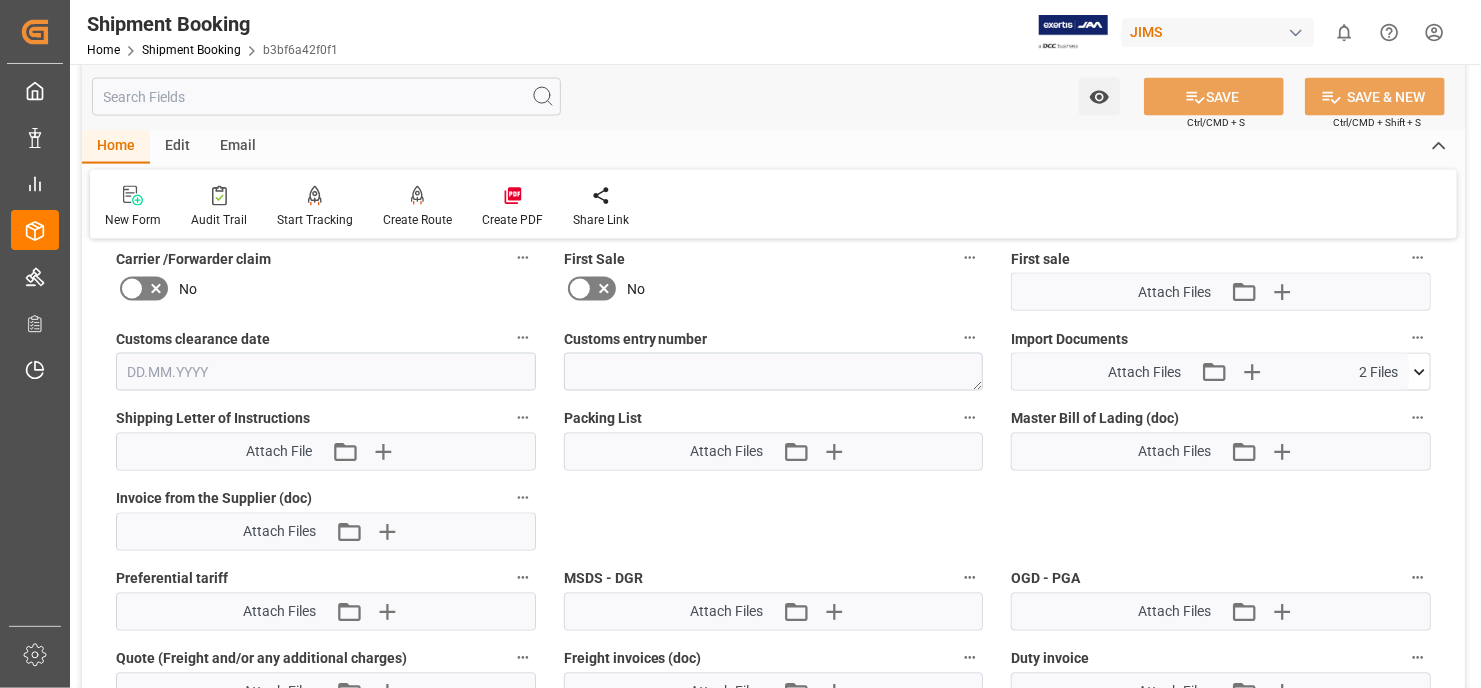 click 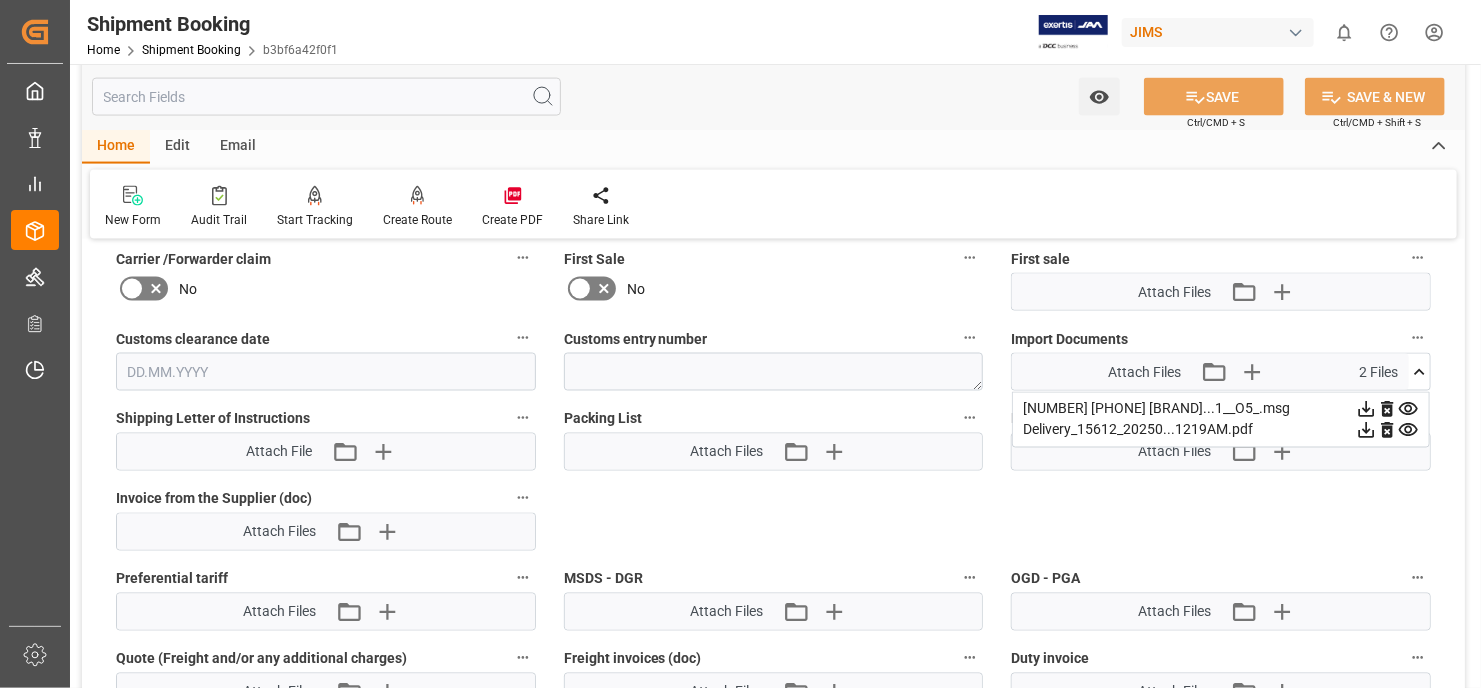 click 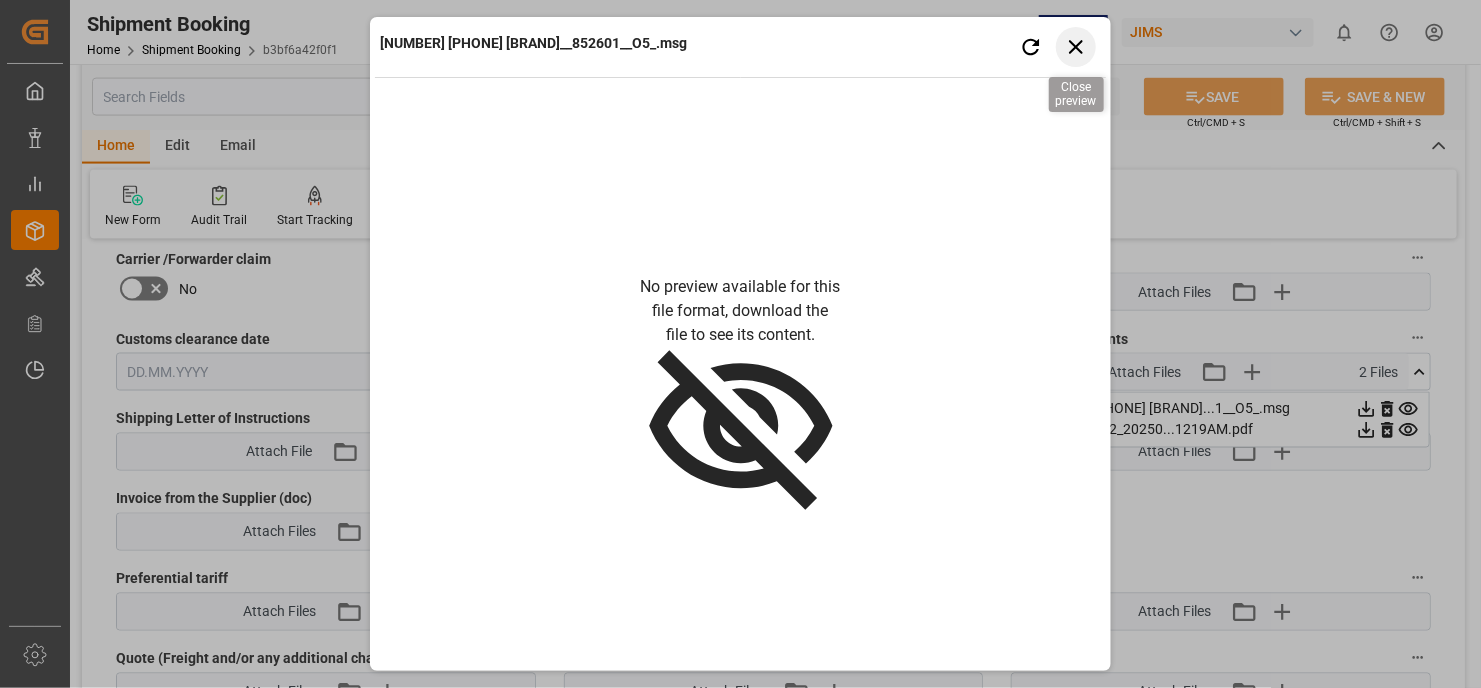 click 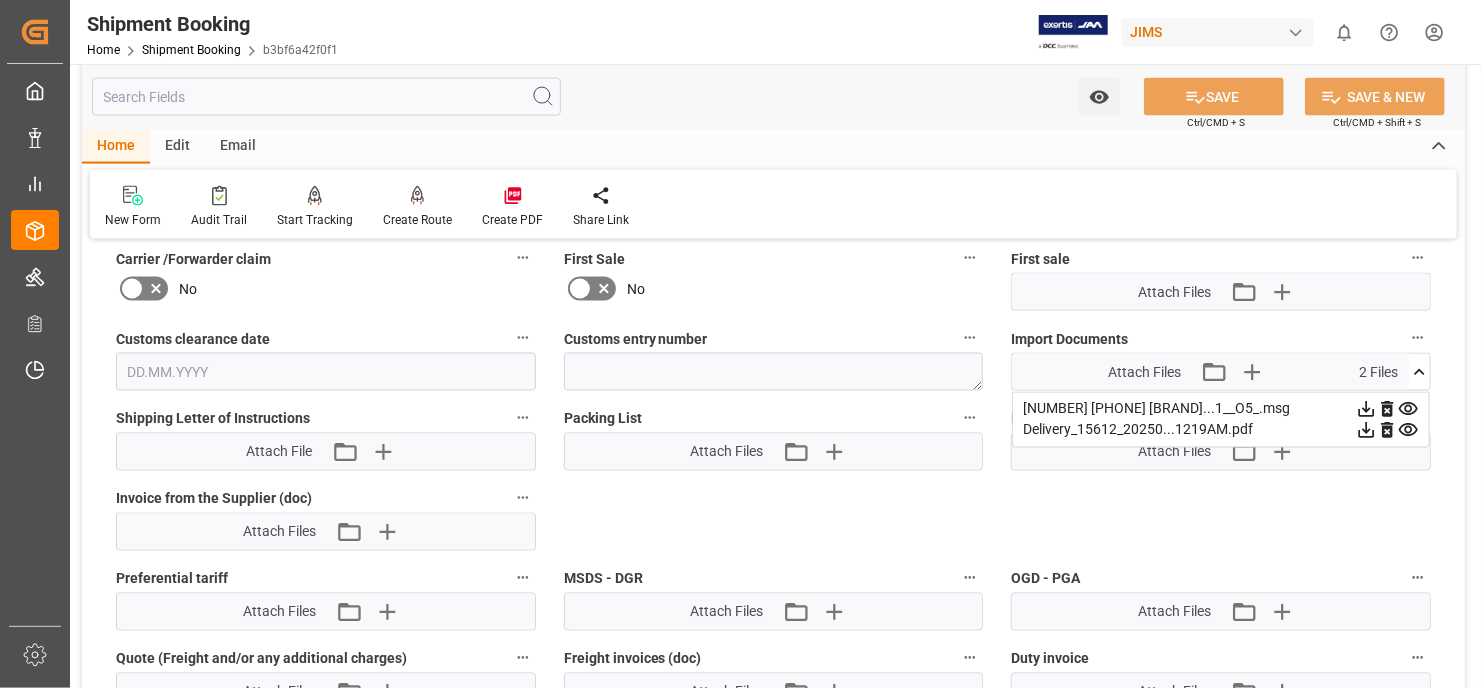 click 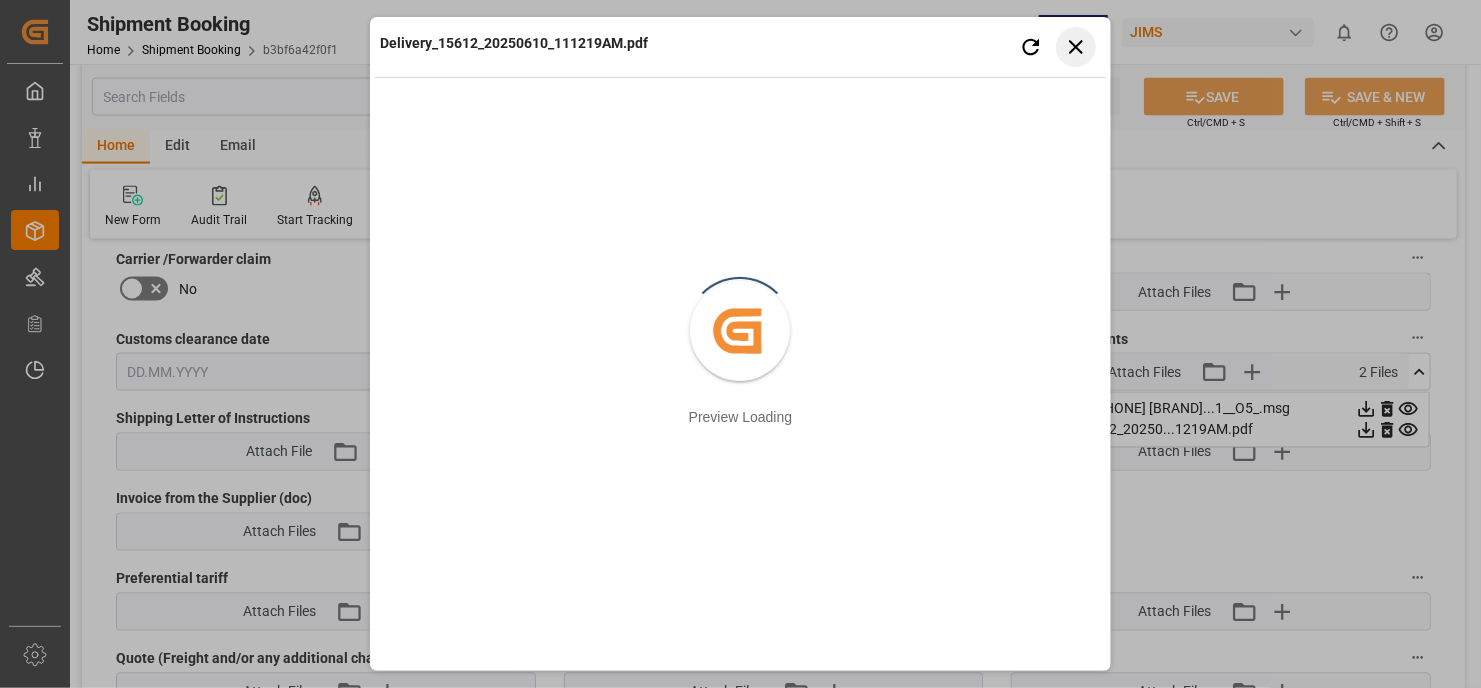 click 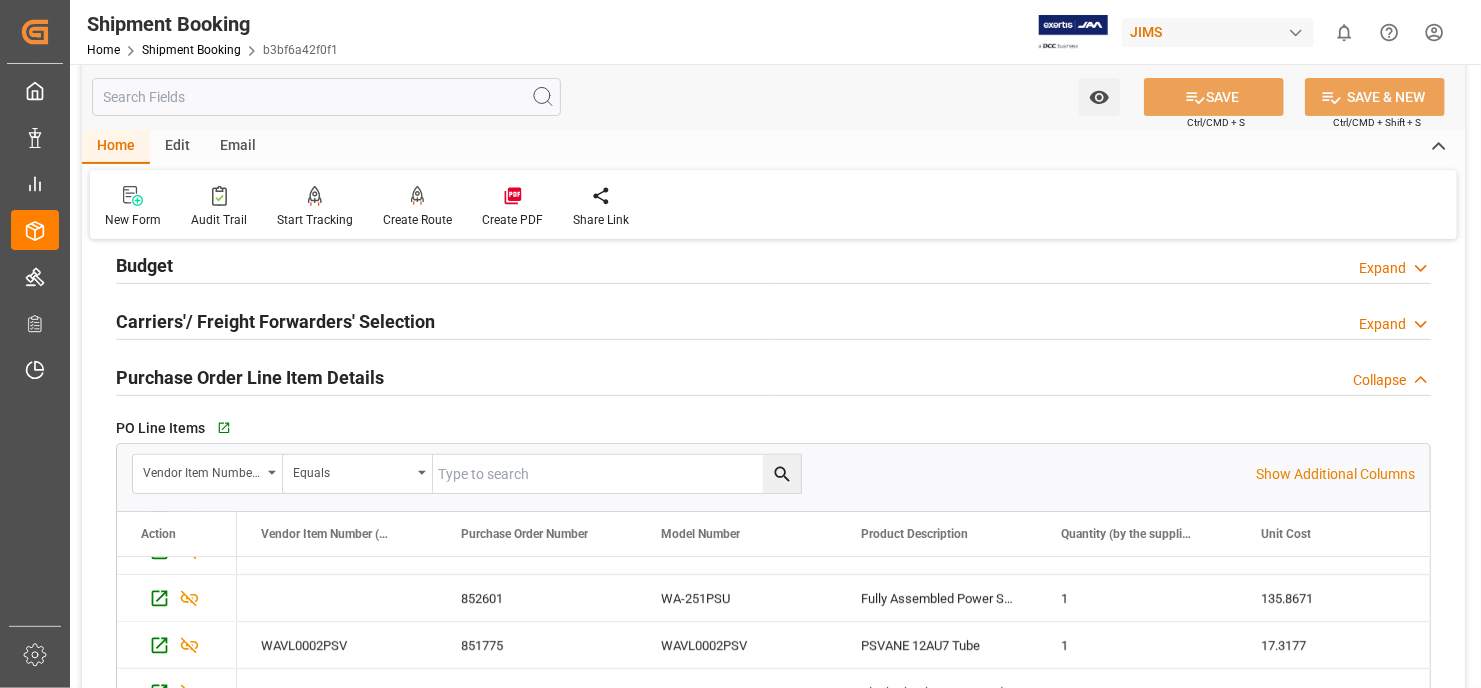 scroll, scrollTop: 0, scrollLeft: 0, axis: both 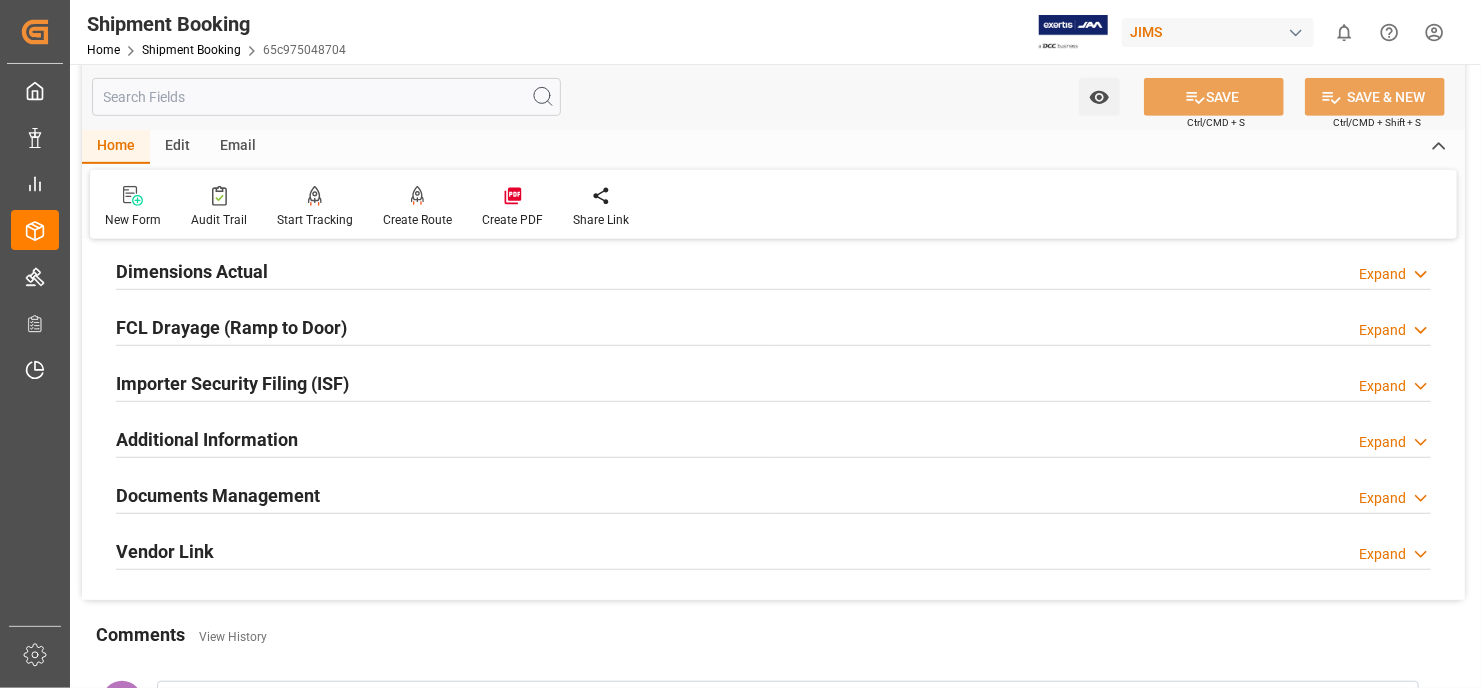click on "Documents Management" at bounding box center (218, 495) 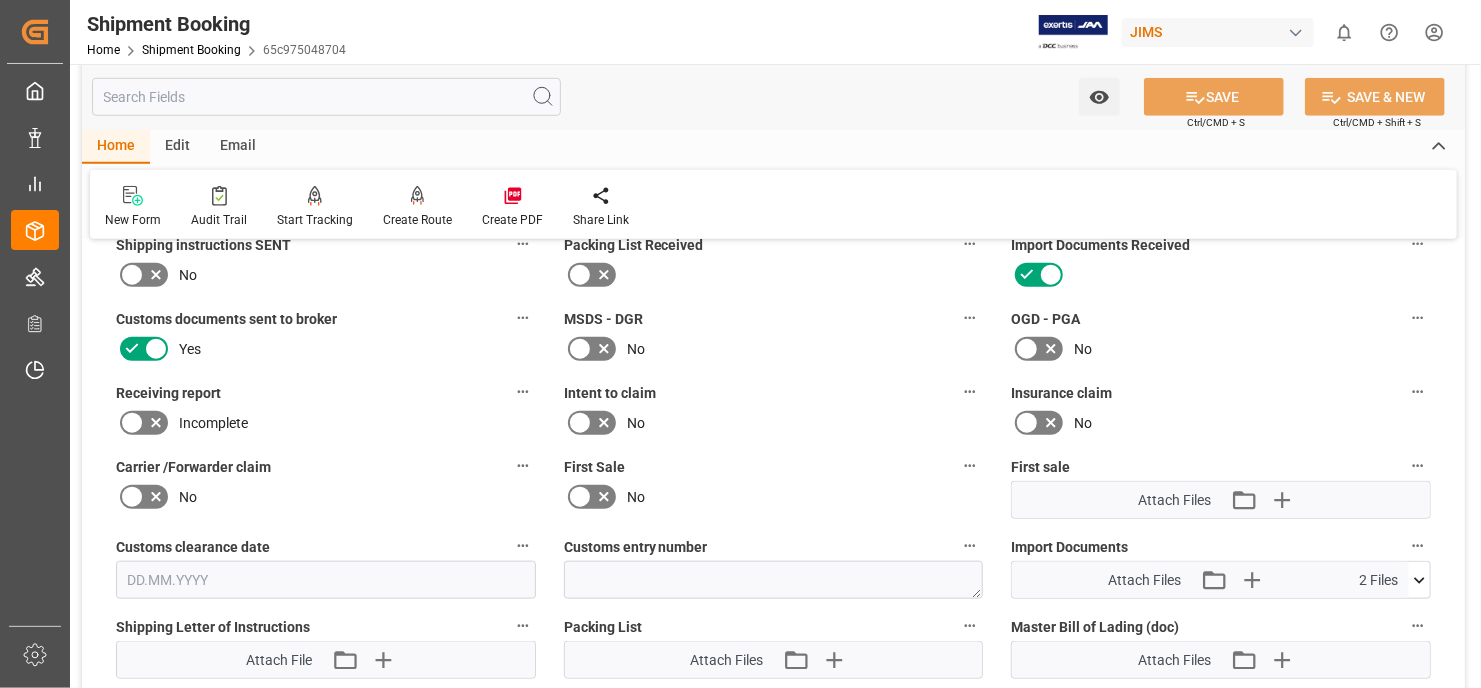 scroll, scrollTop: 900, scrollLeft: 0, axis: vertical 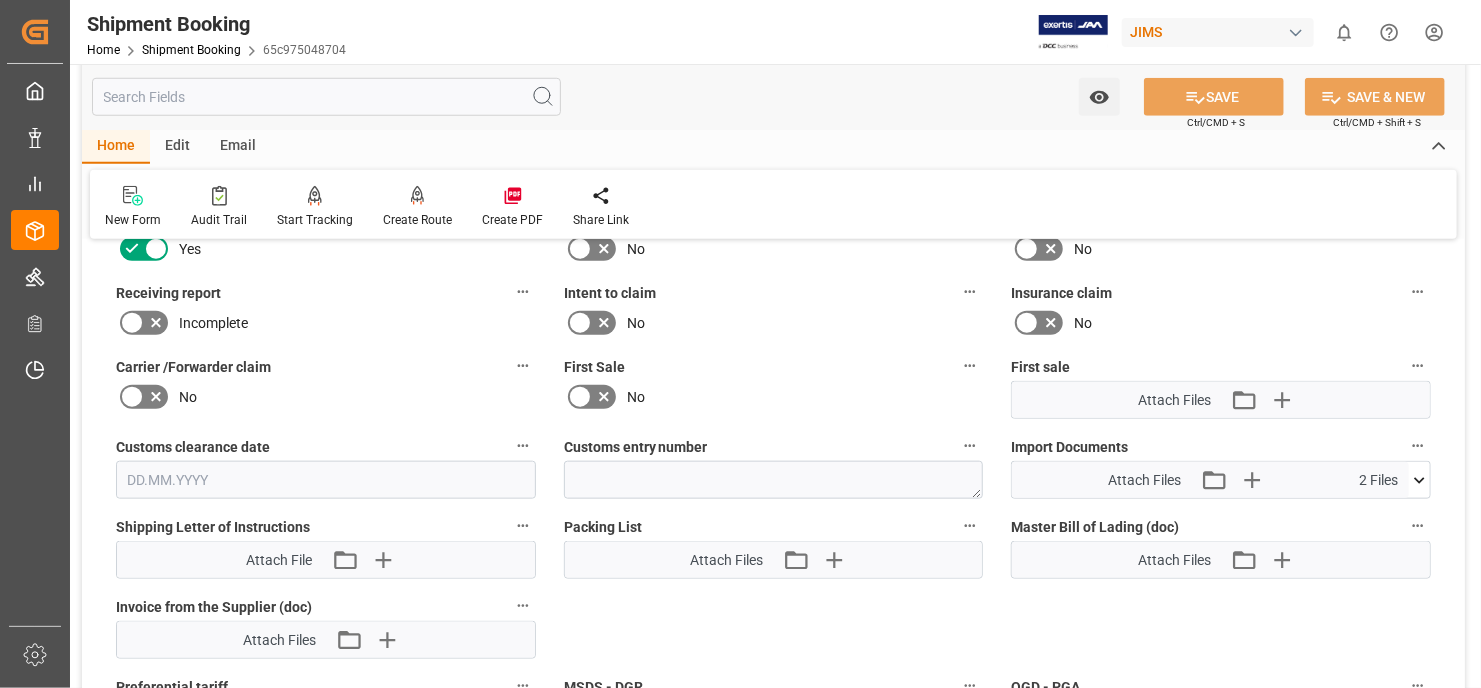 click 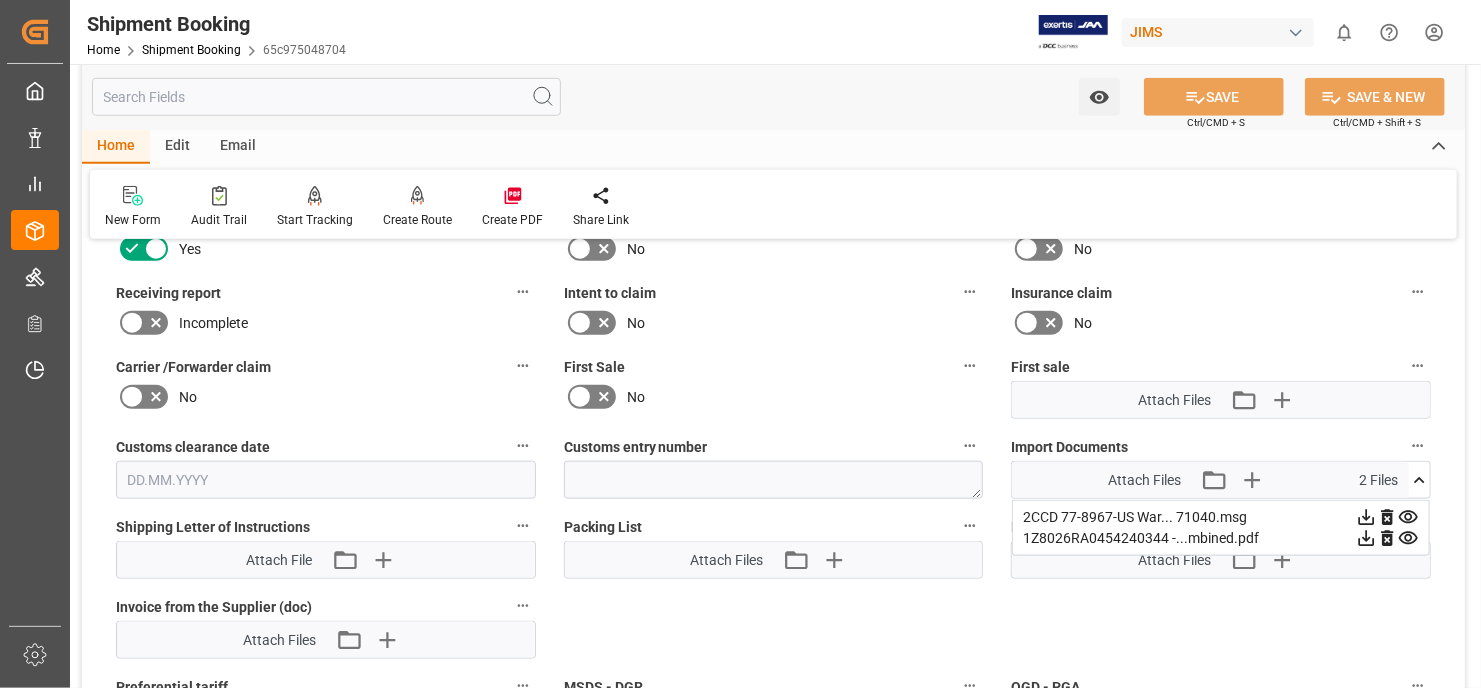 click 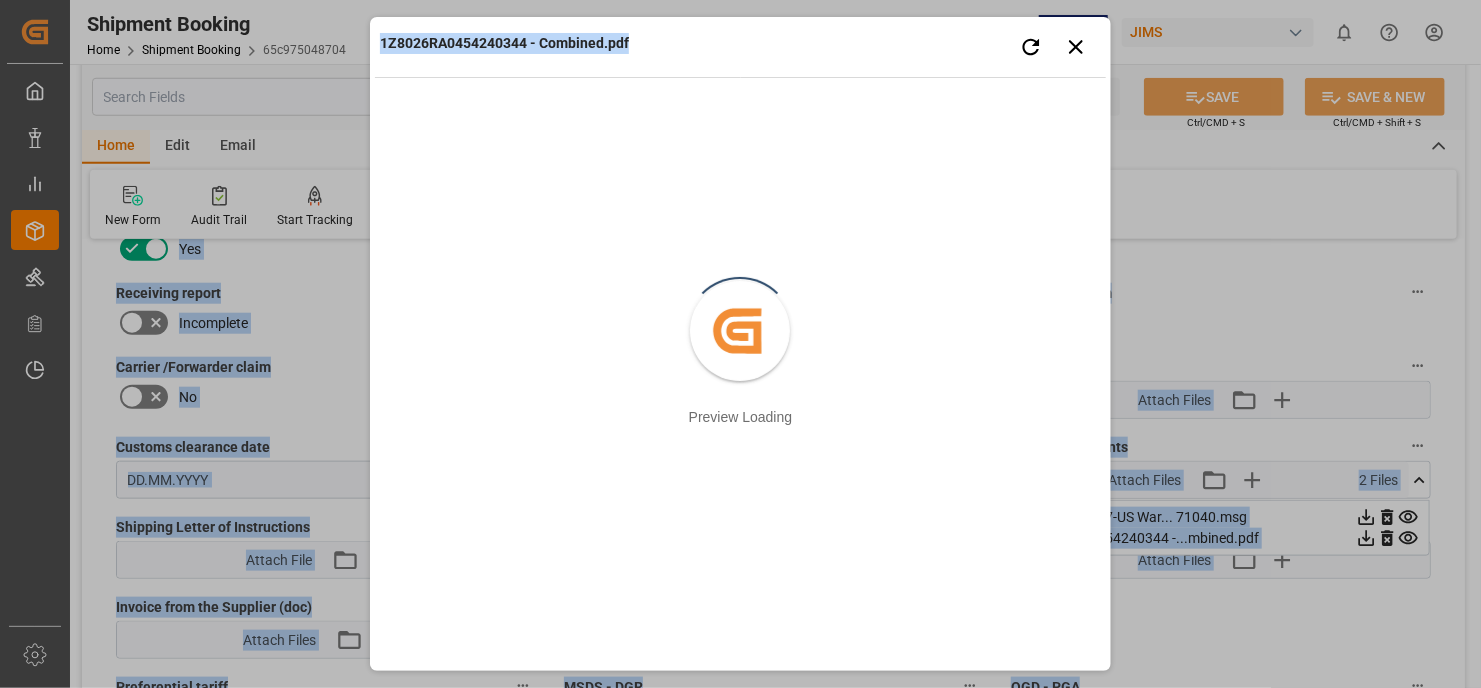 drag, startPoint x: 778, startPoint y: 46, endPoint x: 2278, endPoint y: 81, distance: 1500.4083 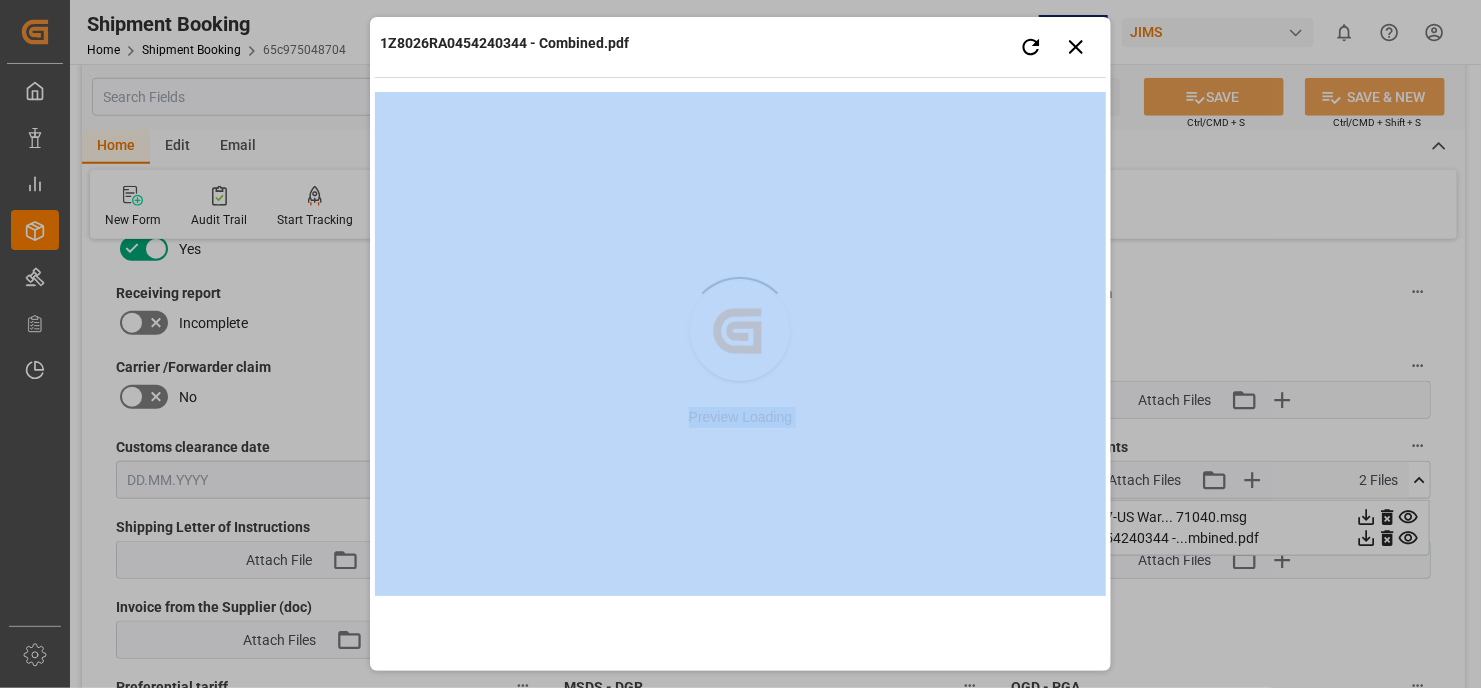 drag, startPoint x: 811, startPoint y: 26, endPoint x: 1063, endPoint y: 84, distance: 258.58847 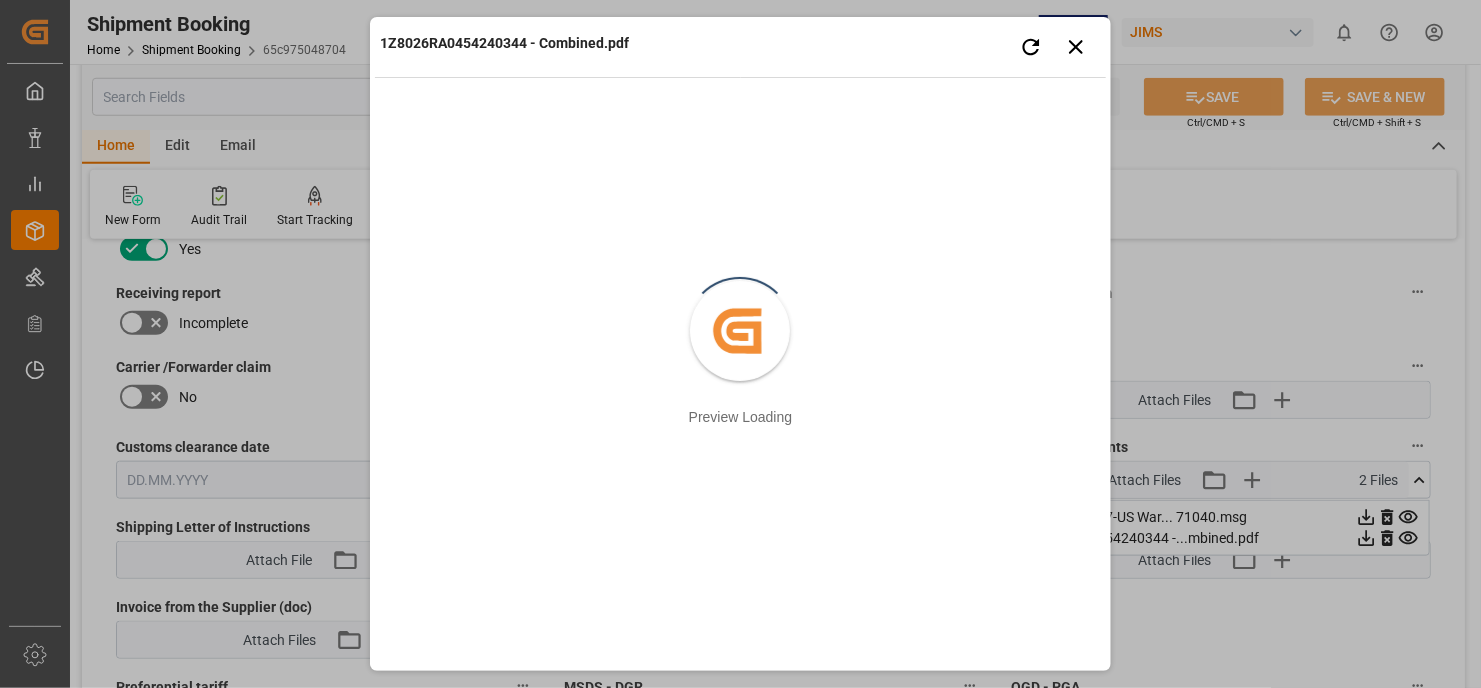 scroll, scrollTop: 900, scrollLeft: 0, axis: vertical 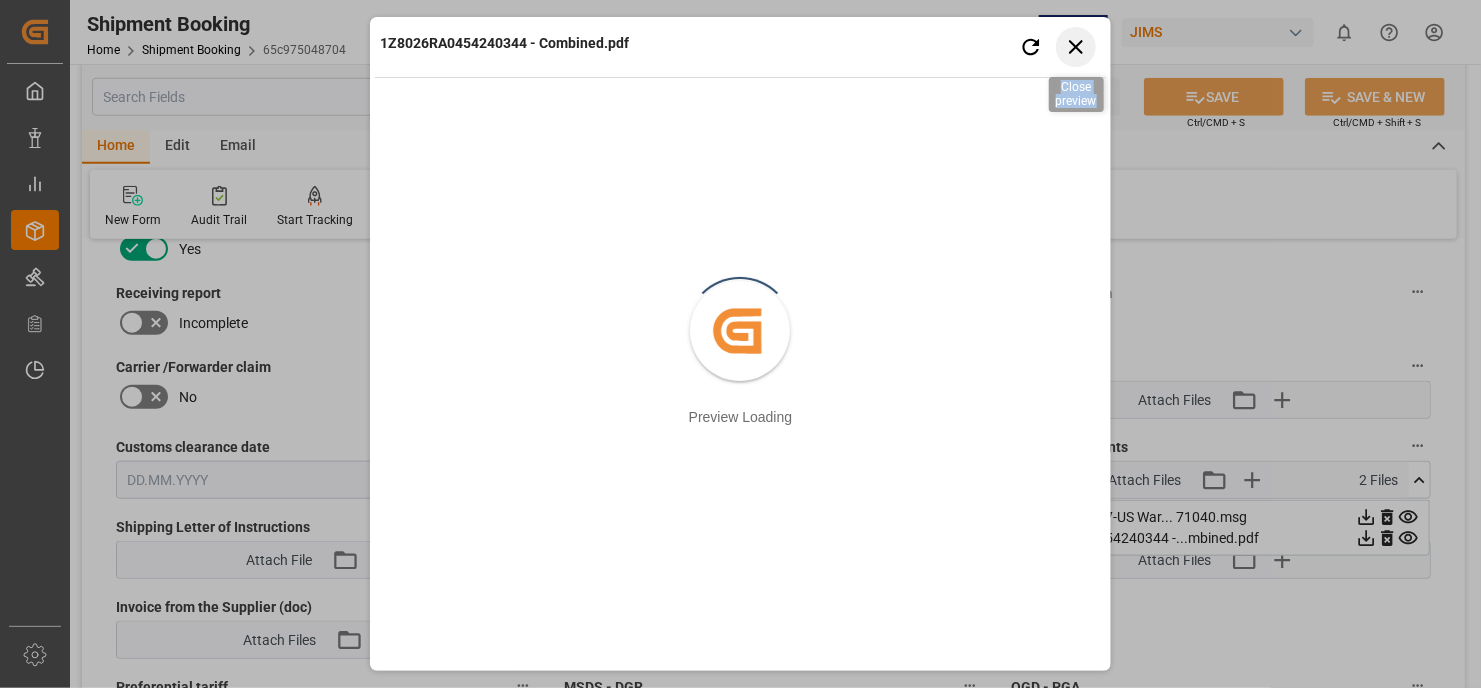 click 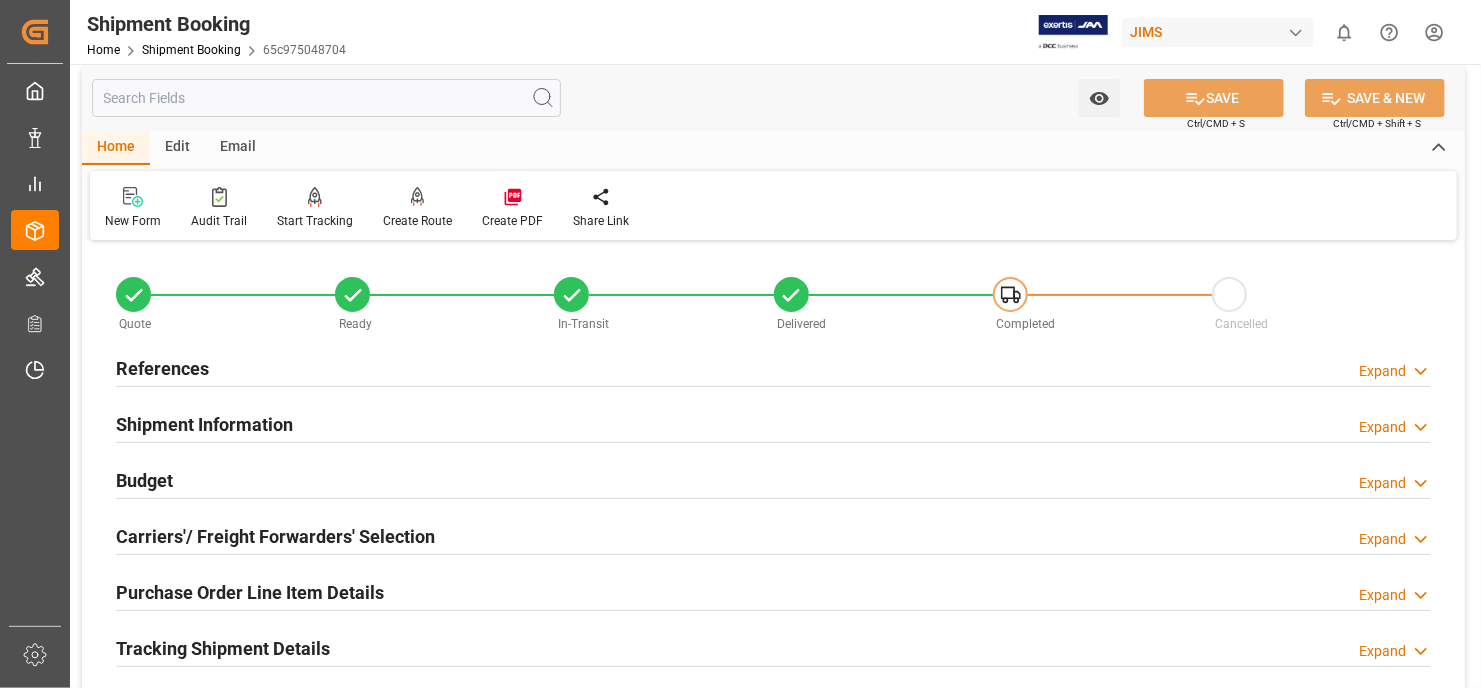 scroll, scrollTop: 0, scrollLeft: 0, axis: both 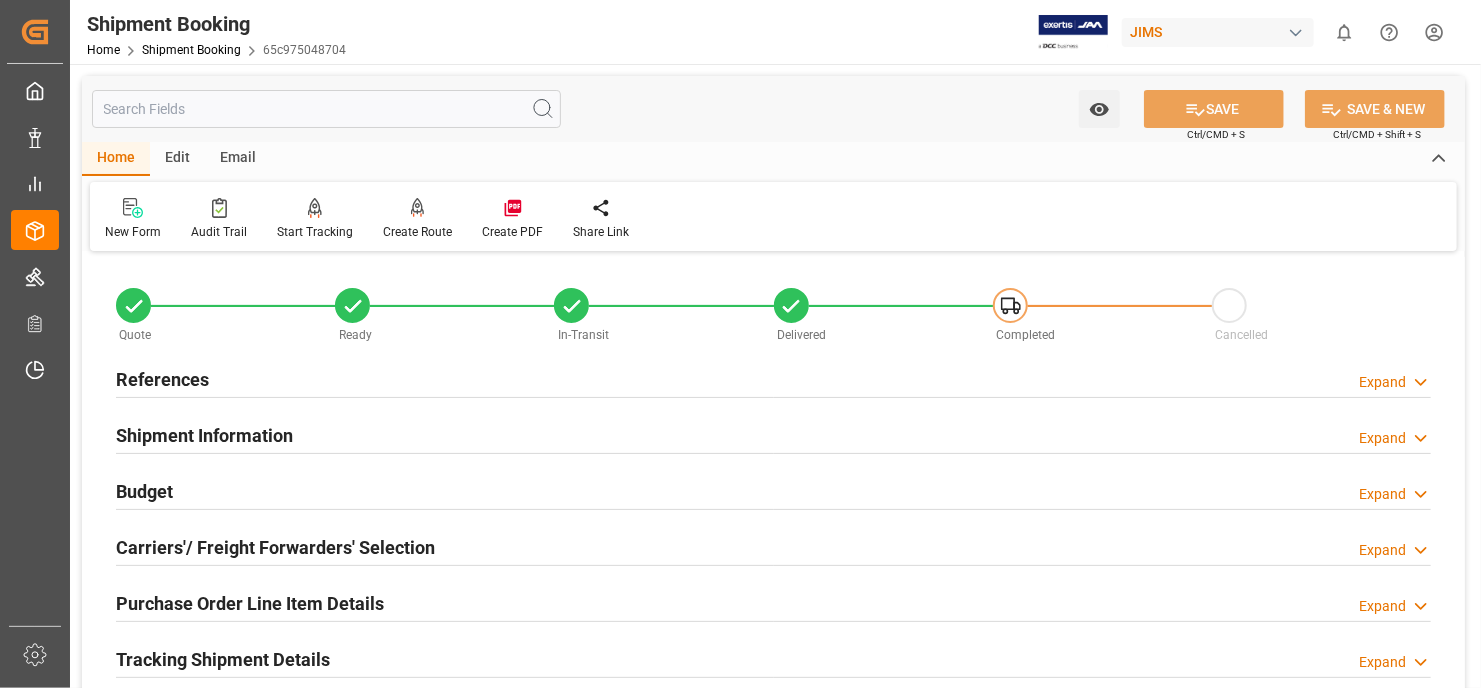 click on "References" at bounding box center (162, 379) 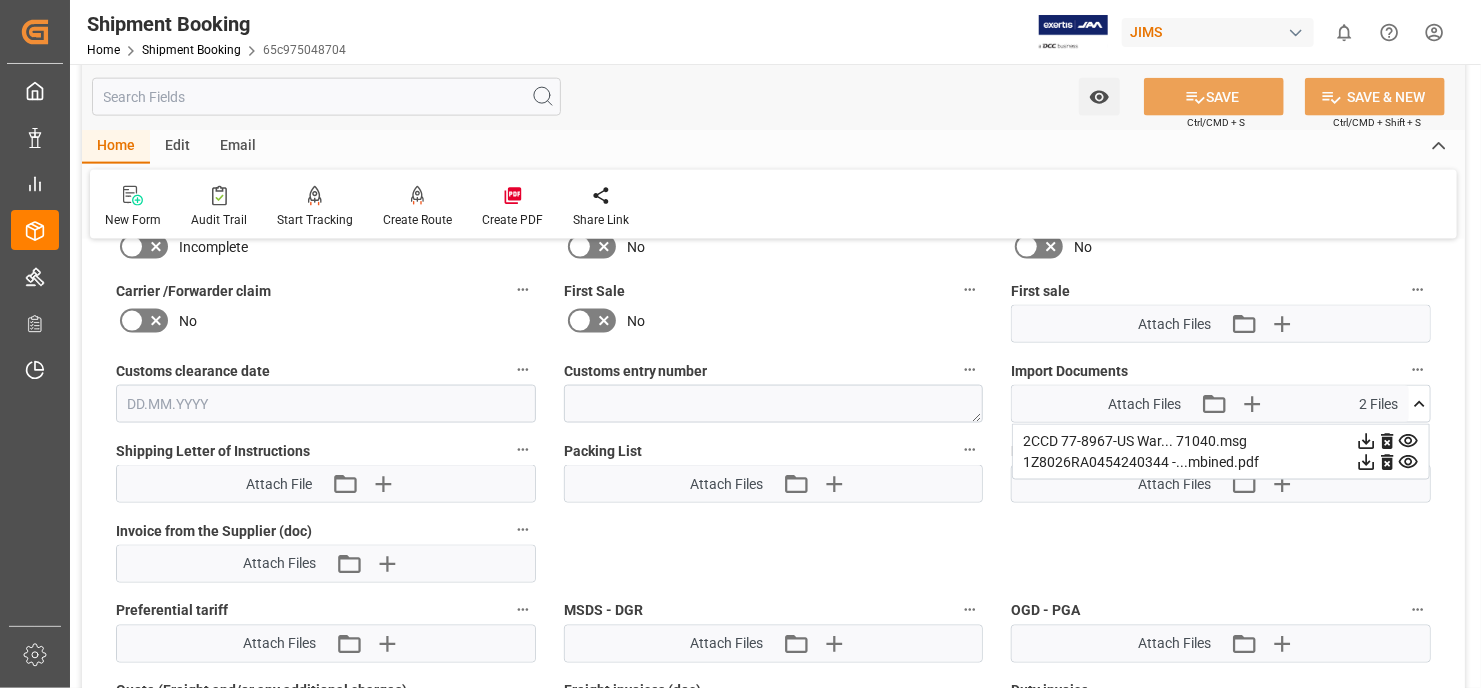 scroll, scrollTop: 1400, scrollLeft: 0, axis: vertical 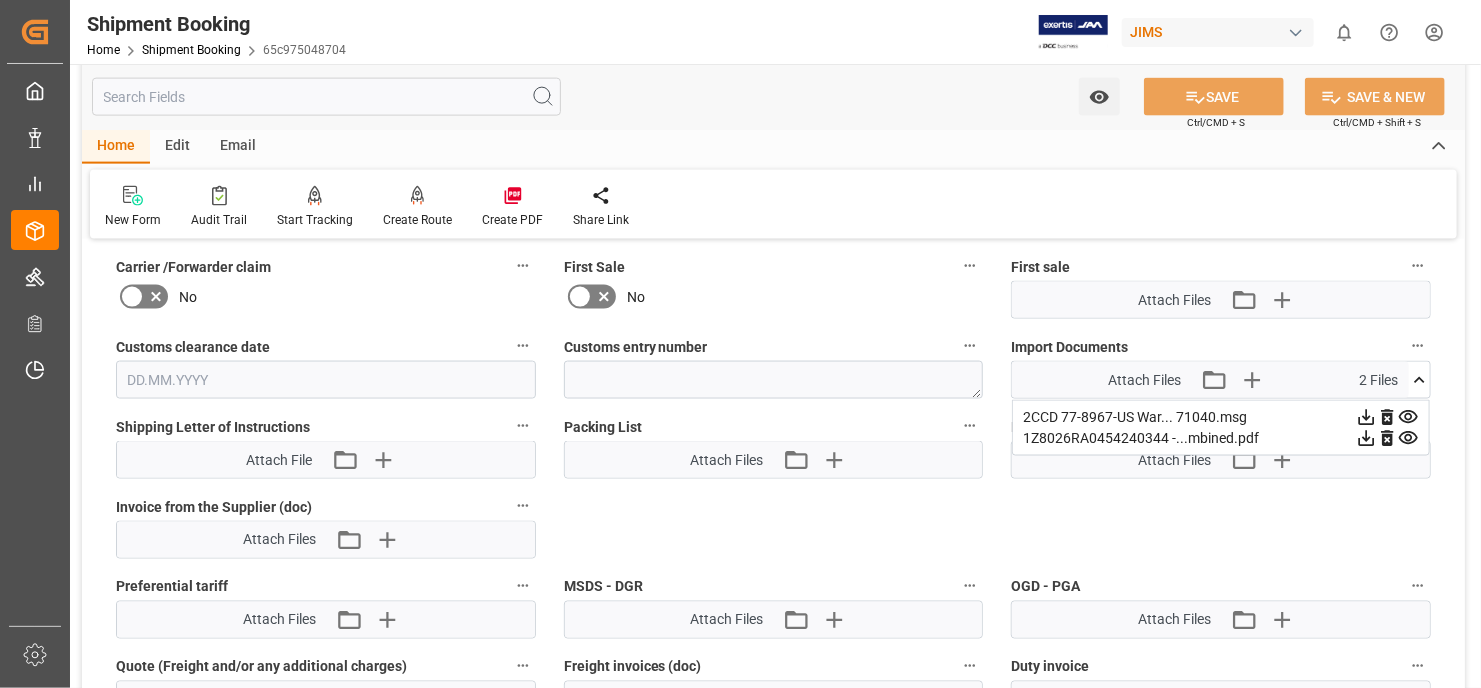 click 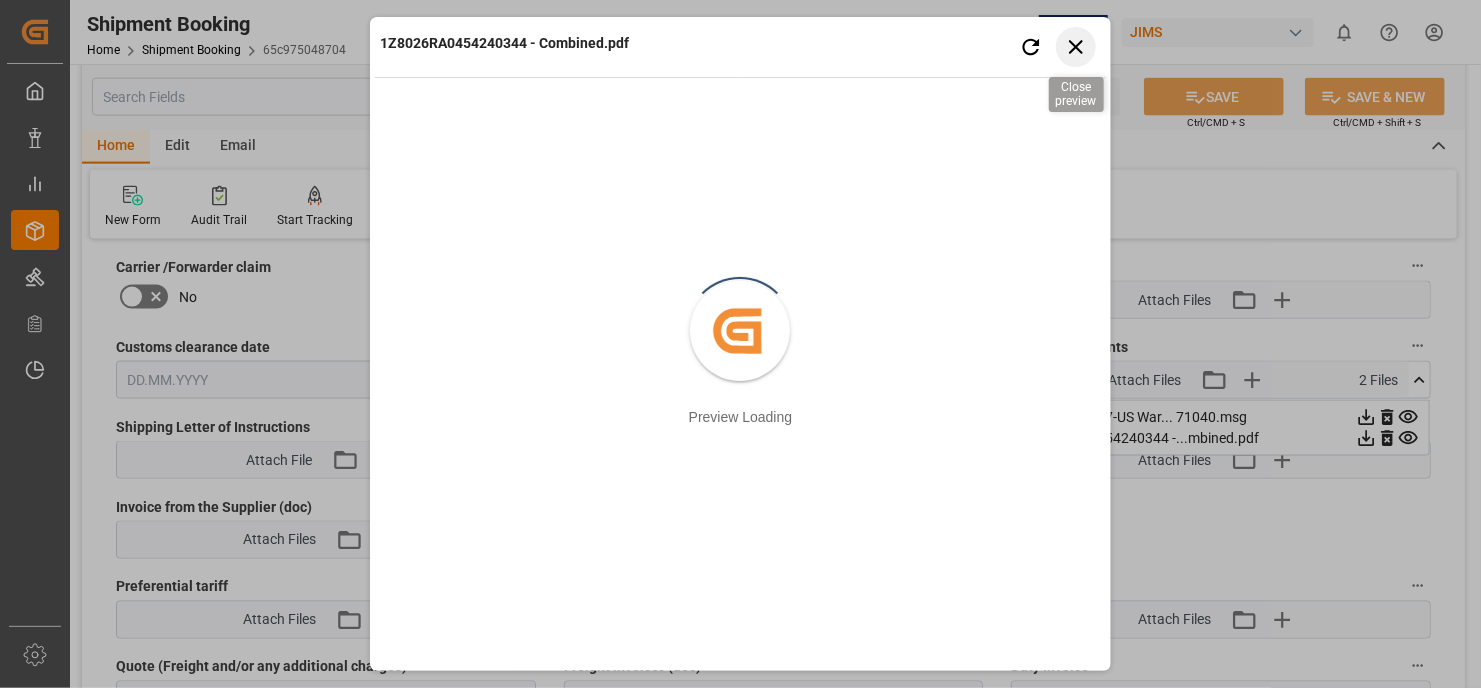 click 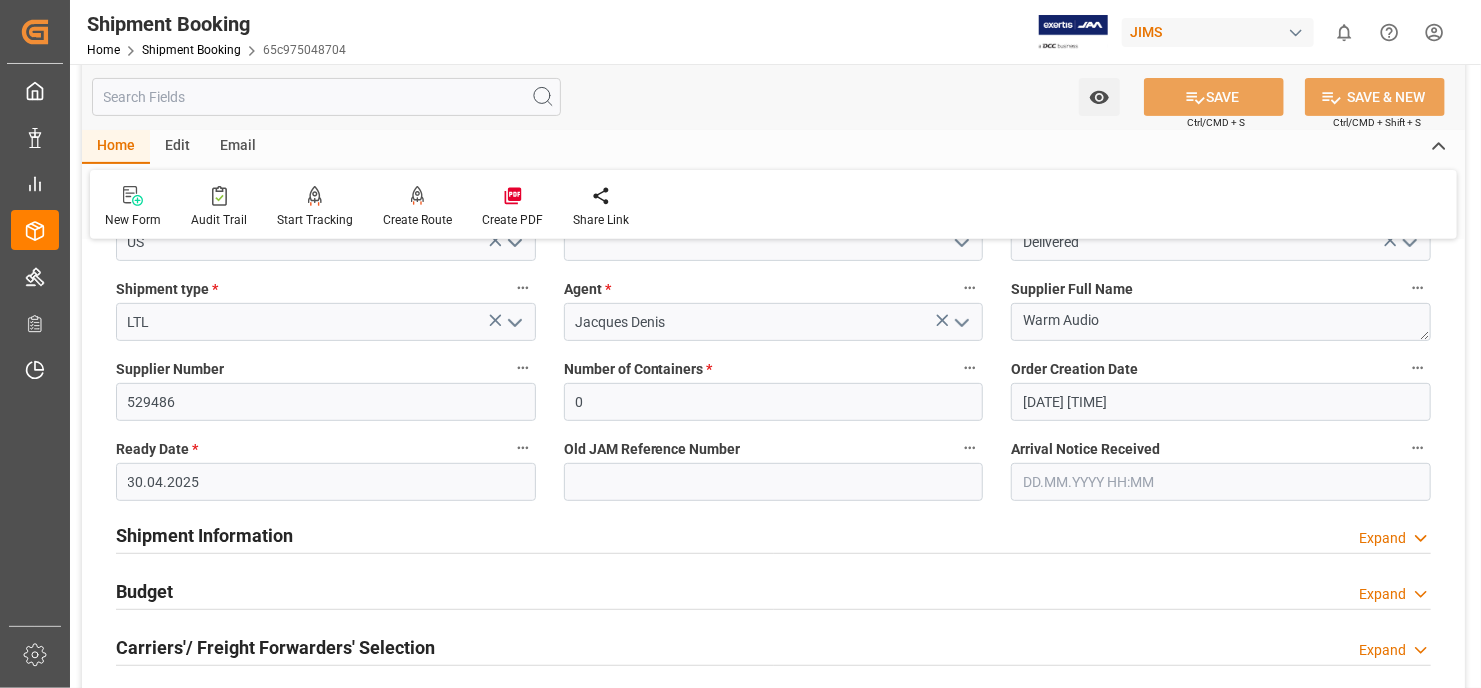 scroll, scrollTop: 0, scrollLeft: 0, axis: both 